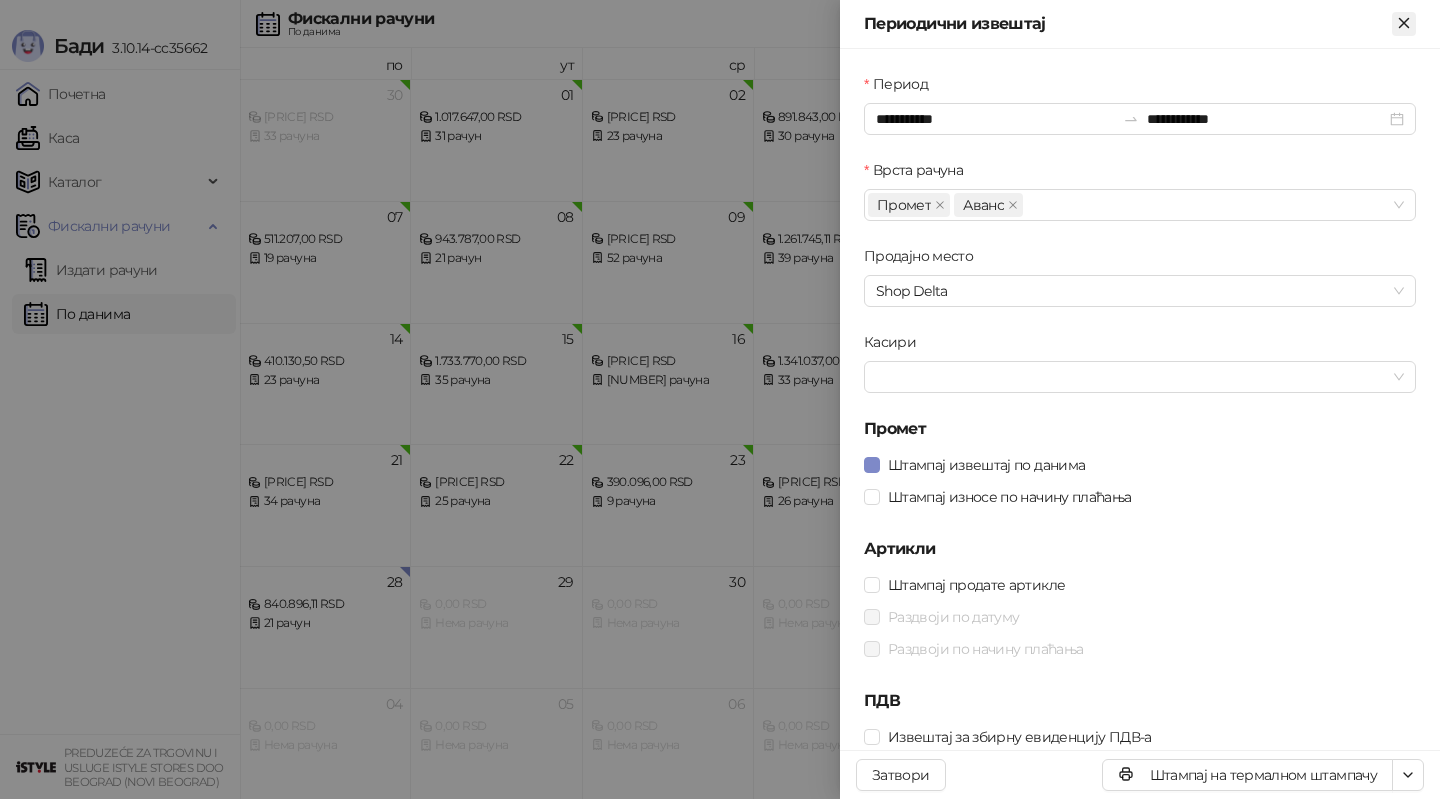 scroll, scrollTop: 0, scrollLeft: 0, axis: both 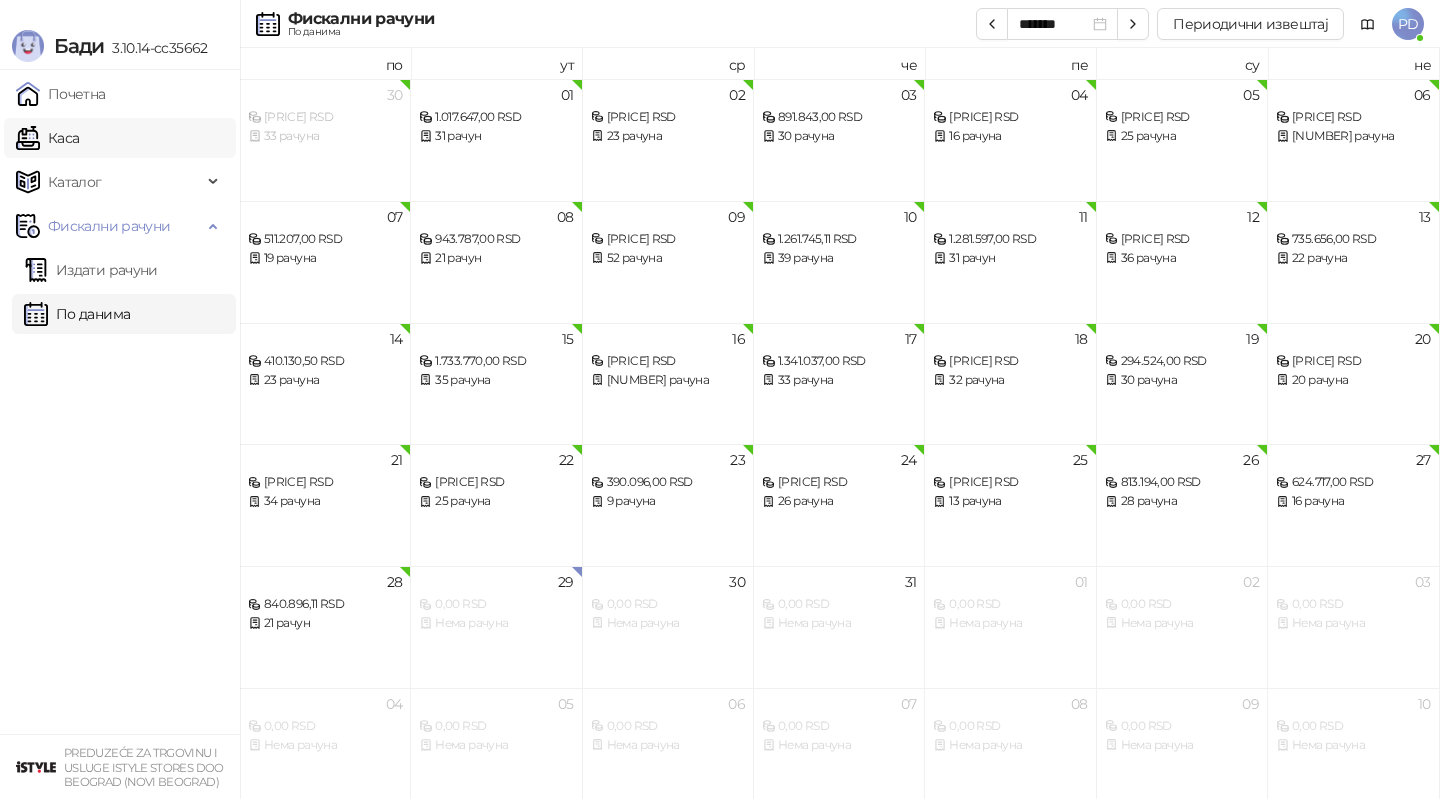 click on "Каса" at bounding box center [47, 138] 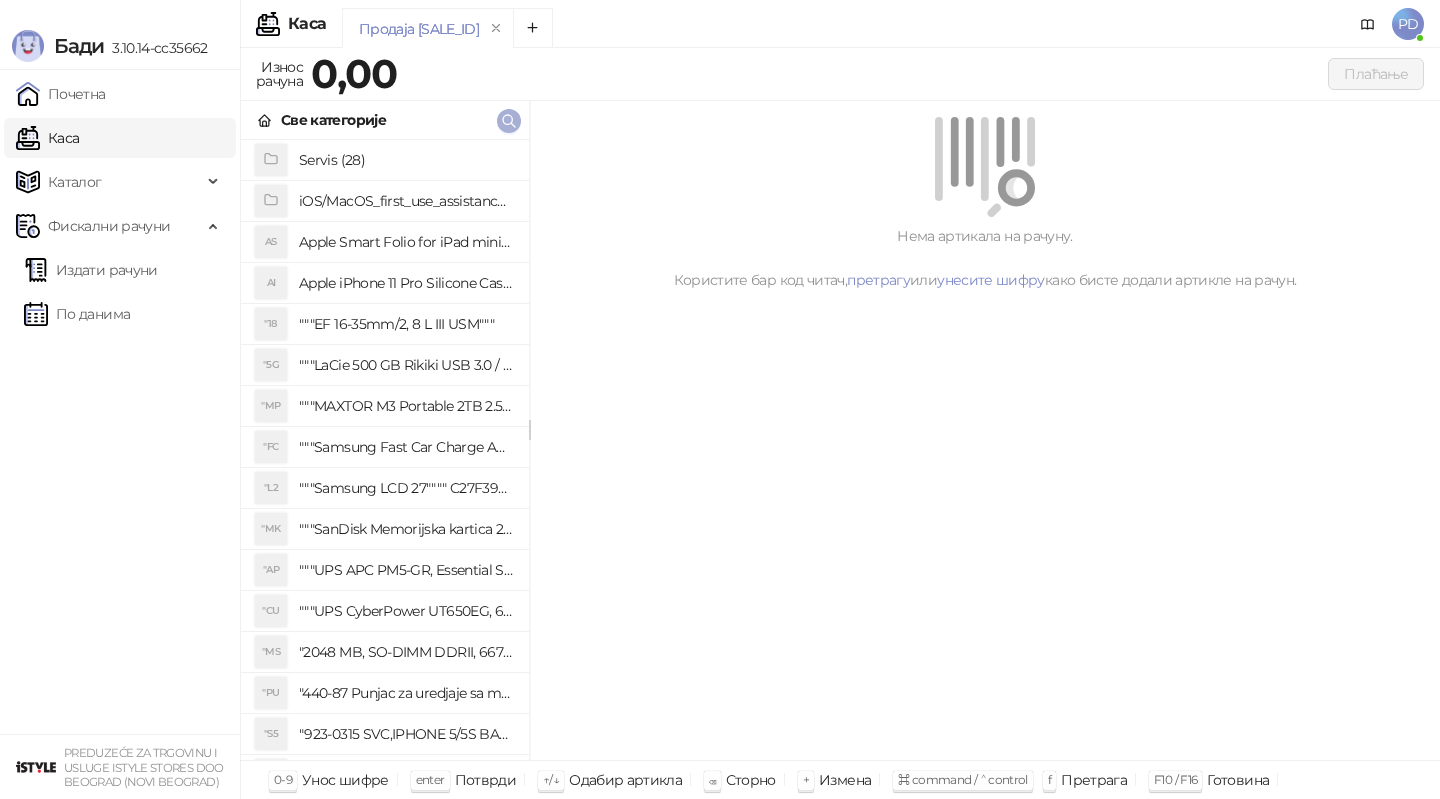 click 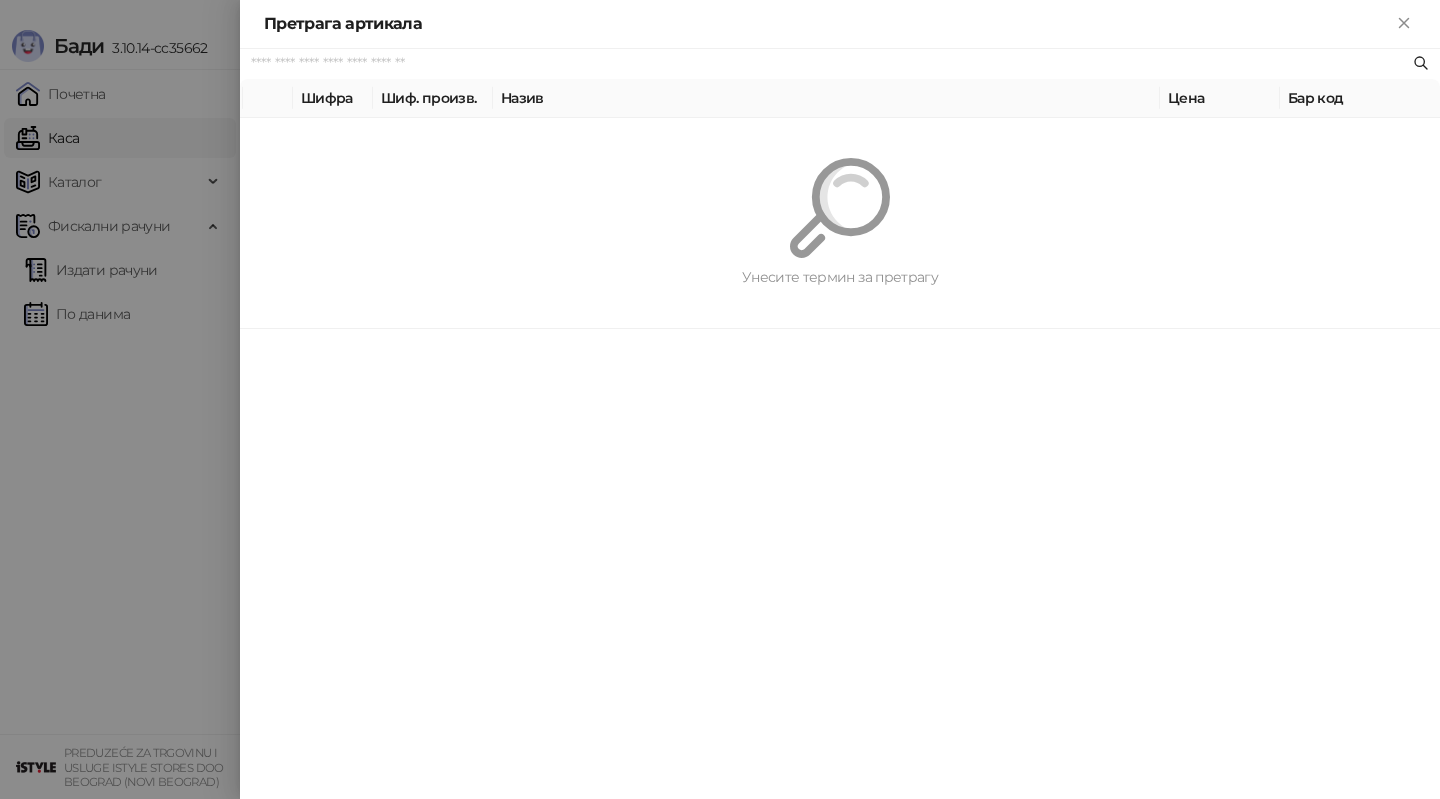 paste on "**********" 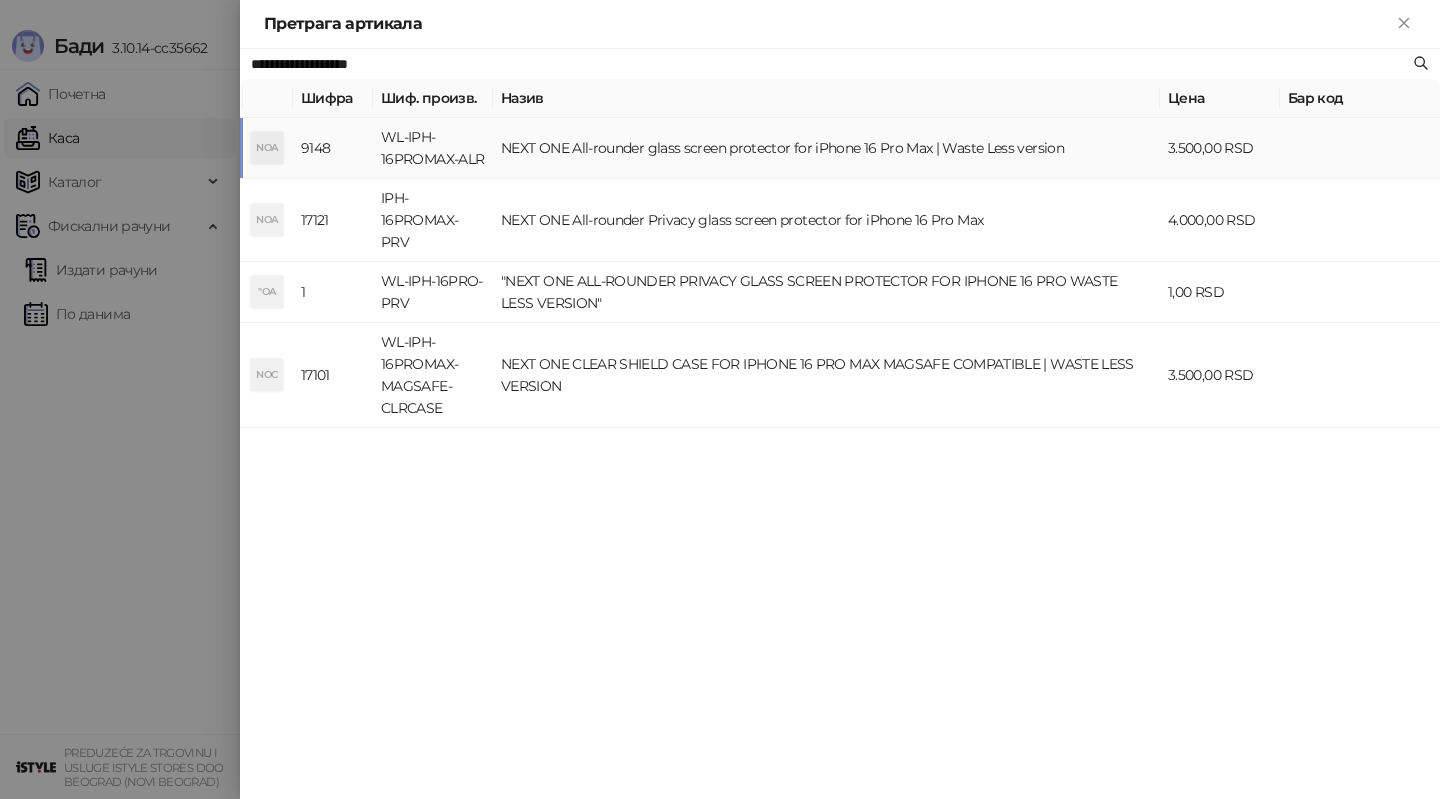 click on "NEXT ONE All-rounder glass screen protector for iPhone 16 Pro Max | Waste Less version" at bounding box center (826, 148) 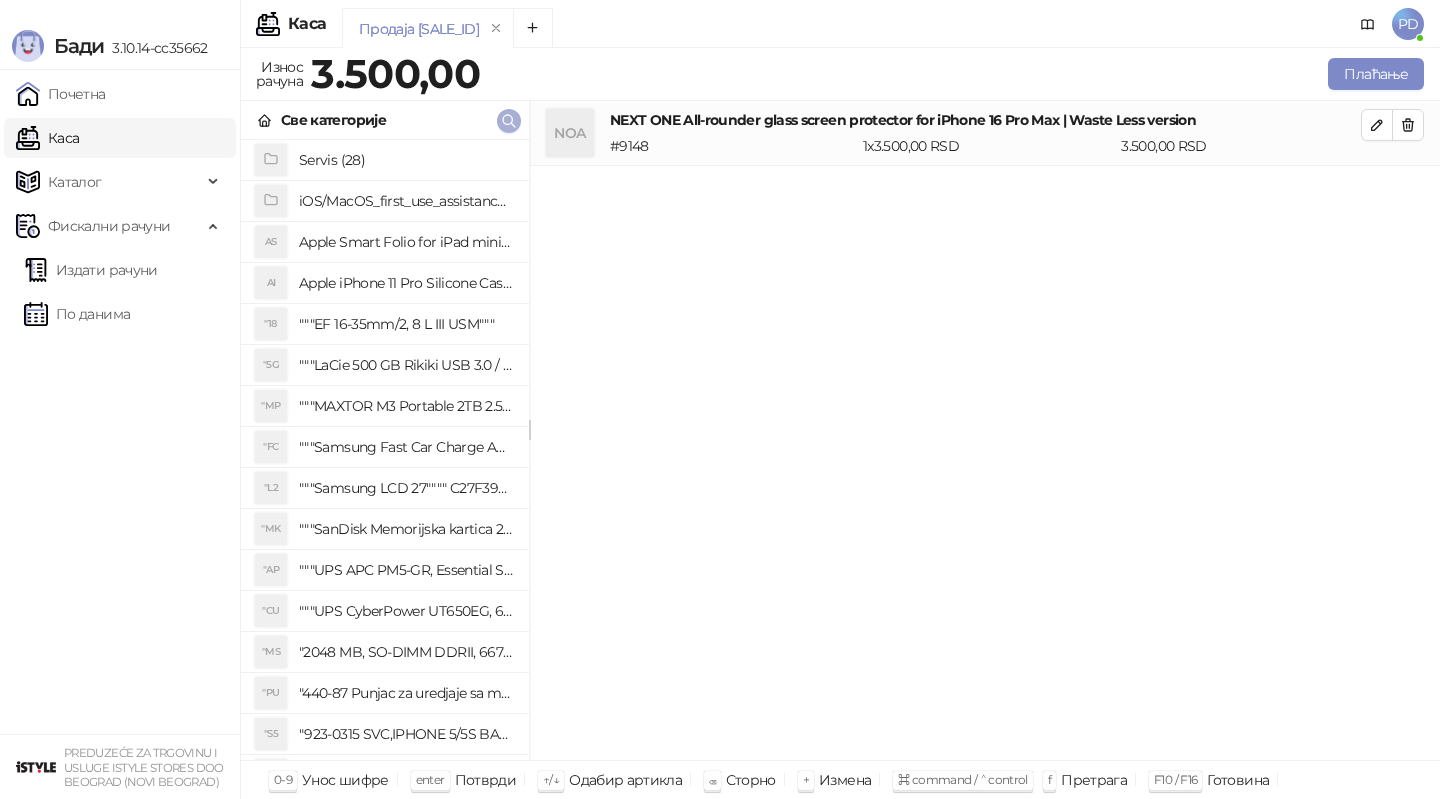 click 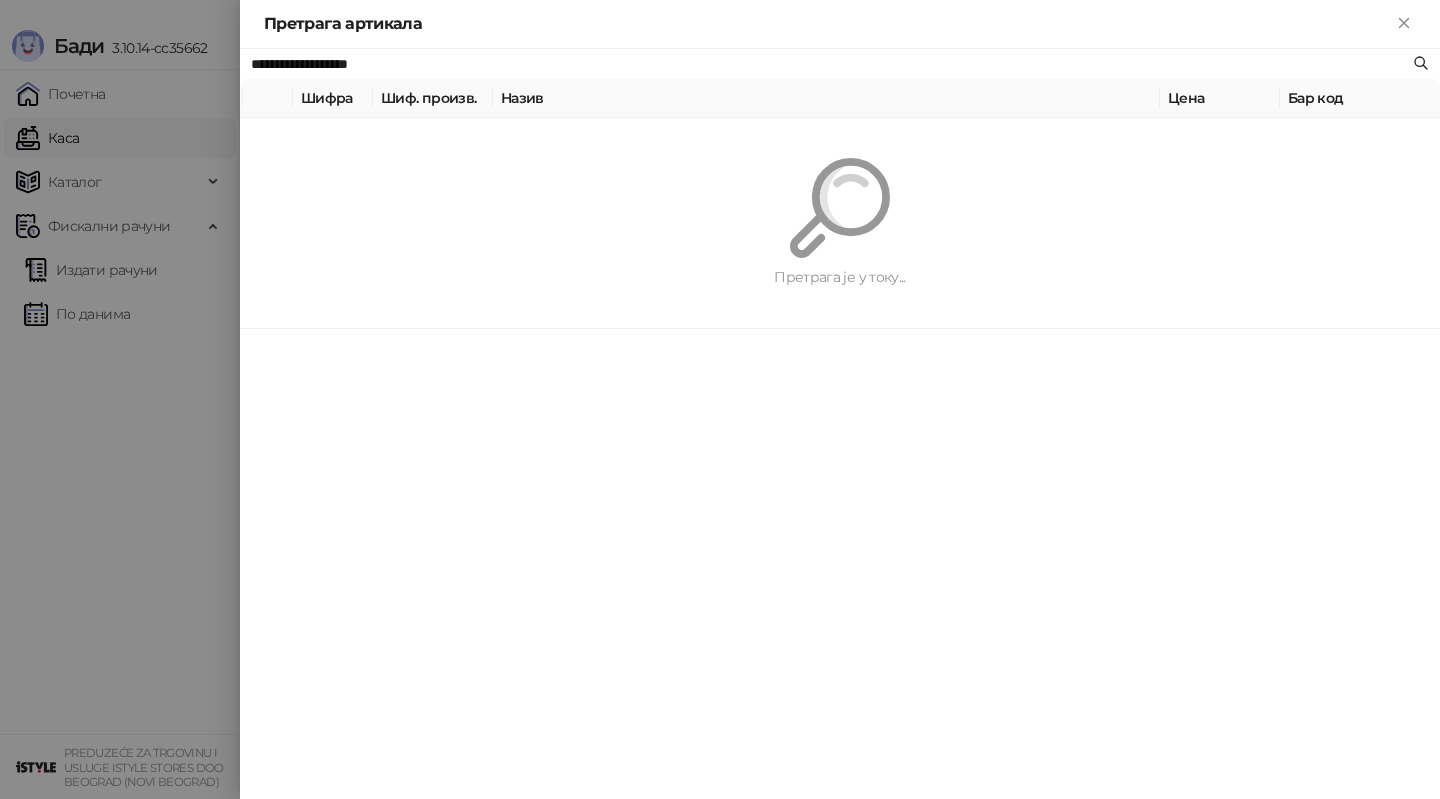 paste on "********" 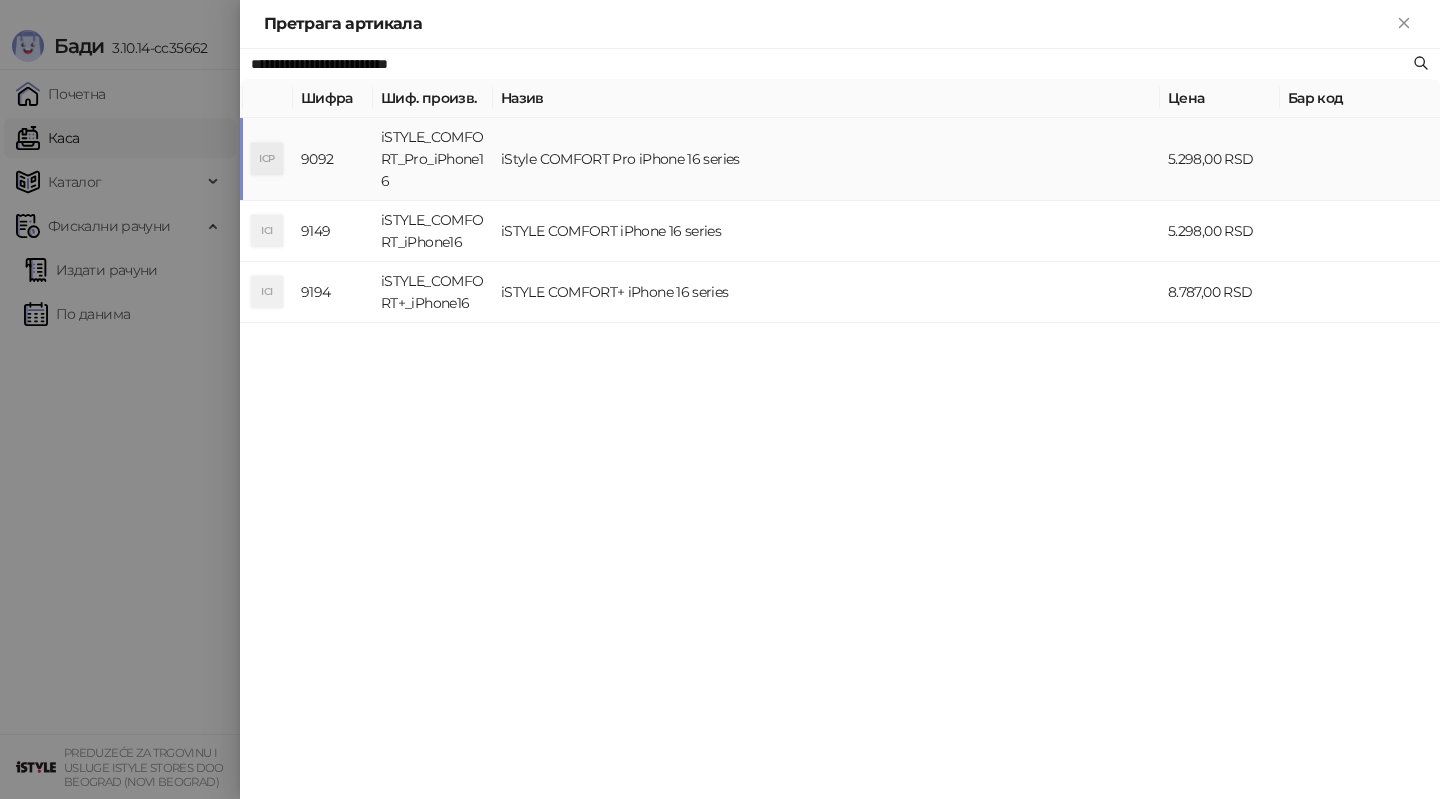 type on "**********" 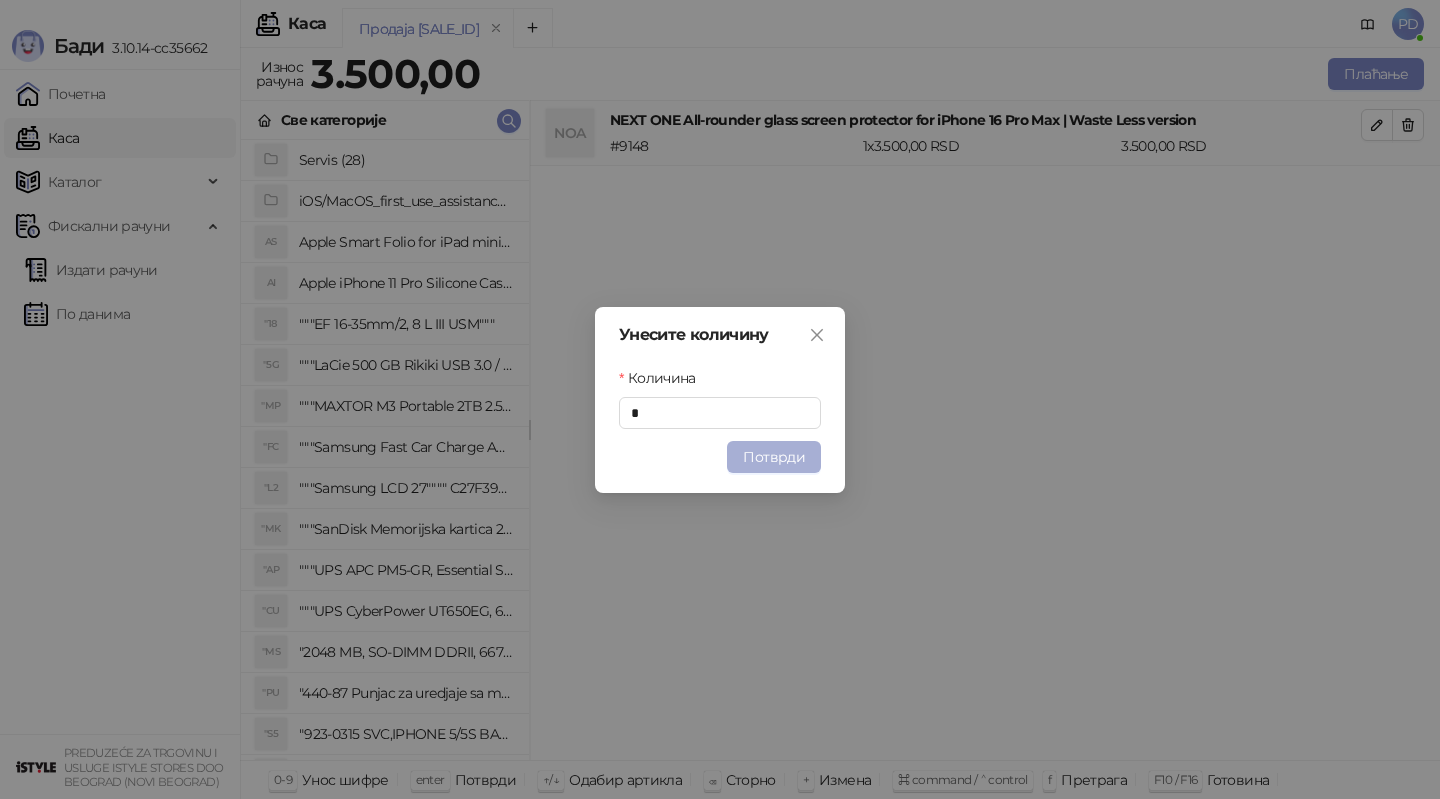 click on "Потврди" at bounding box center [774, 457] 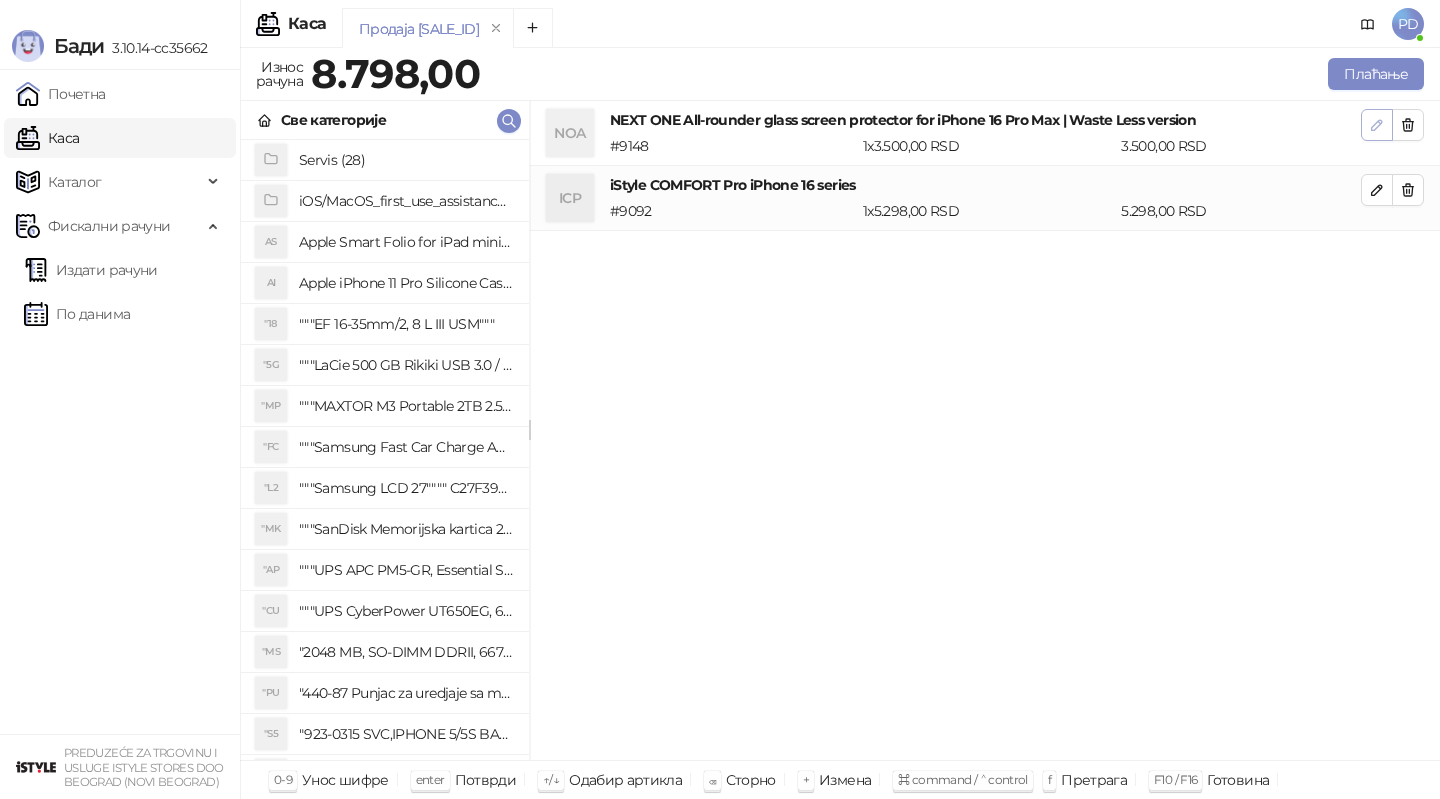 click 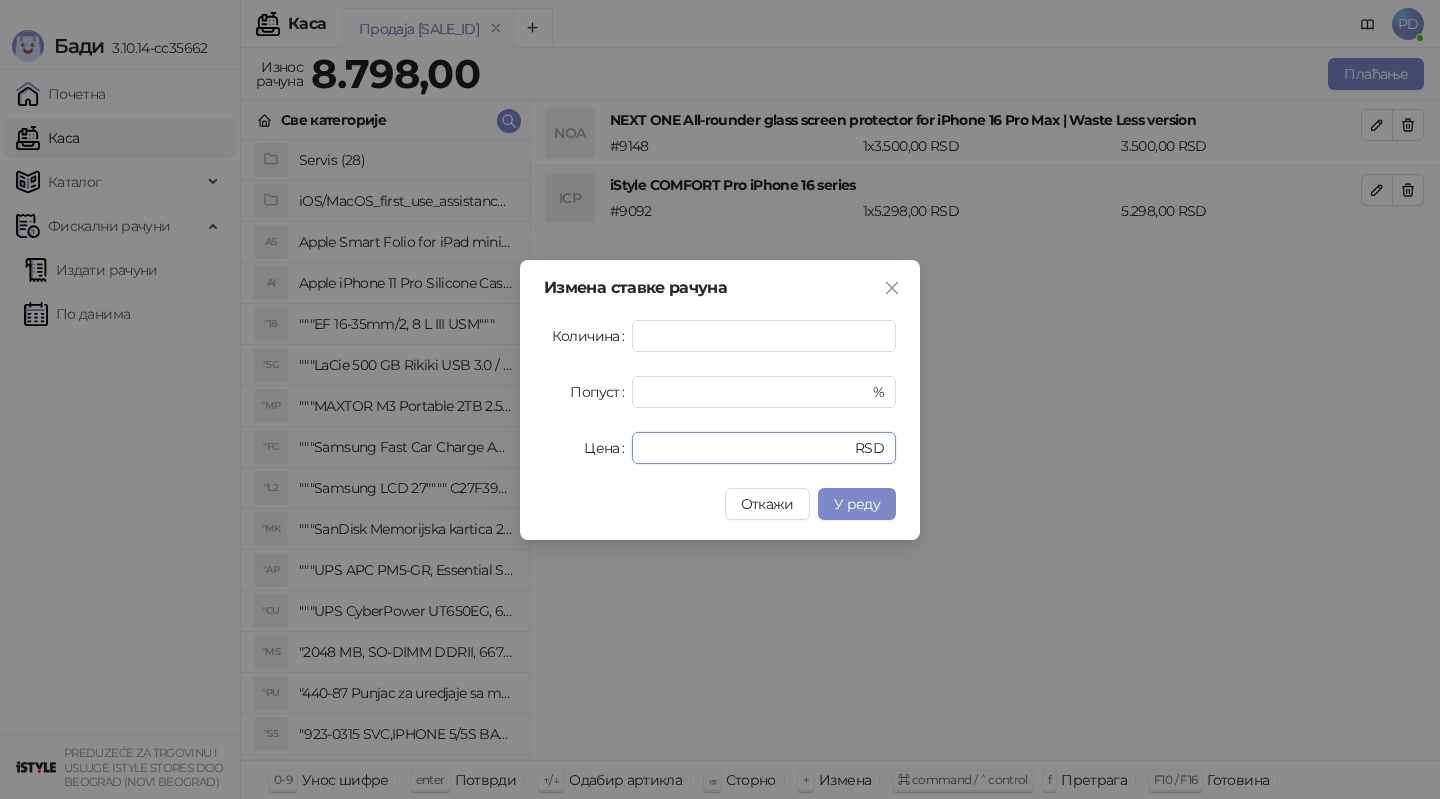 drag, startPoint x: 739, startPoint y: 436, endPoint x: 458, endPoint y: 439, distance: 281.01602 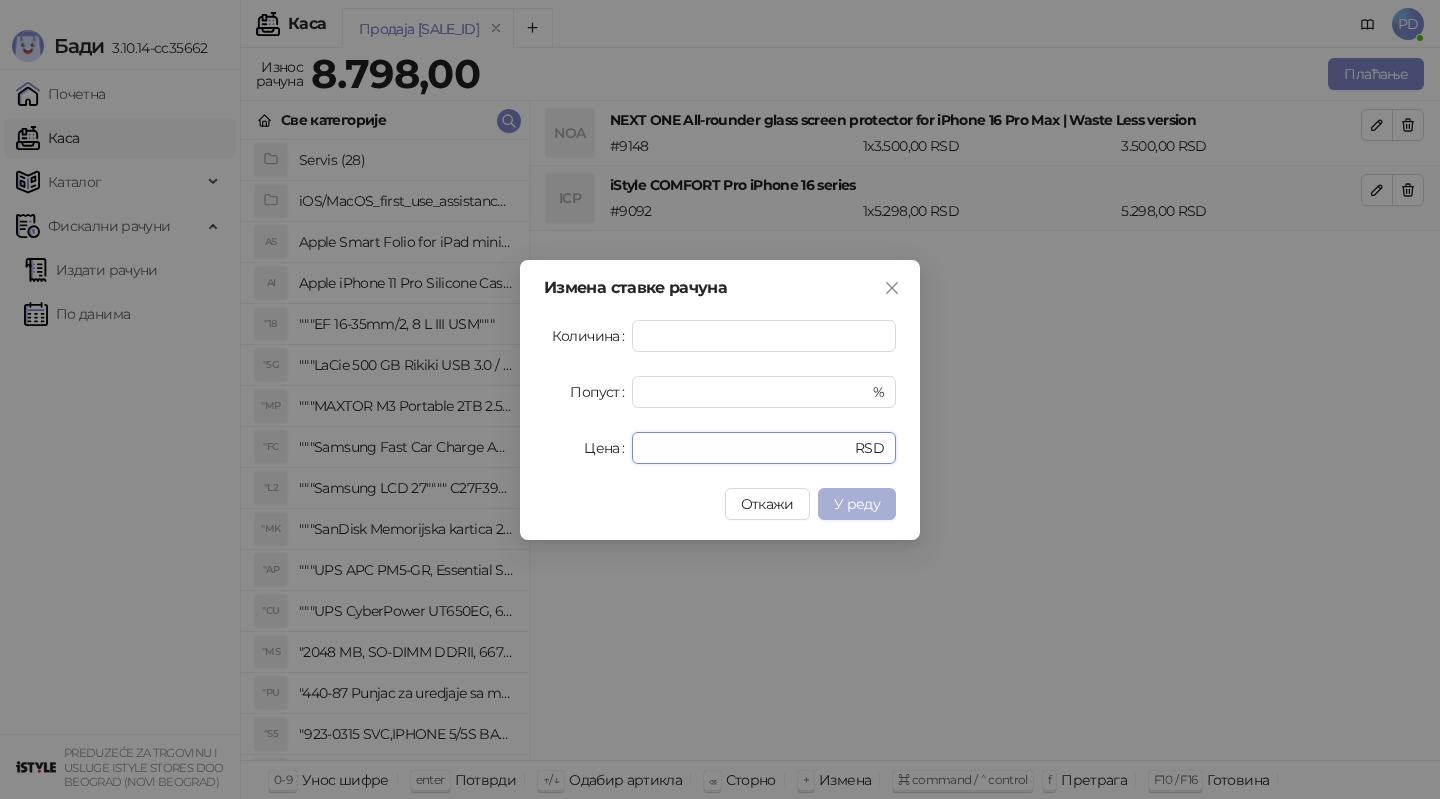 type on "*" 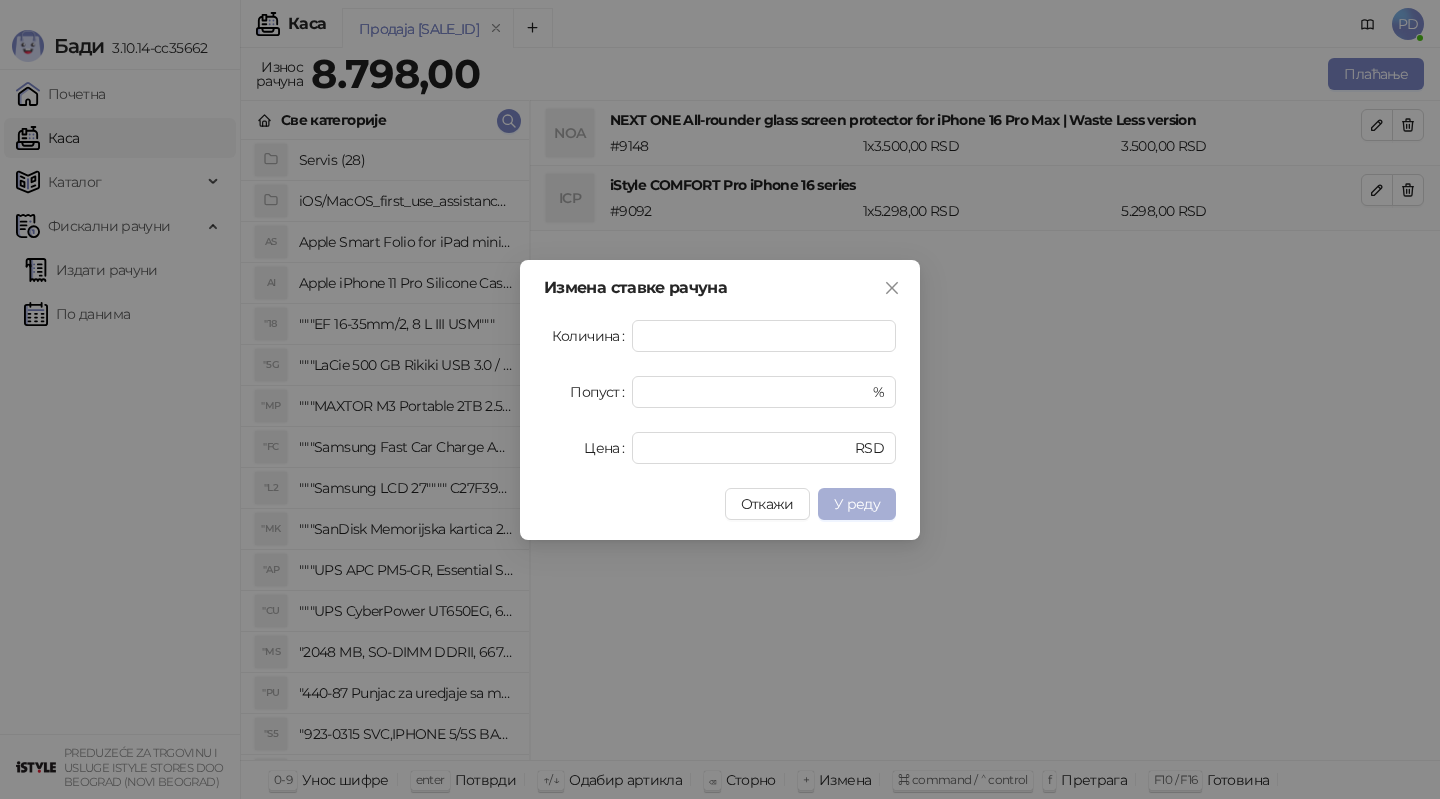 click on "У реду" at bounding box center [857, 504] 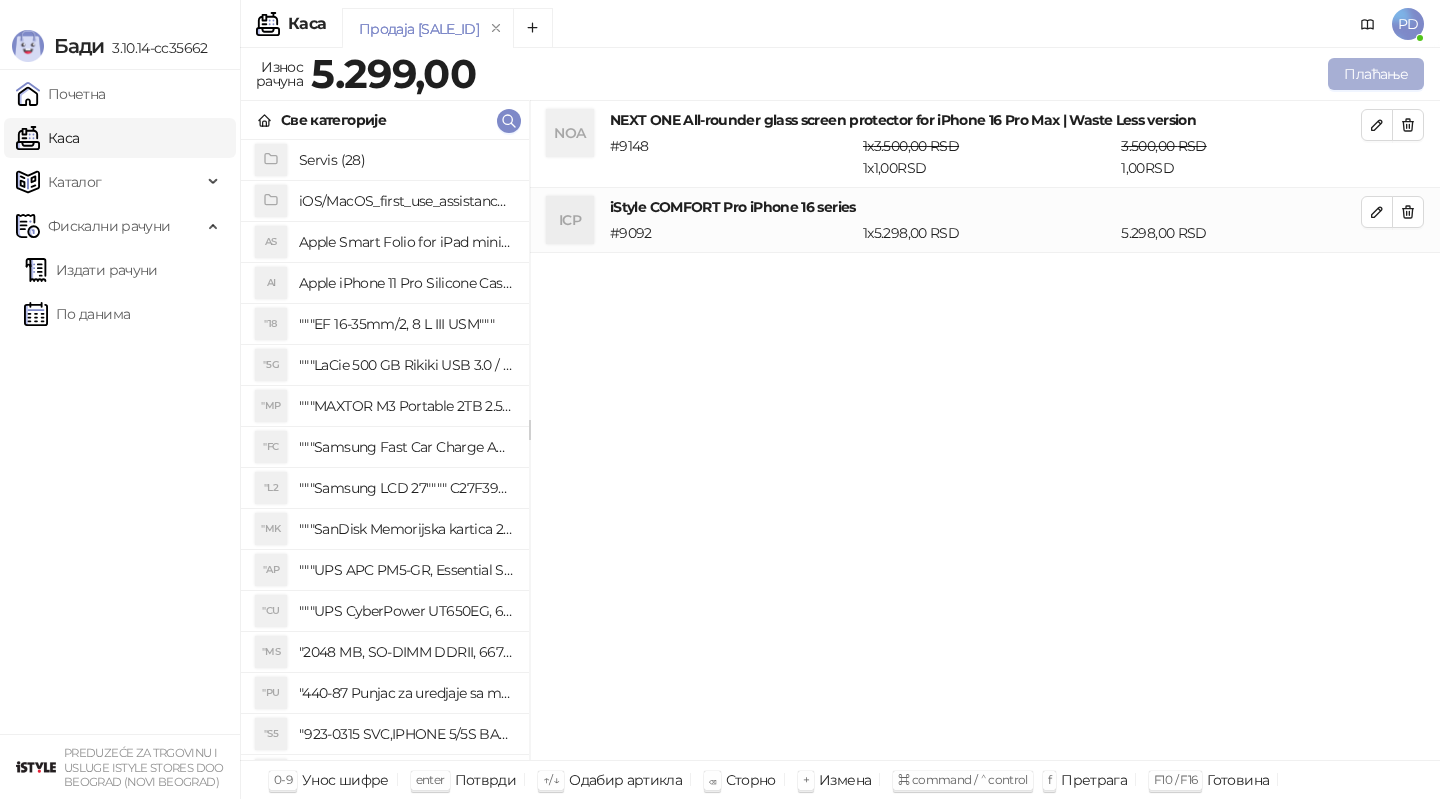 click on "Плаћање" at bounding box center (1376, 74) 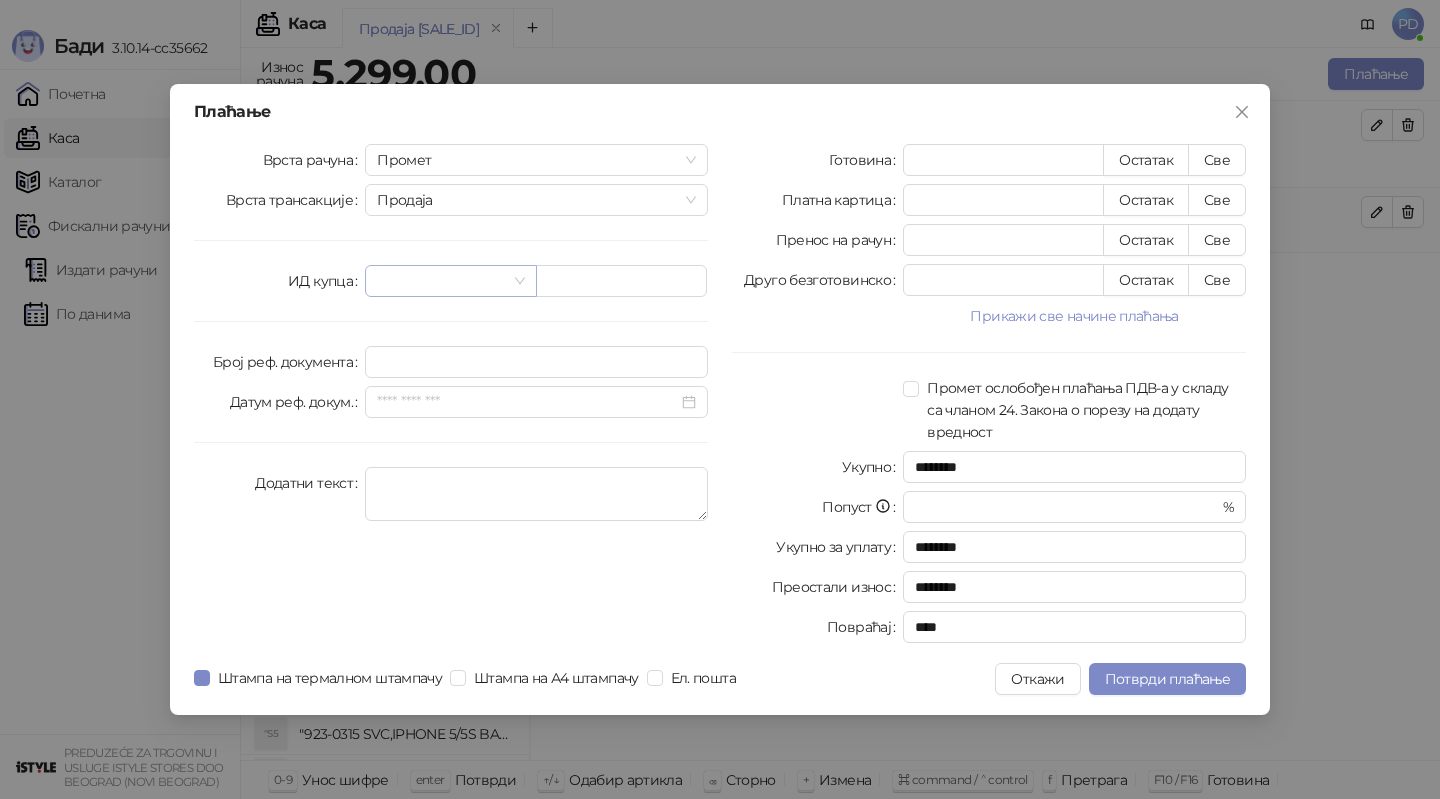 click at bounding box center [441, 281] 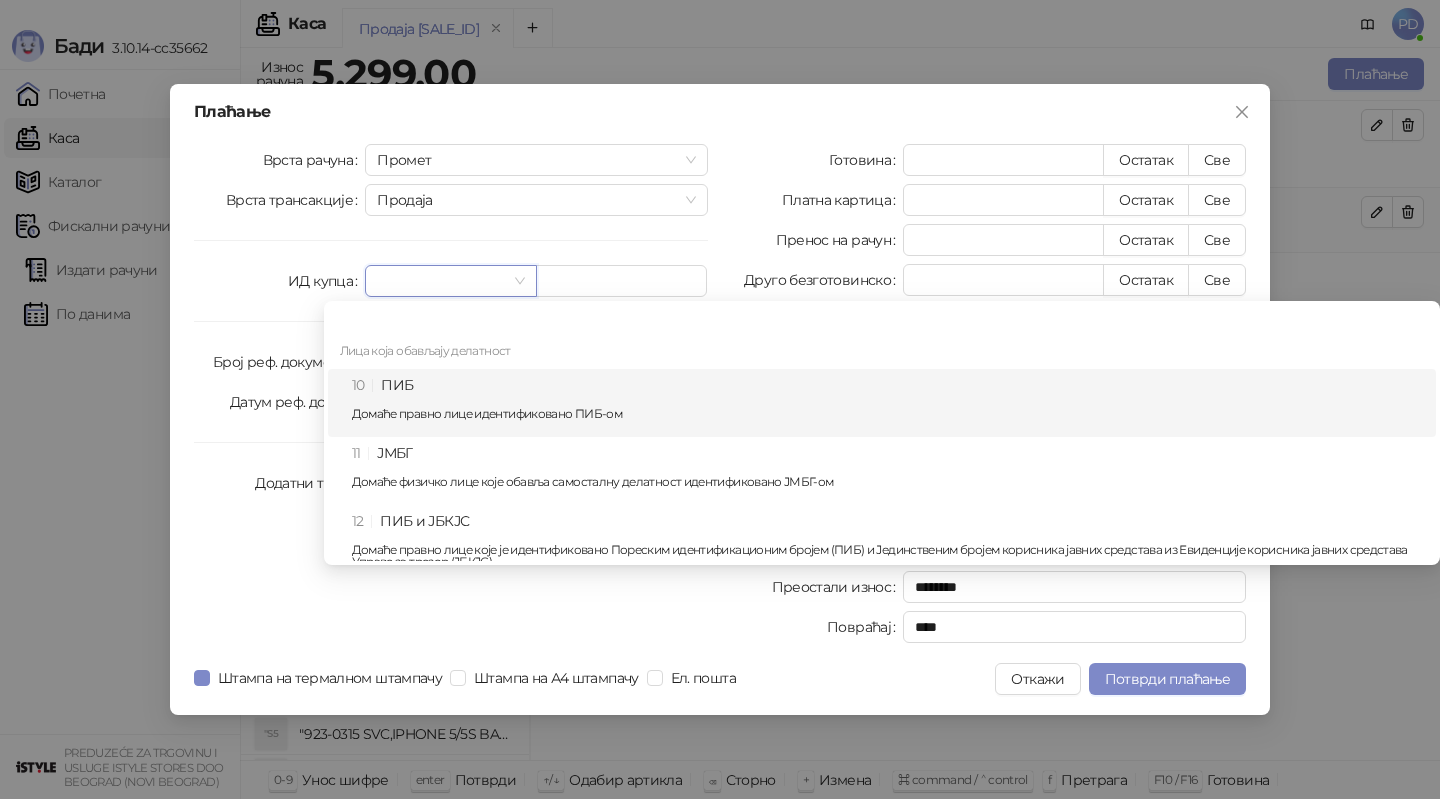 click on "10 ПИБ Домаће правно лице идентификовано ПИБ-ом" at bounding box center (888, 403) 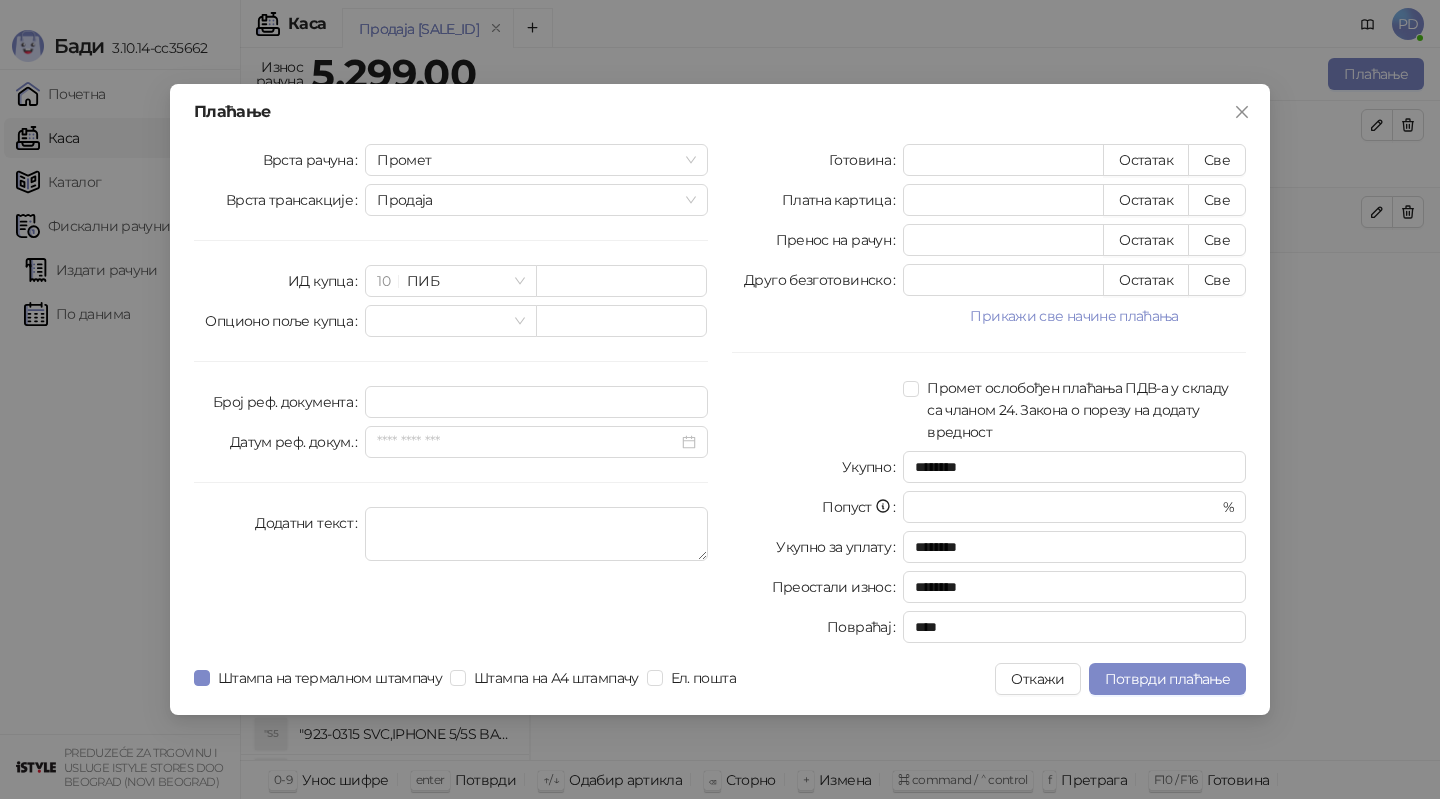 click on "Врста рачуна Промет Врста трансакције Продаја ИД купца 10 ПИБ Опционо поље купца Број реф. документа Датум реф. докум. Додатни текст" at bounding box center [451, 397] 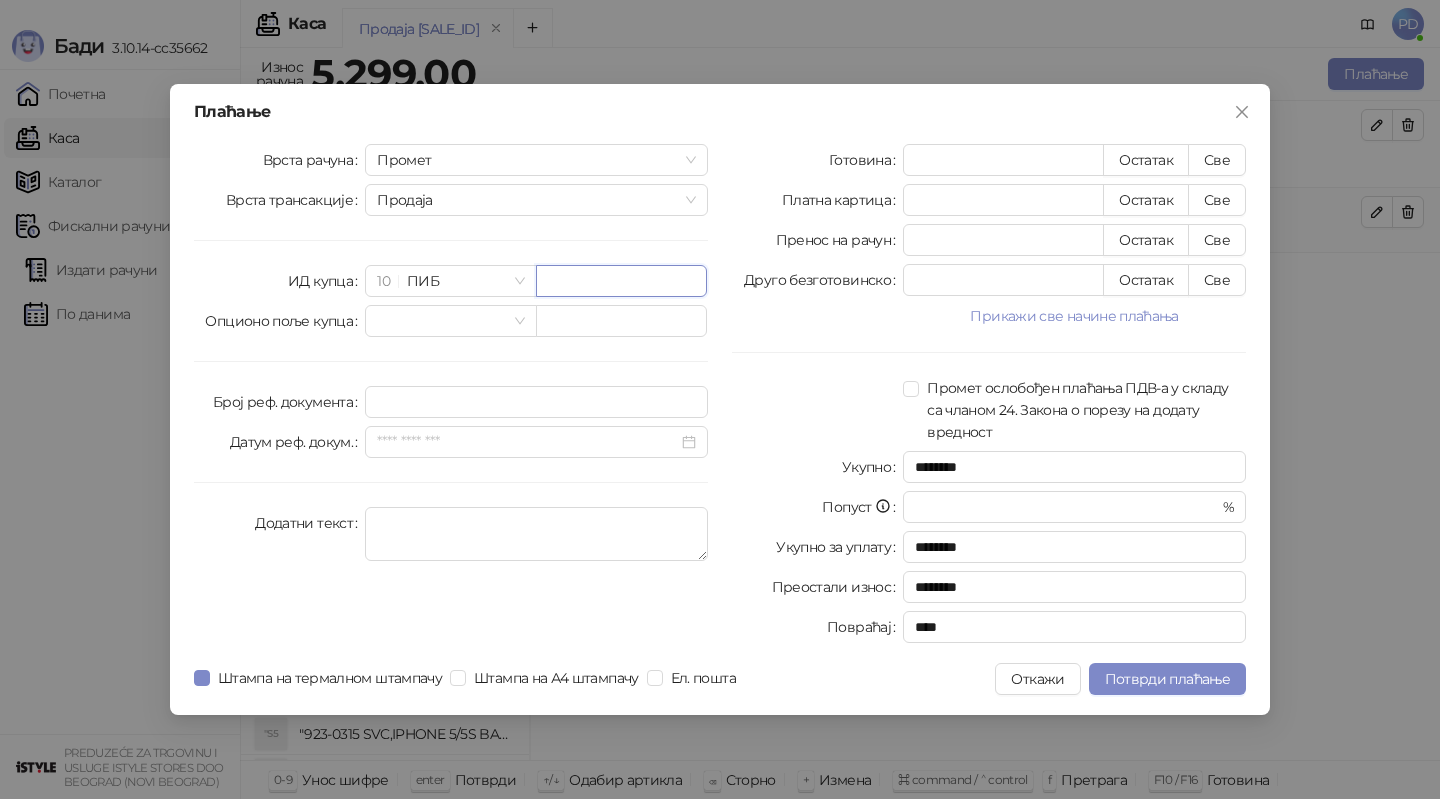 click at bounding box center [621, 281] 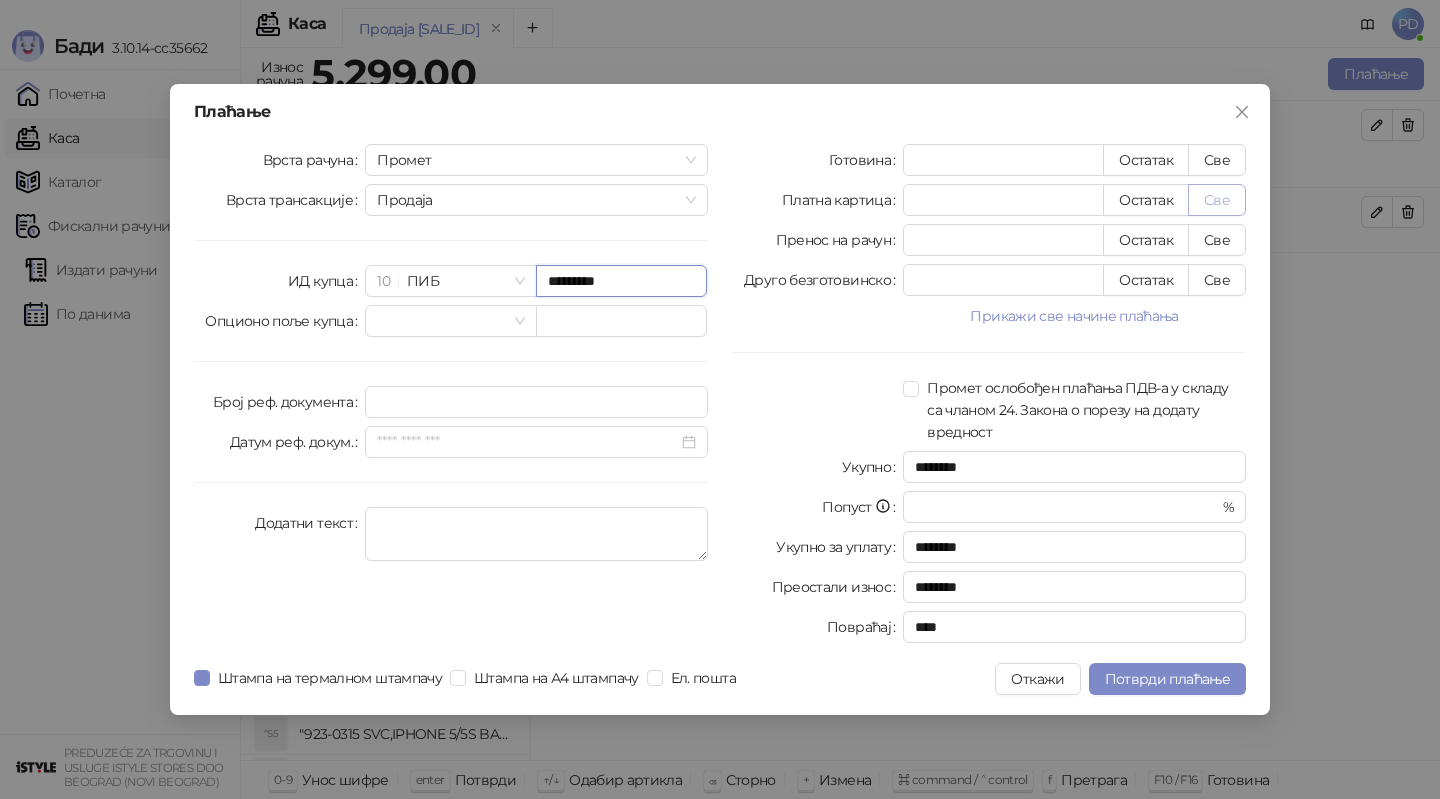 type on "*********" 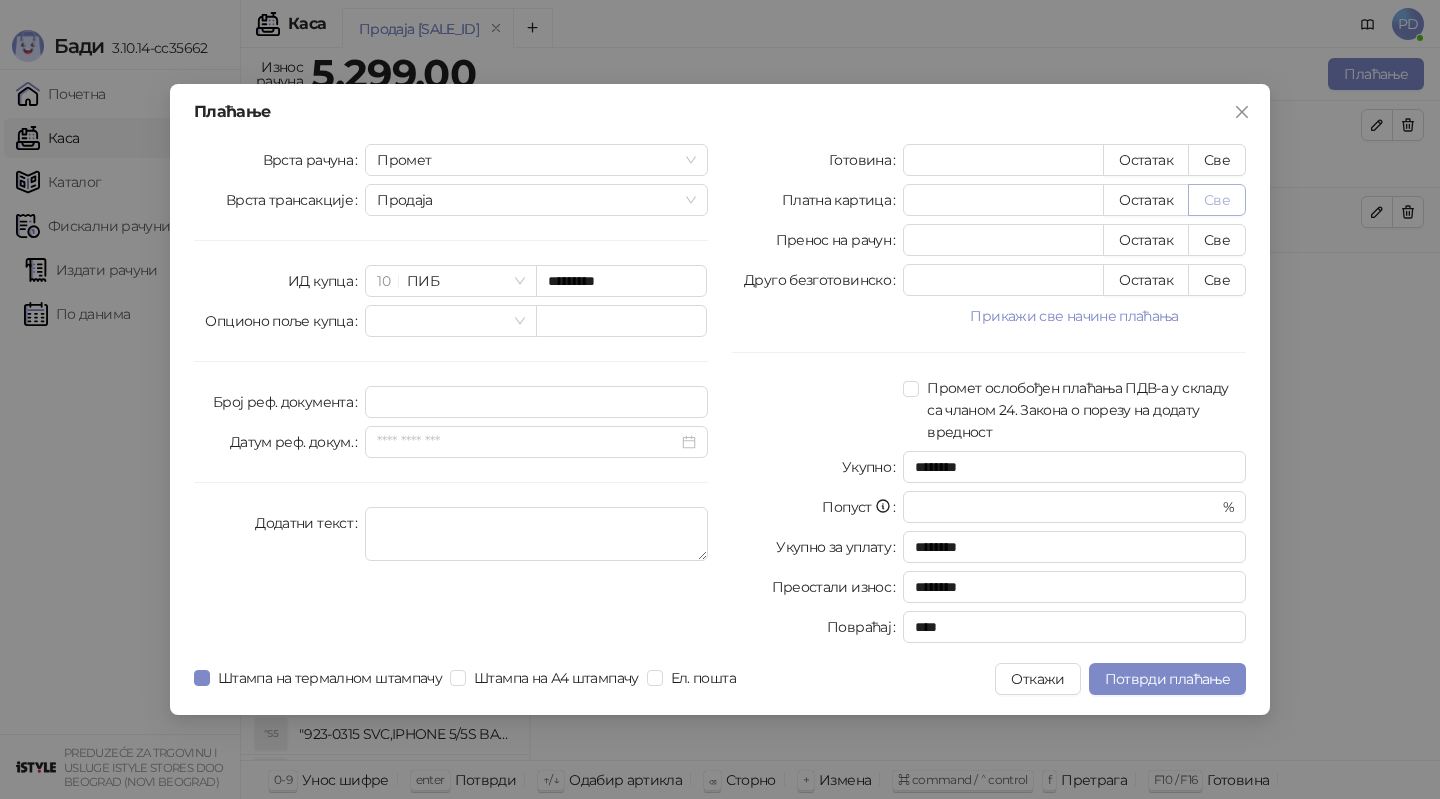 click on "Све" at bounding box center [1217, 200] 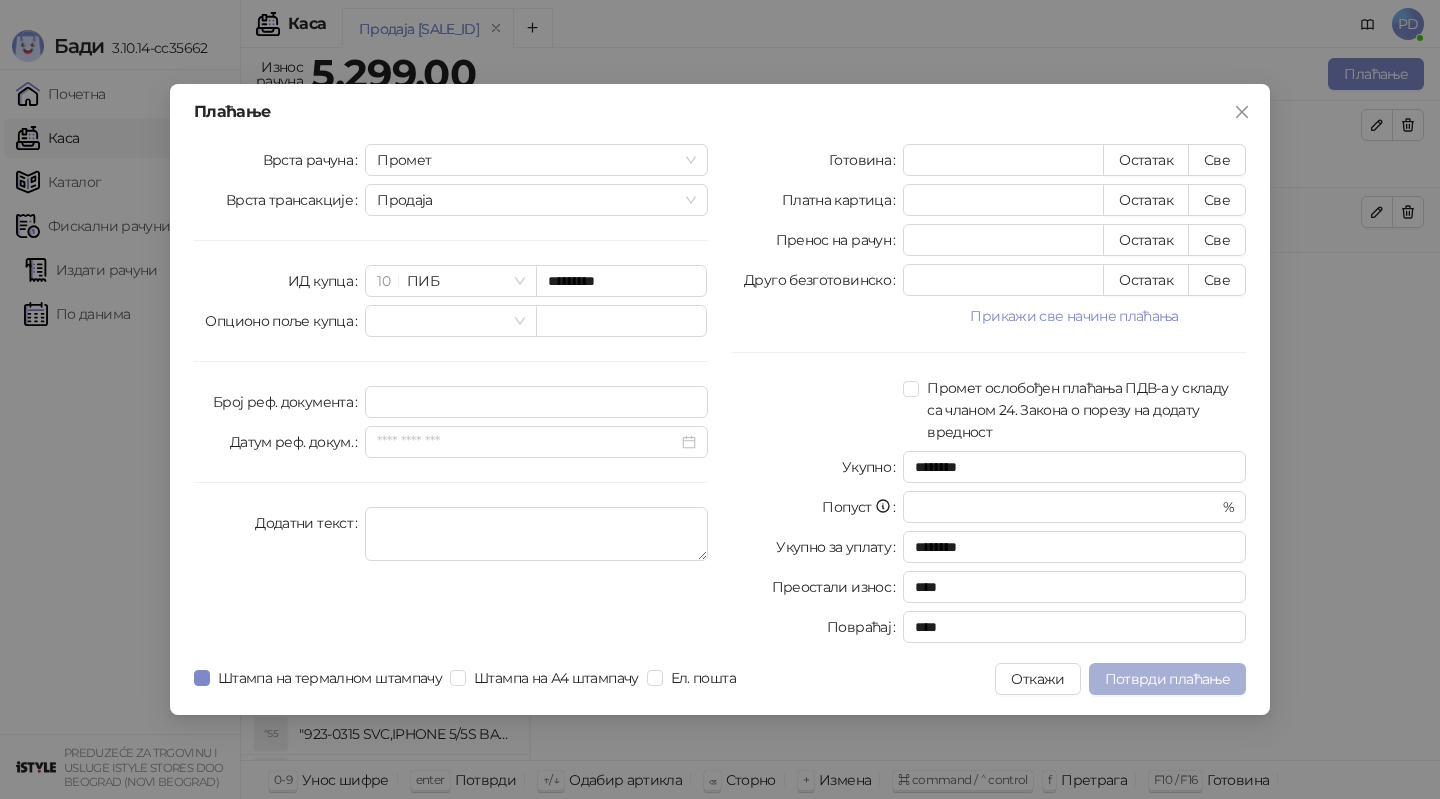 click on "Потврди плаћање" at bounding box center [1167, 679] 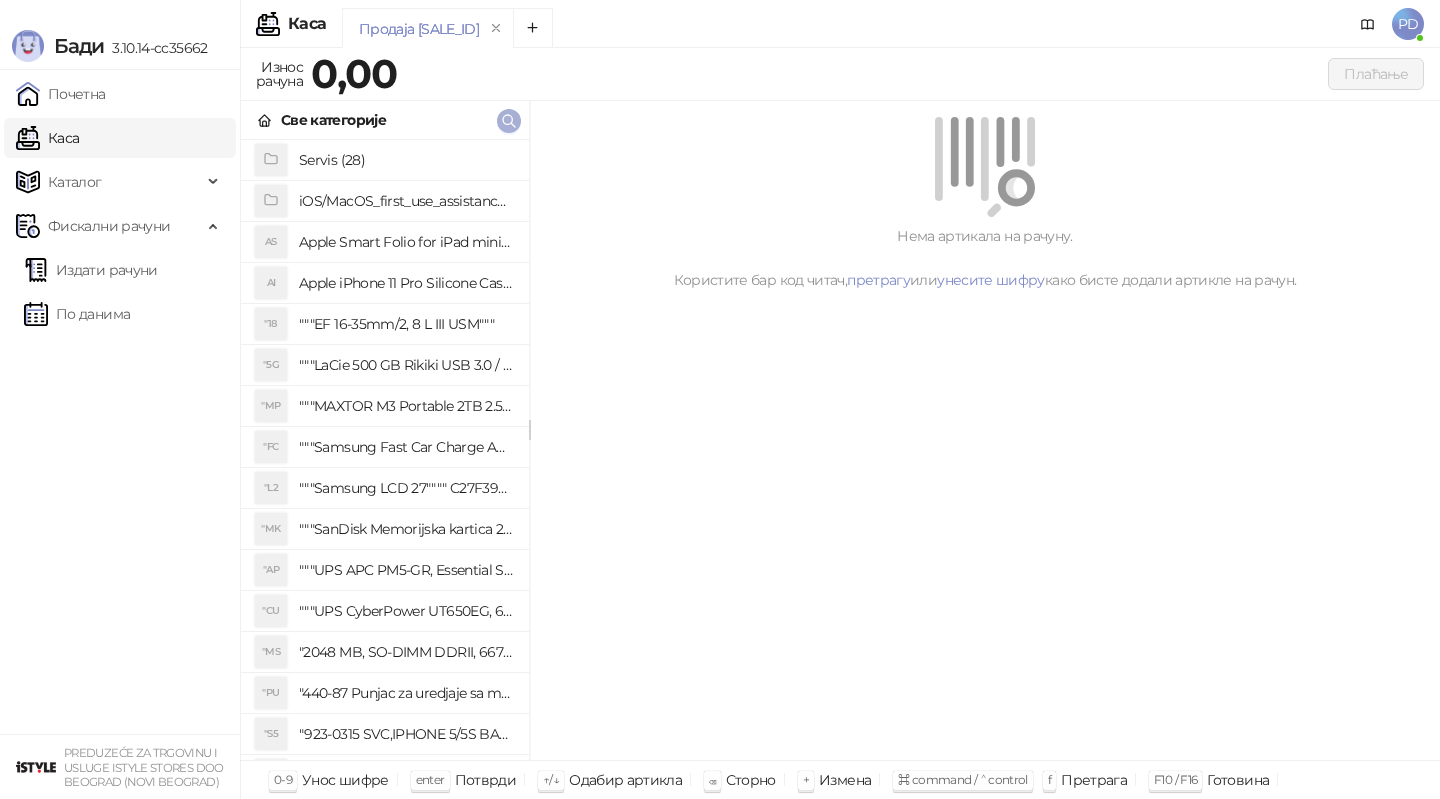 click 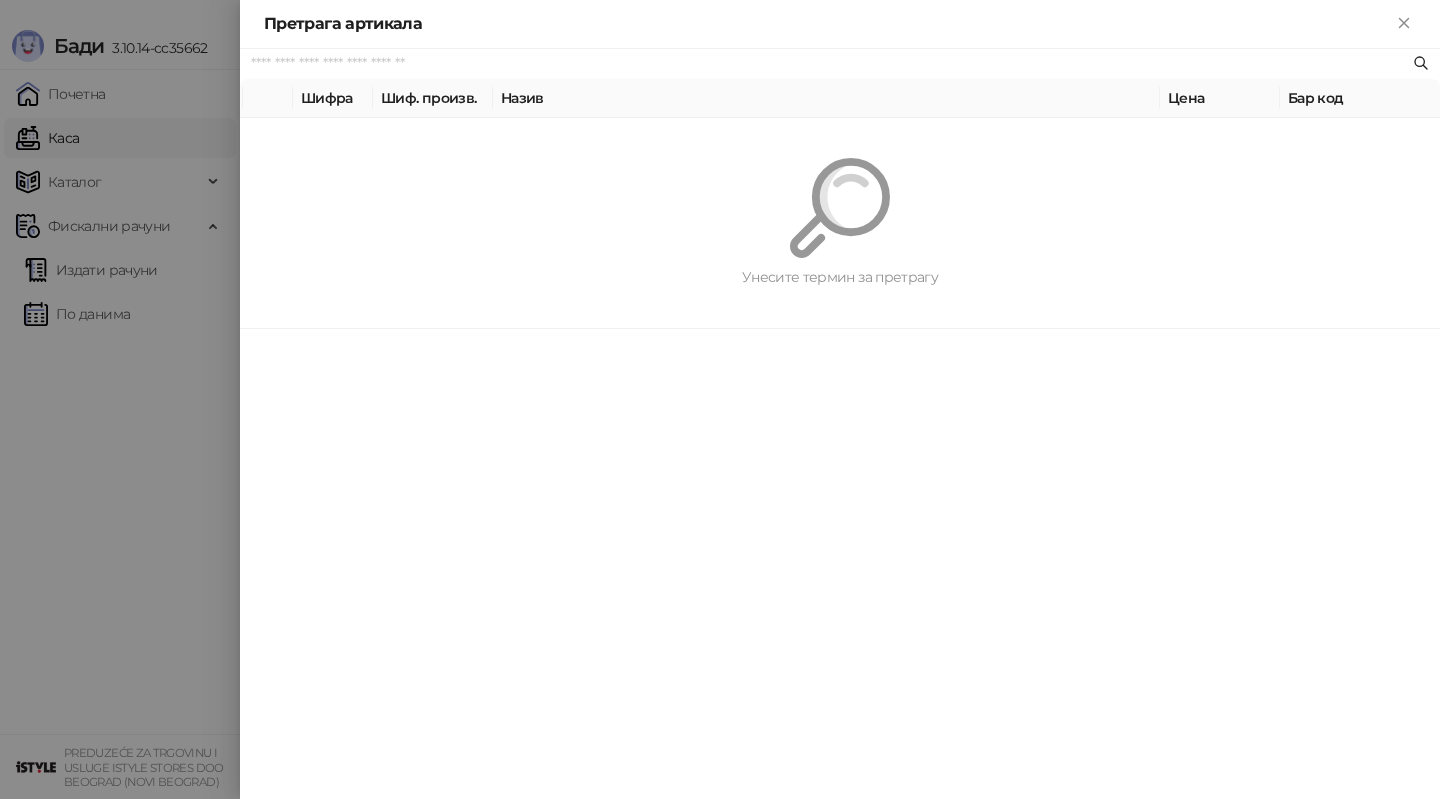paste on "*********" 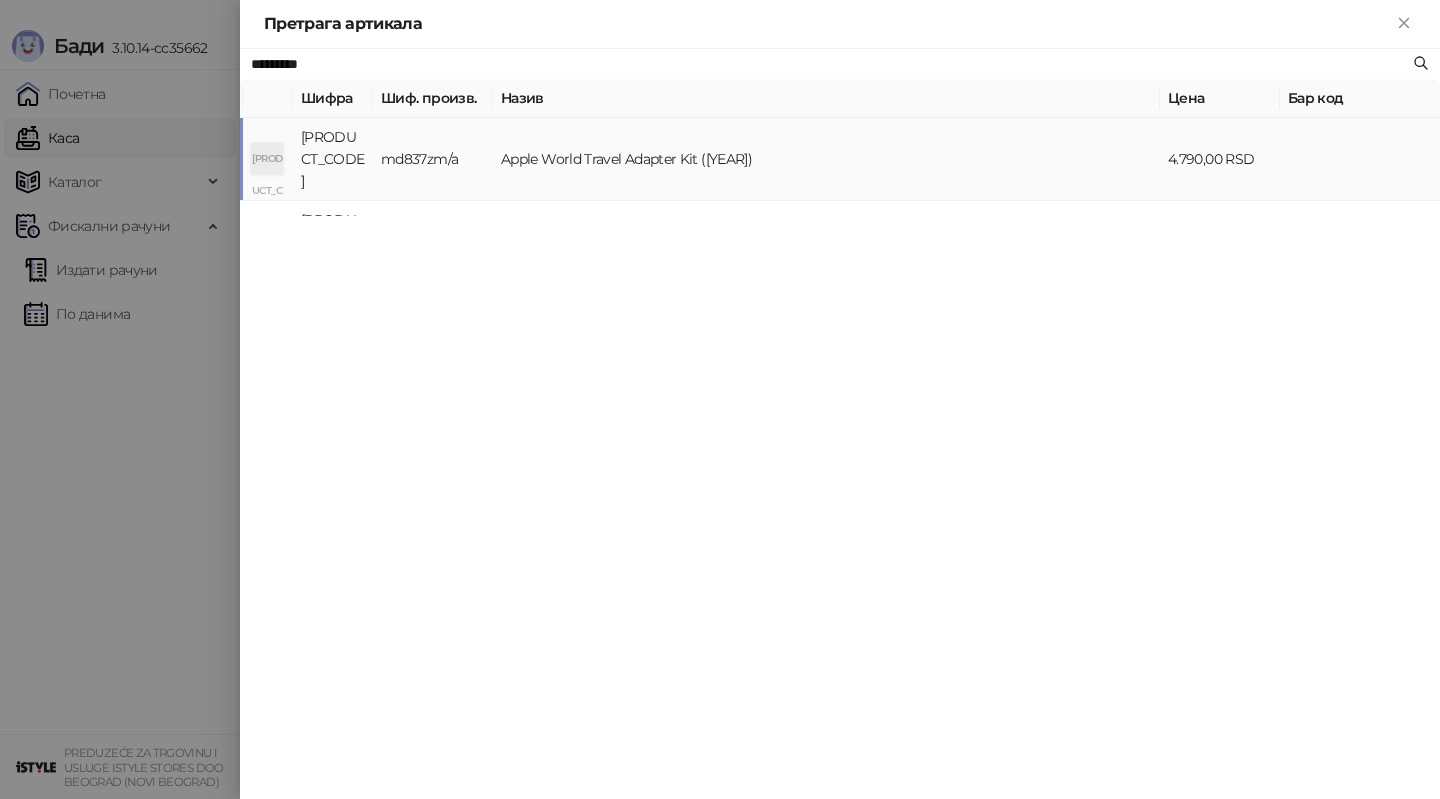 click on "Apple World Travel Adapter Kit ([YEAR])" at bounding box center [826, 159] 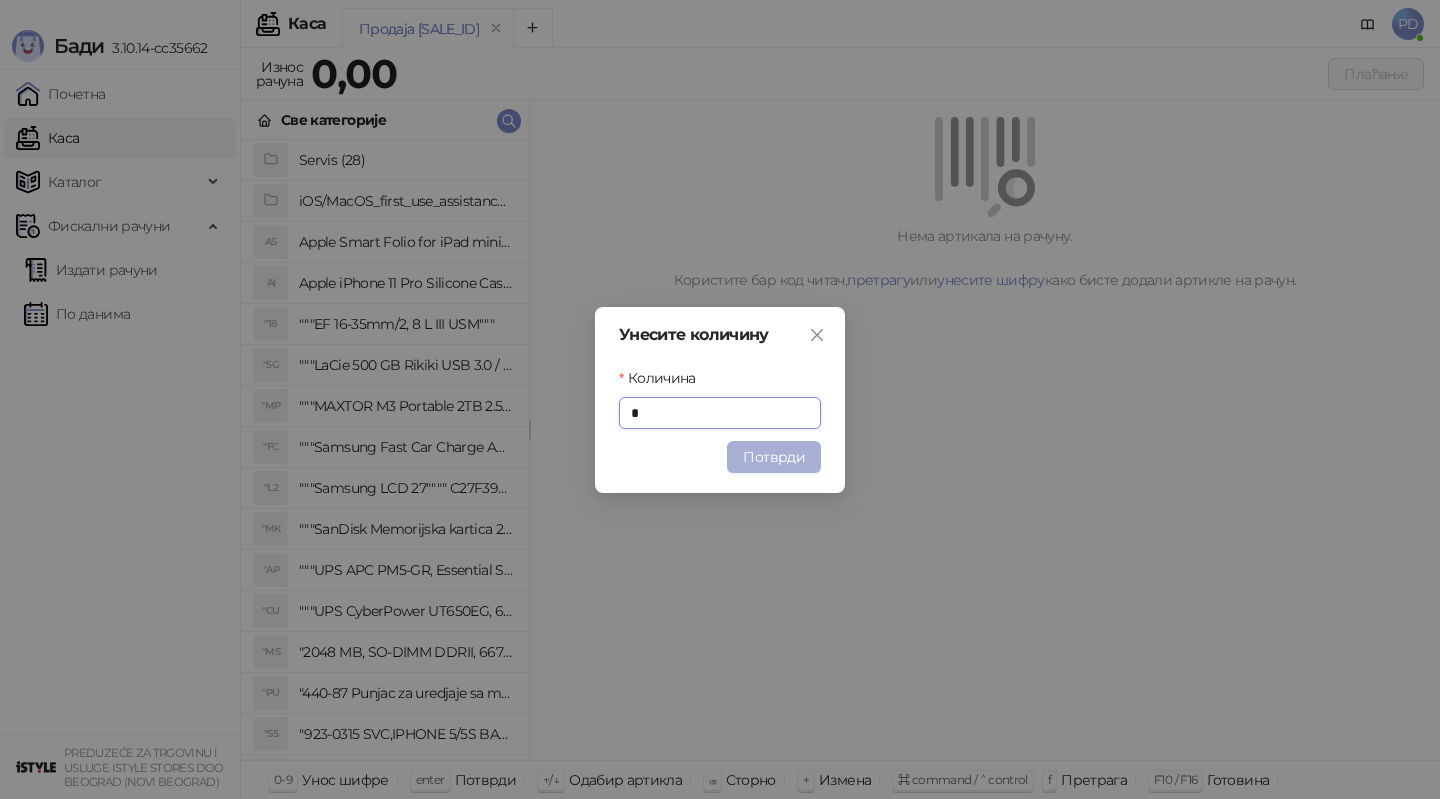 click on "Потврди" at bounding box center [774, 457] 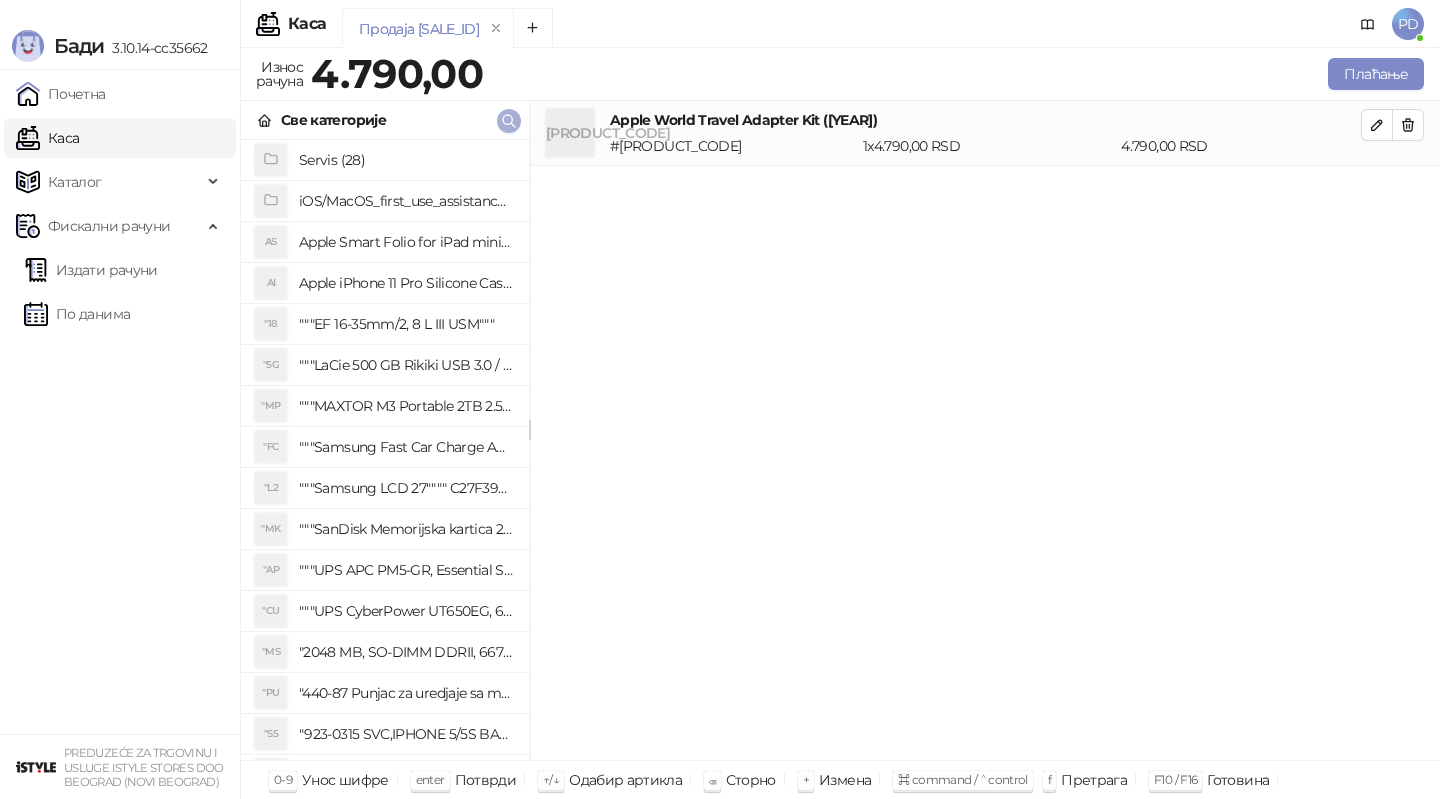 click 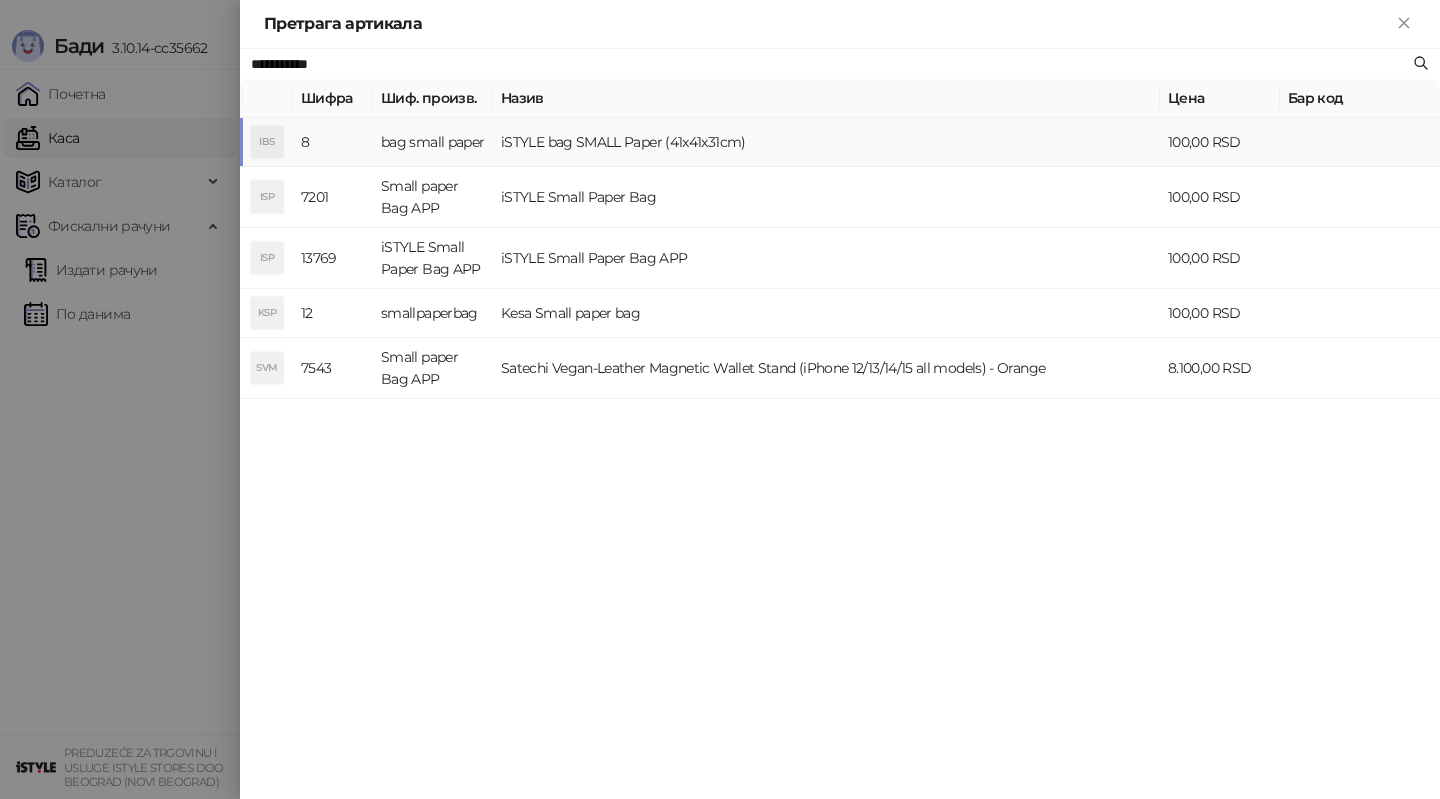 type on "**********" 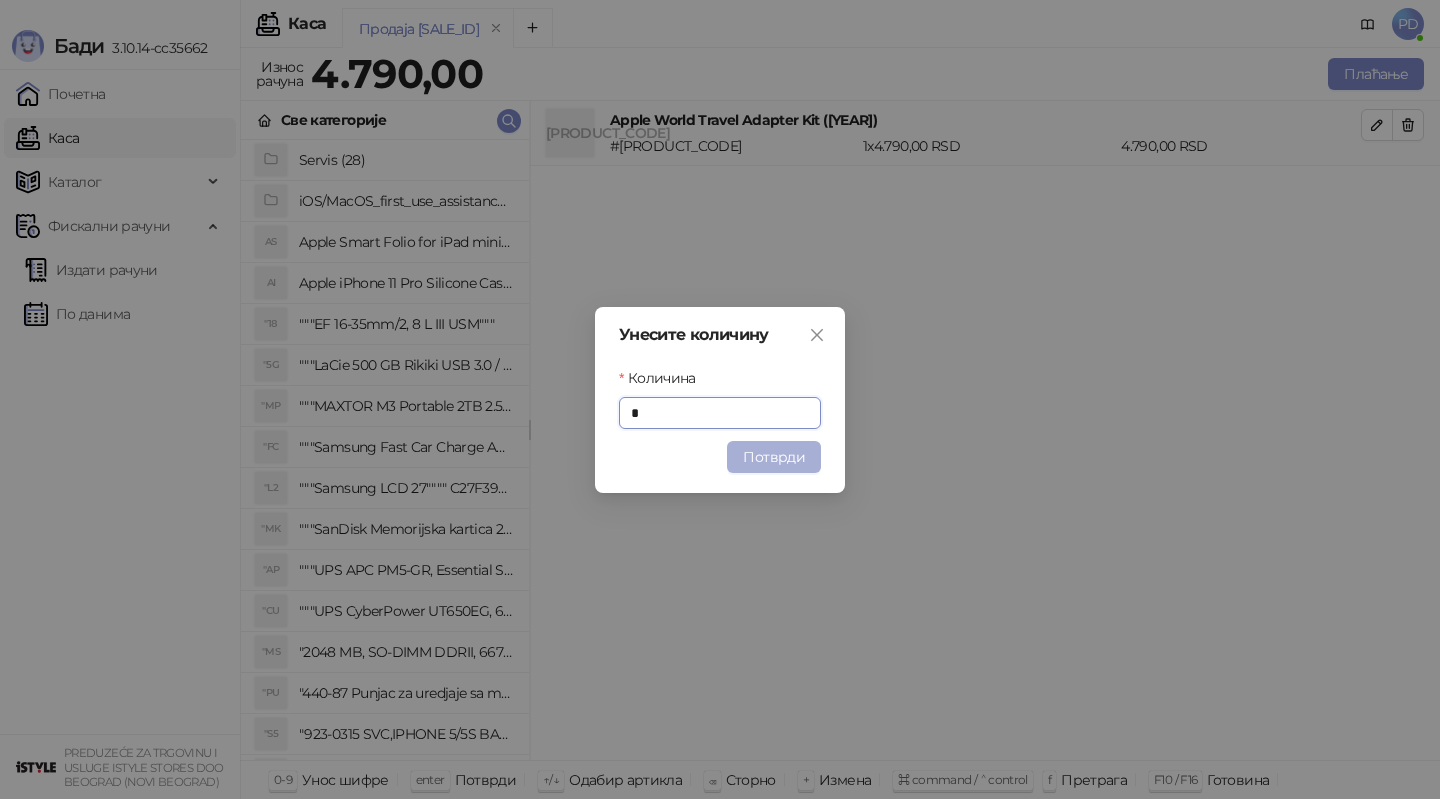 click on "Потврди" at bounding box center (774, 457) 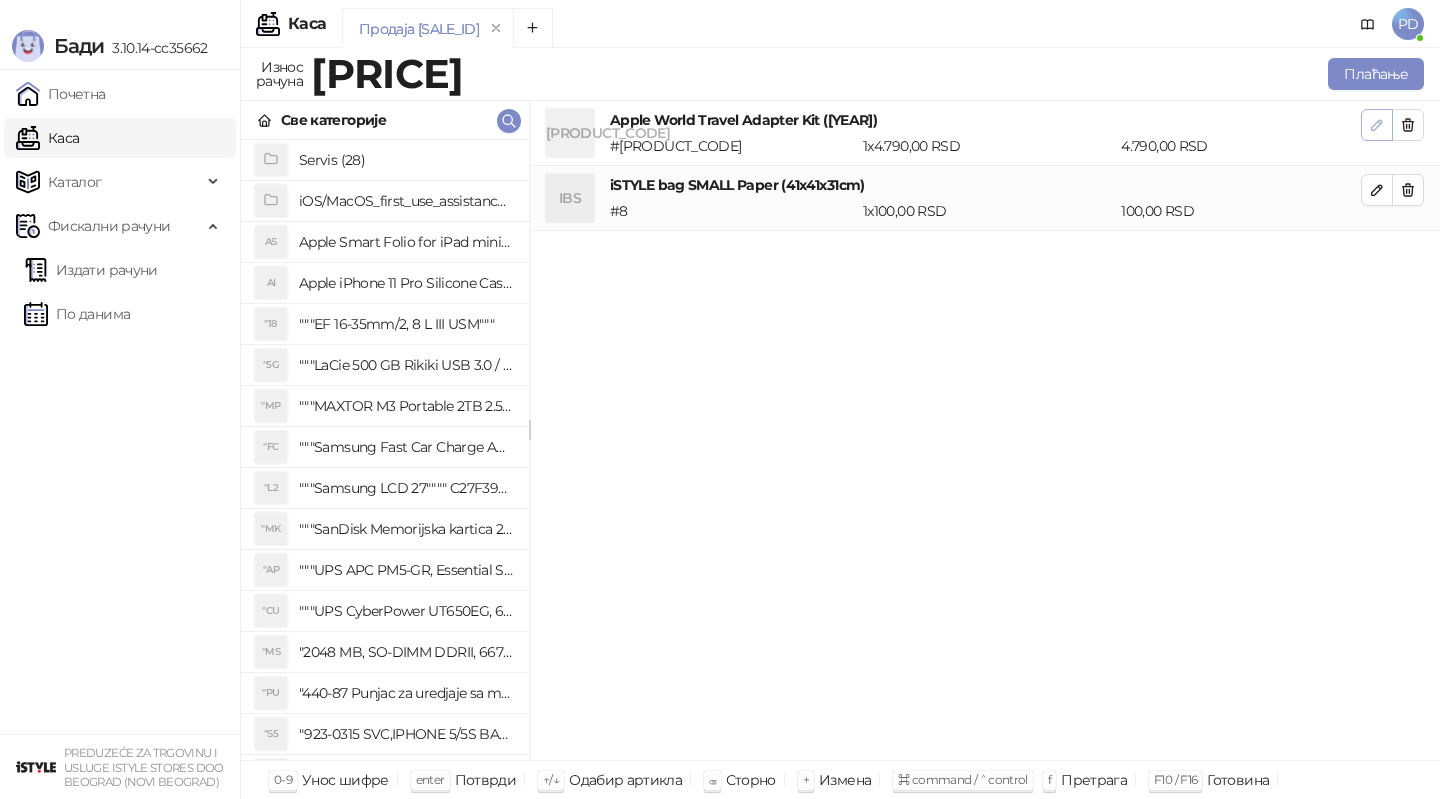 click 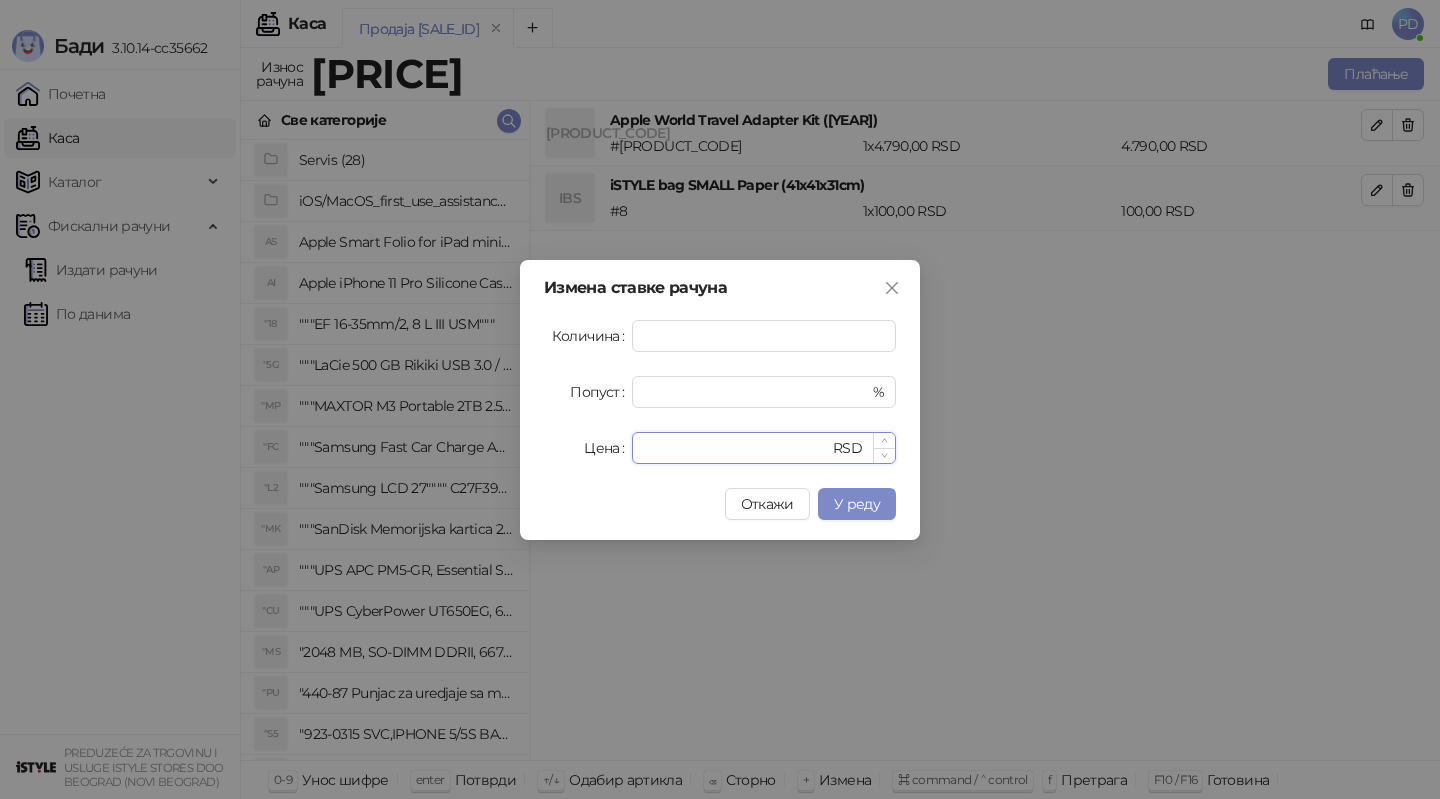 click on "****" at bounding box center (736, 448) 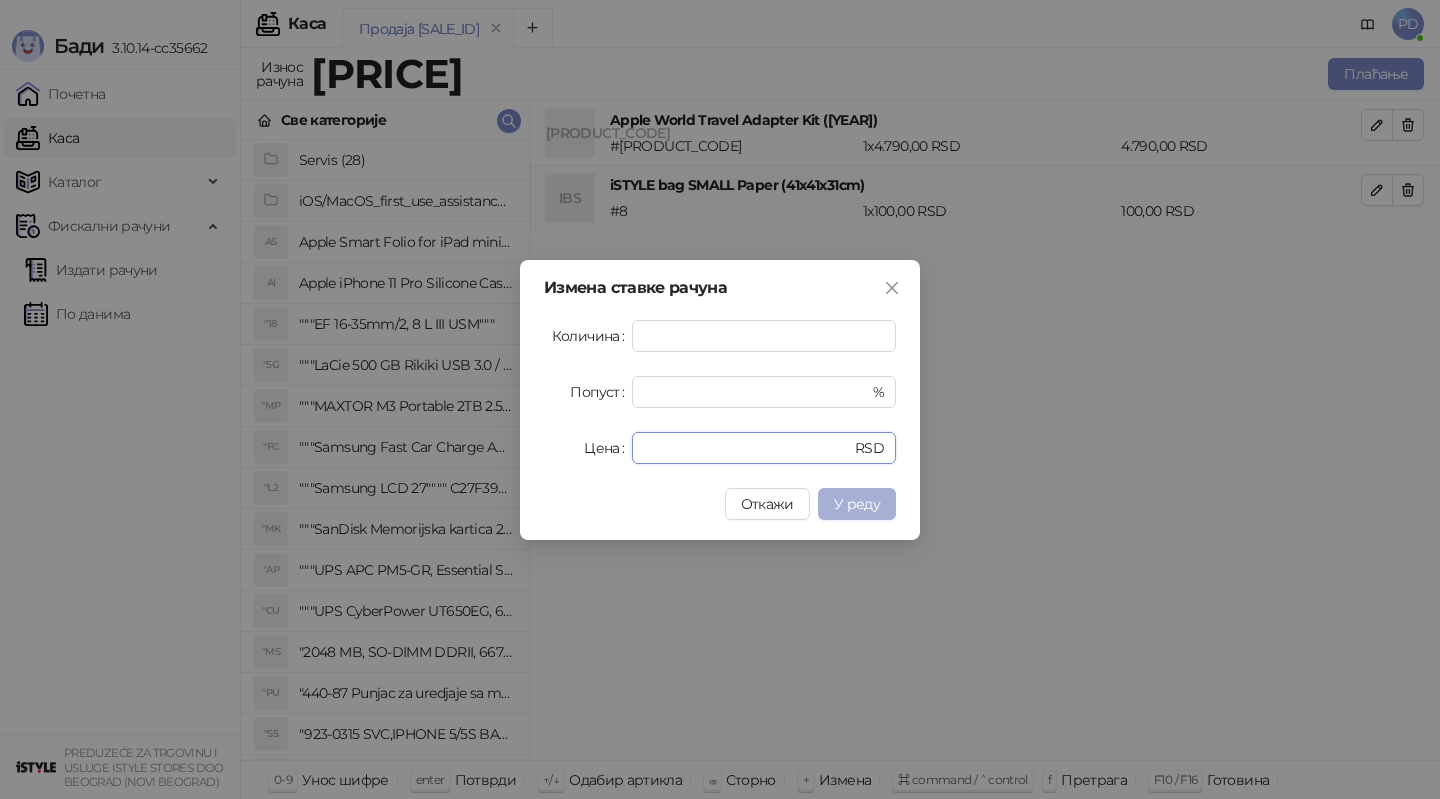type on "****" 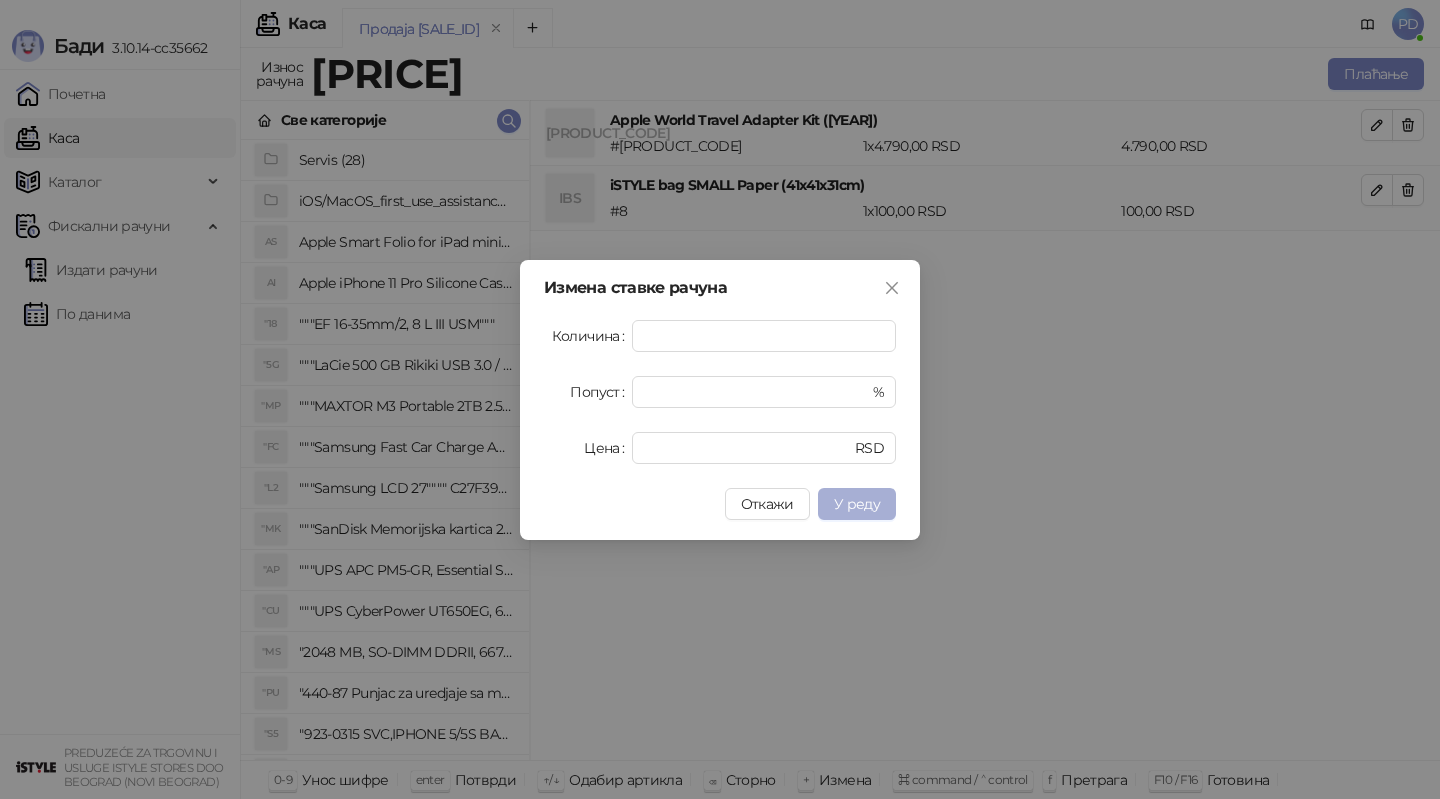 click on "У реду" at bounding box center (857, 504) 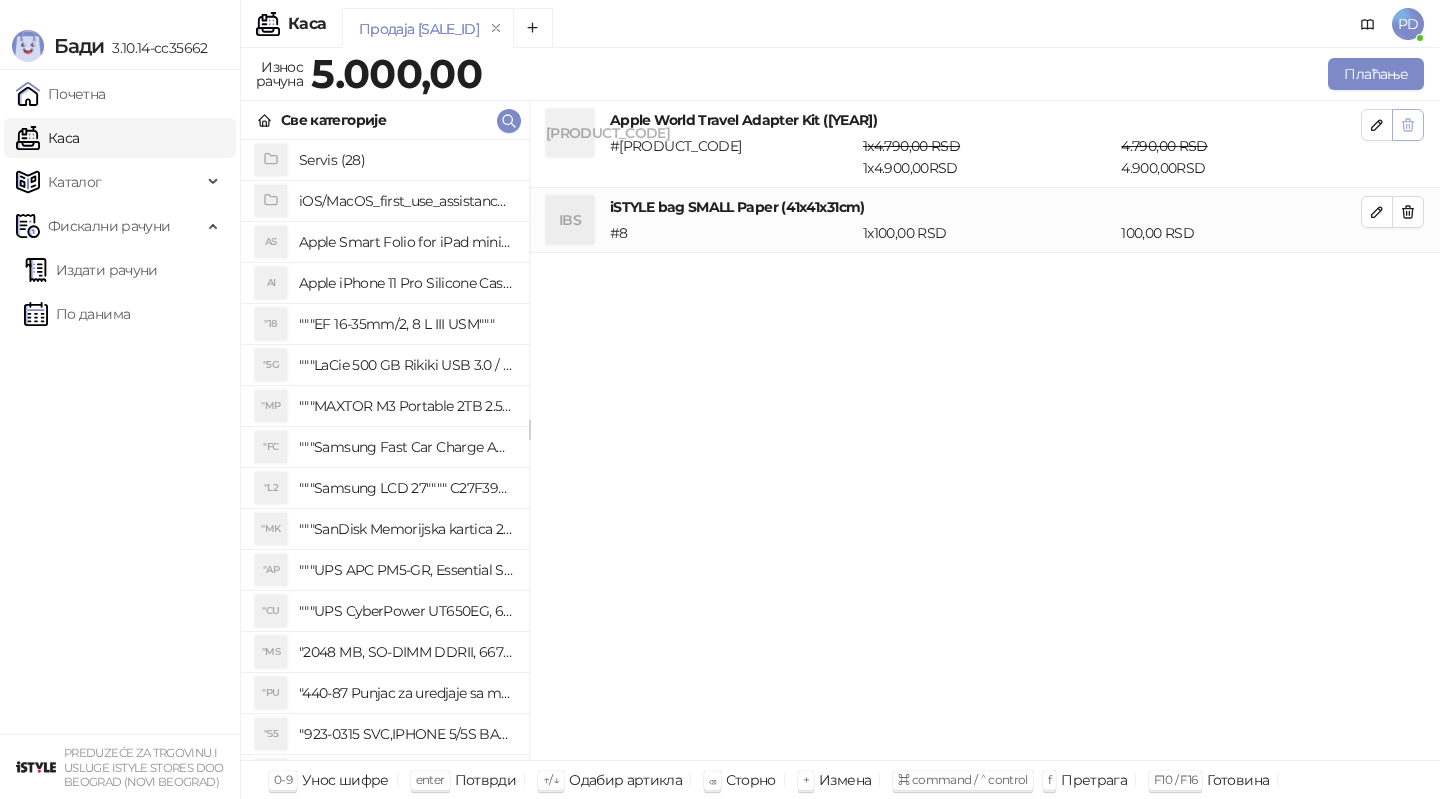 click at bounding box center [1408, 125] 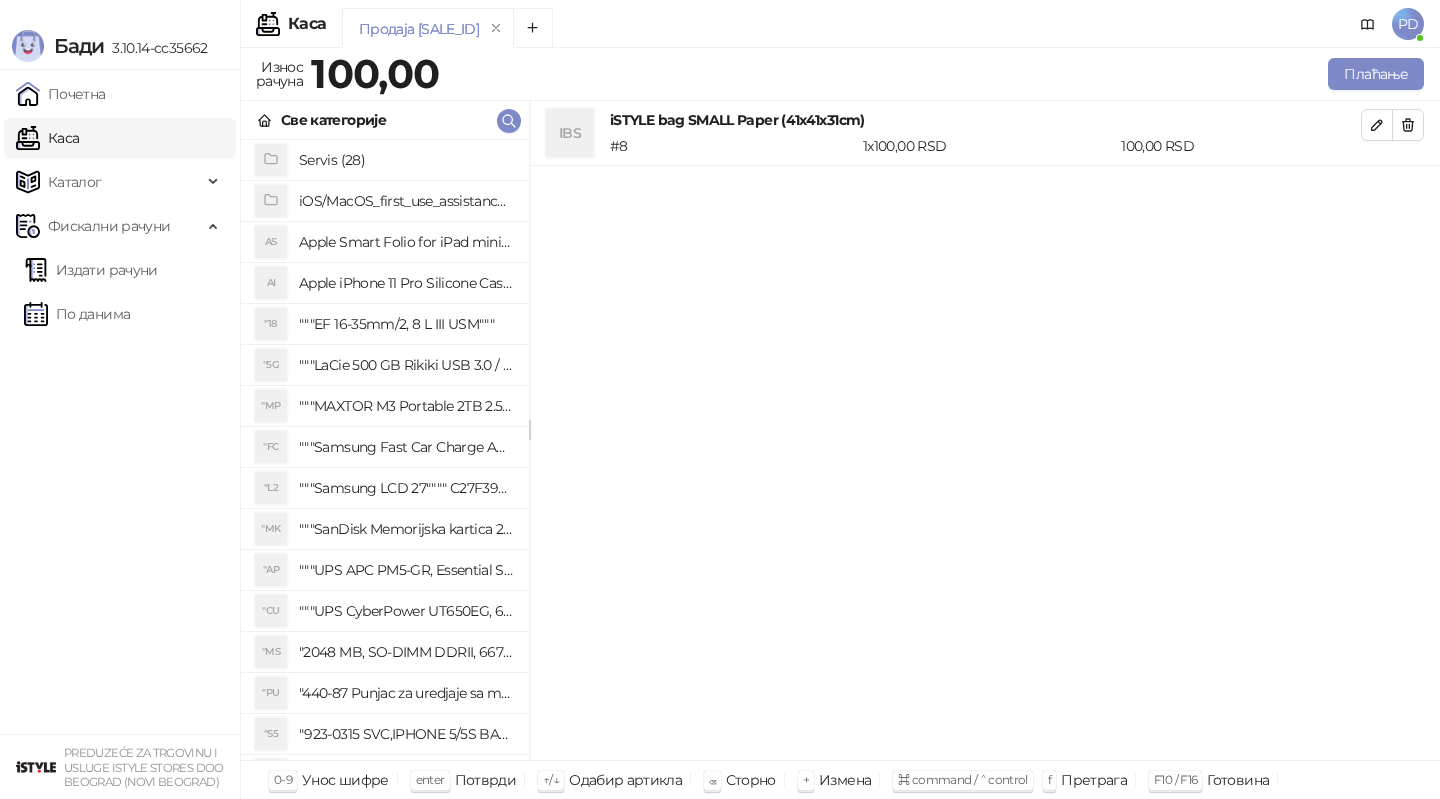 click at bounding box center [1408, 125] 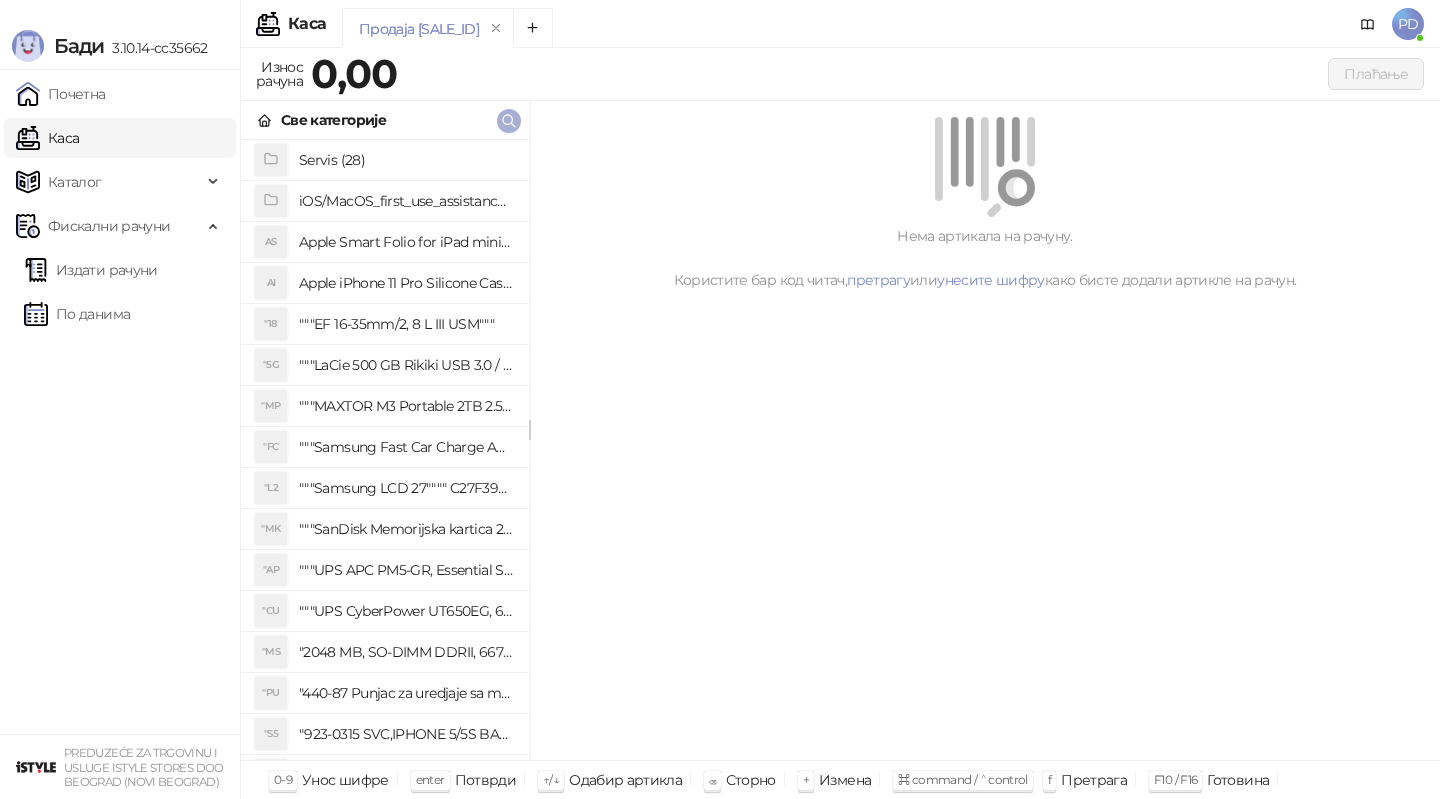 click 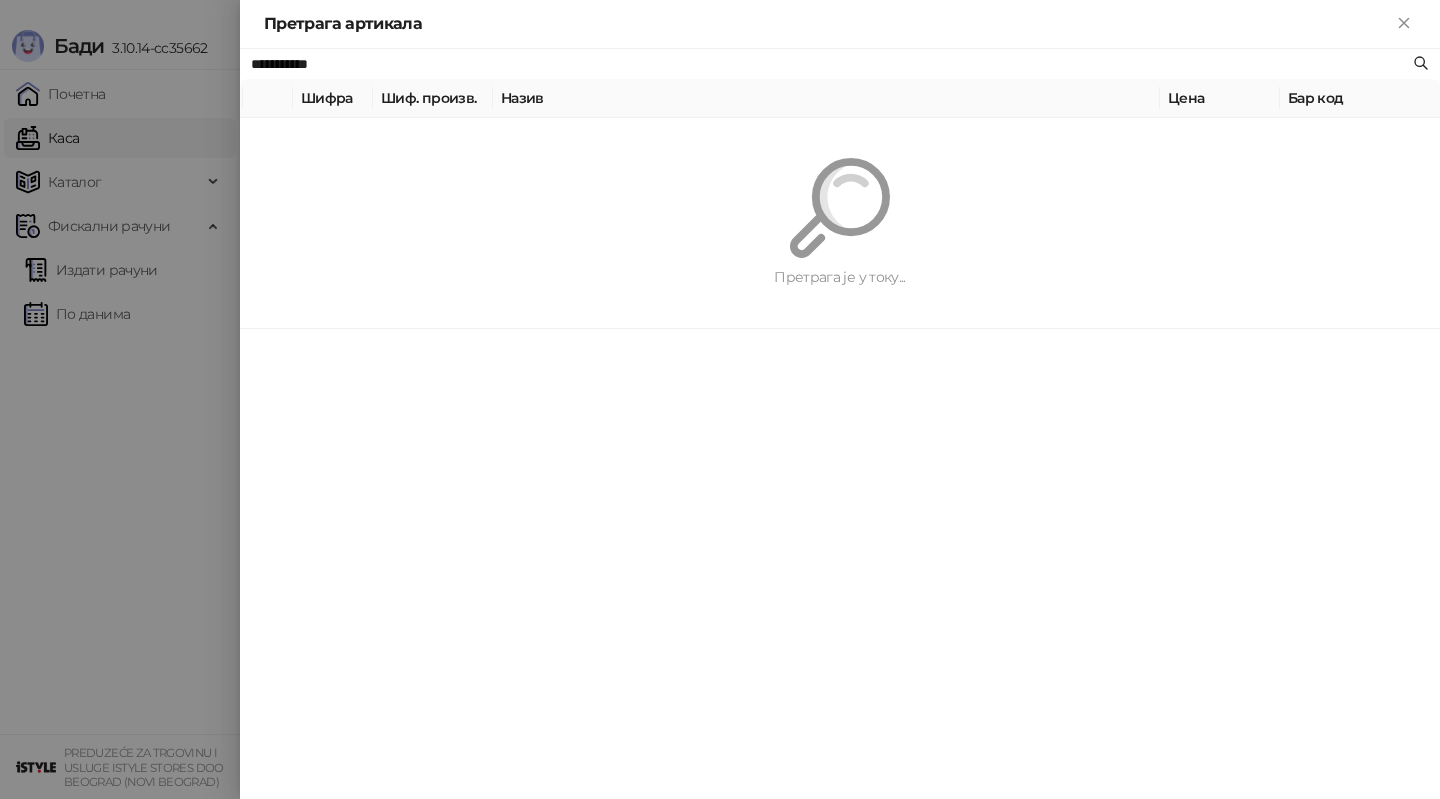 paste 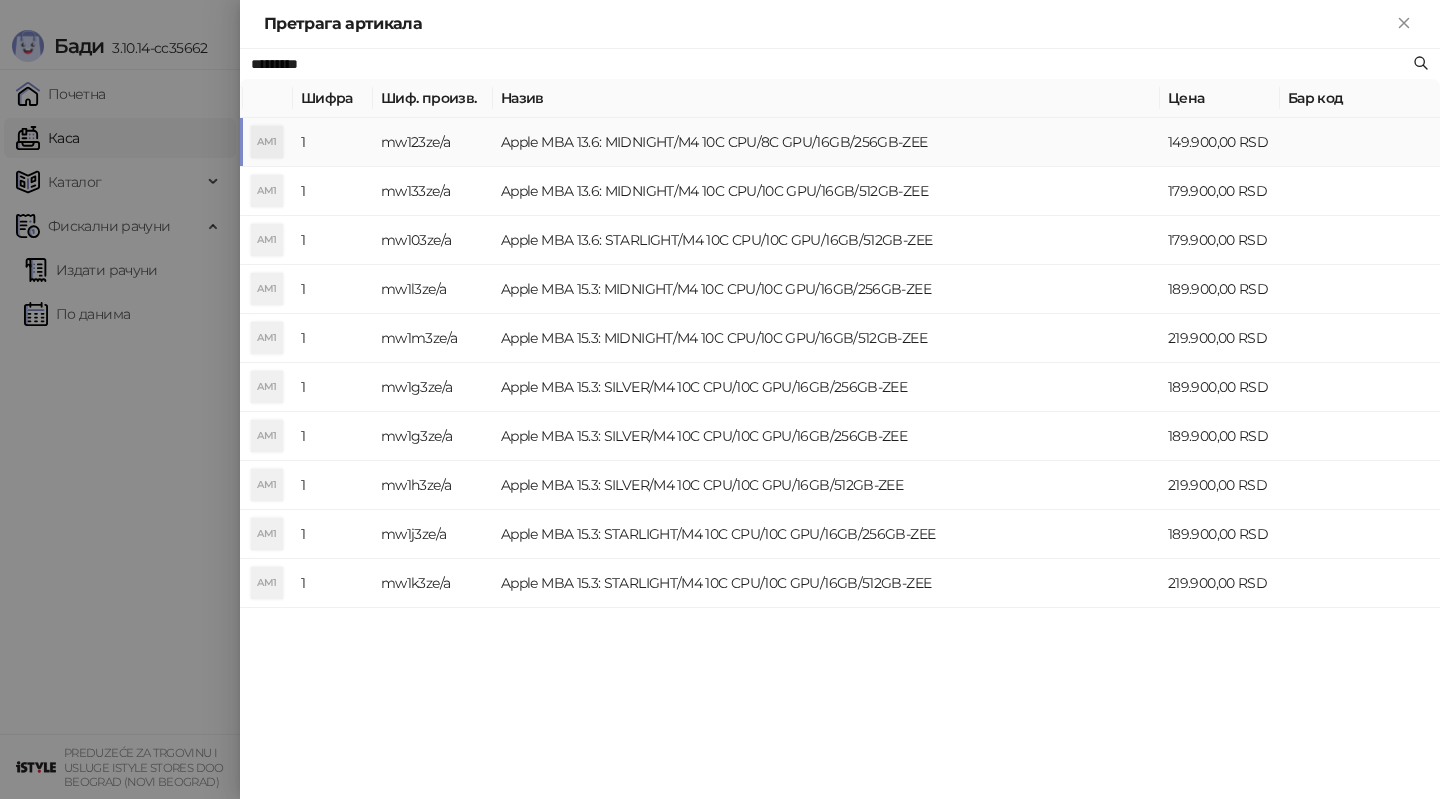 type on "*********" 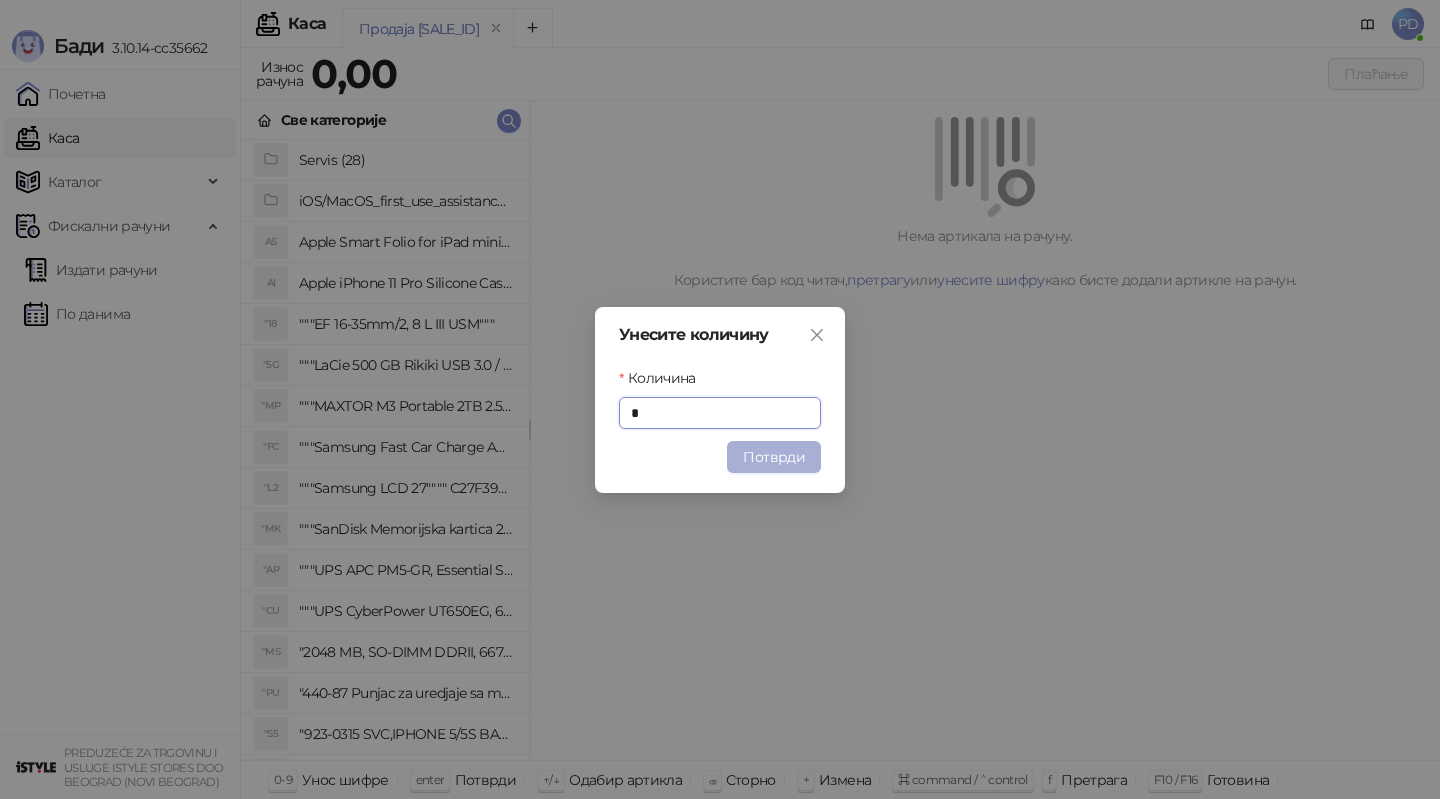 click on "Потврди" at bounding box center [774, 457] 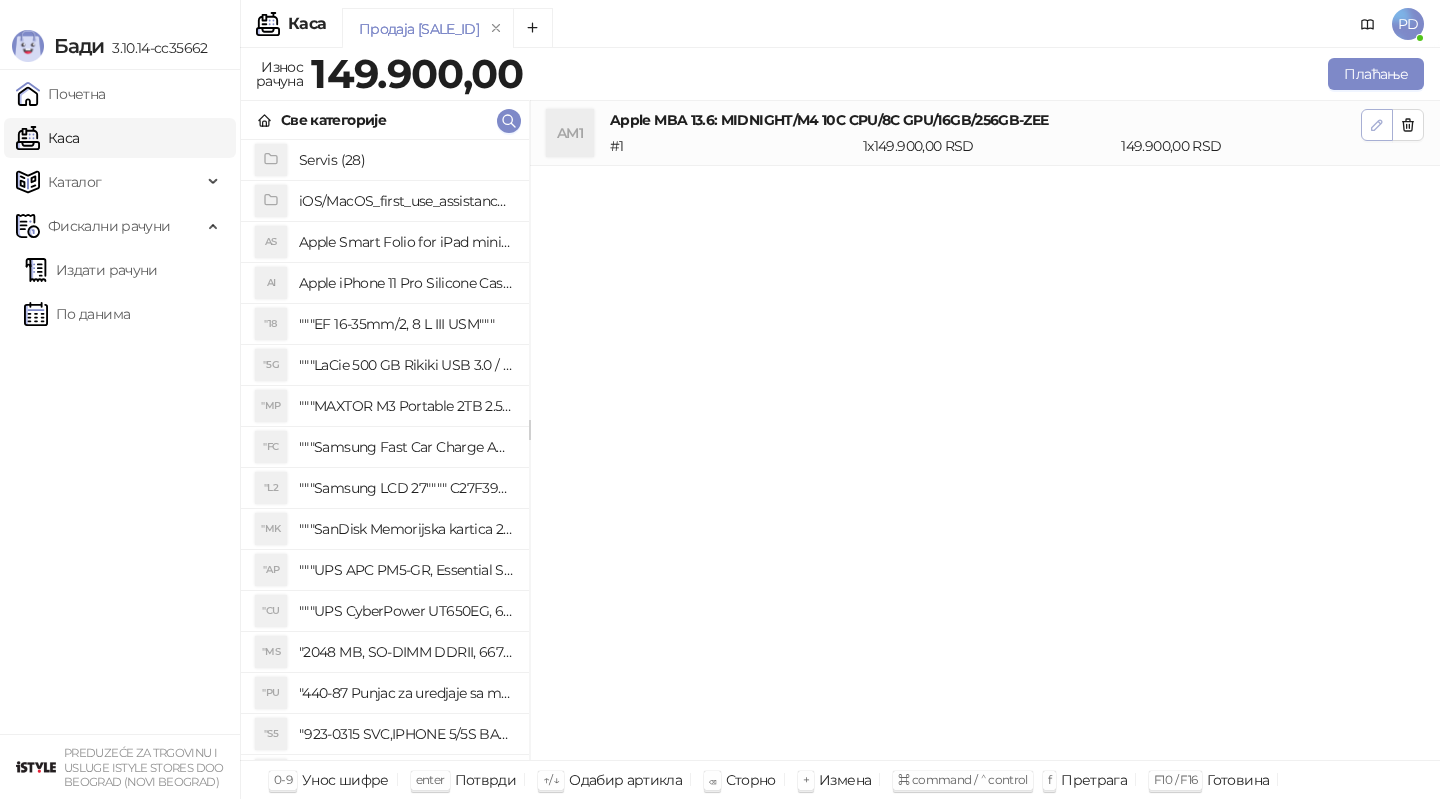 click 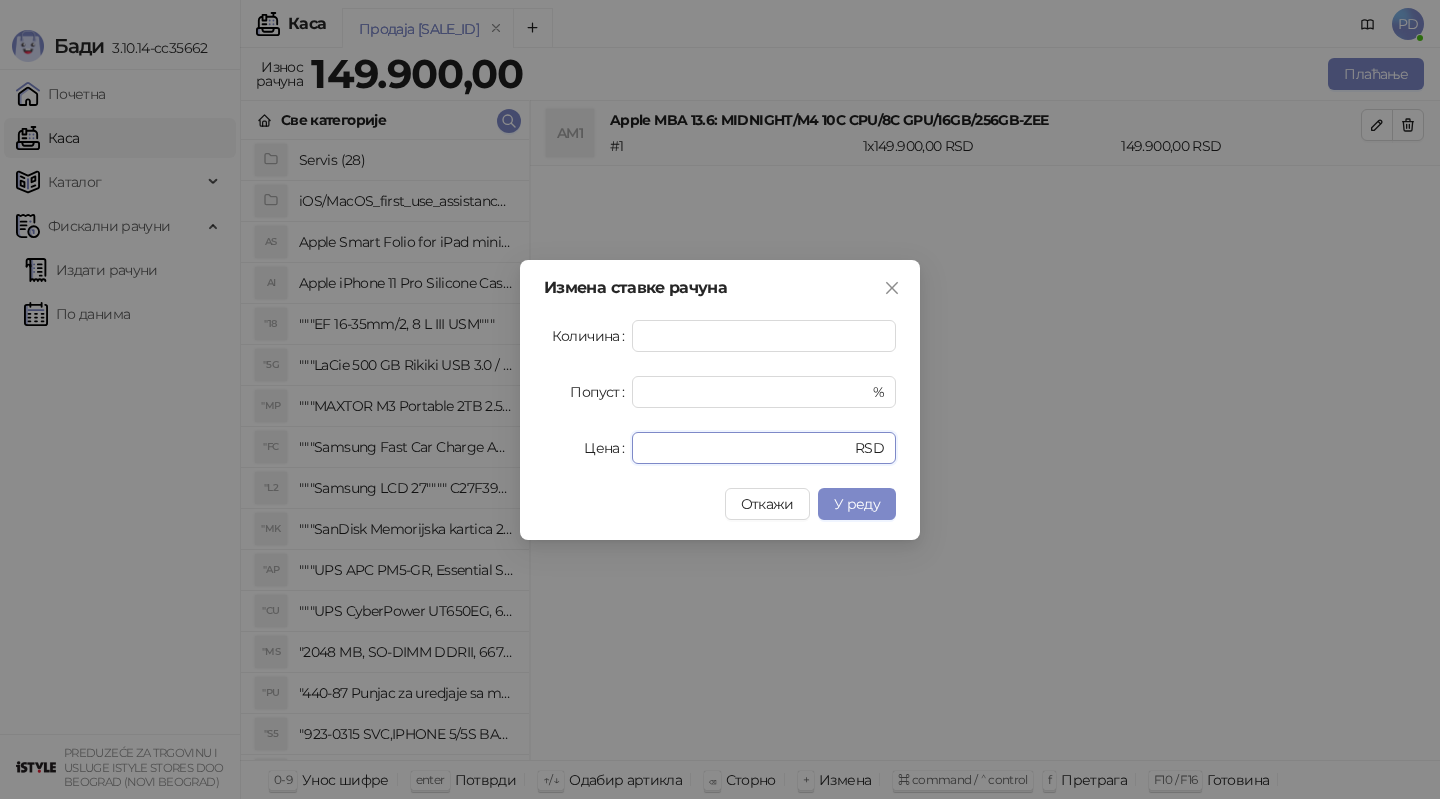 drag, startPoint x: 713, startPoint y: 449, endPoint x: 469, endPoint y: 445, distance: 244.03279 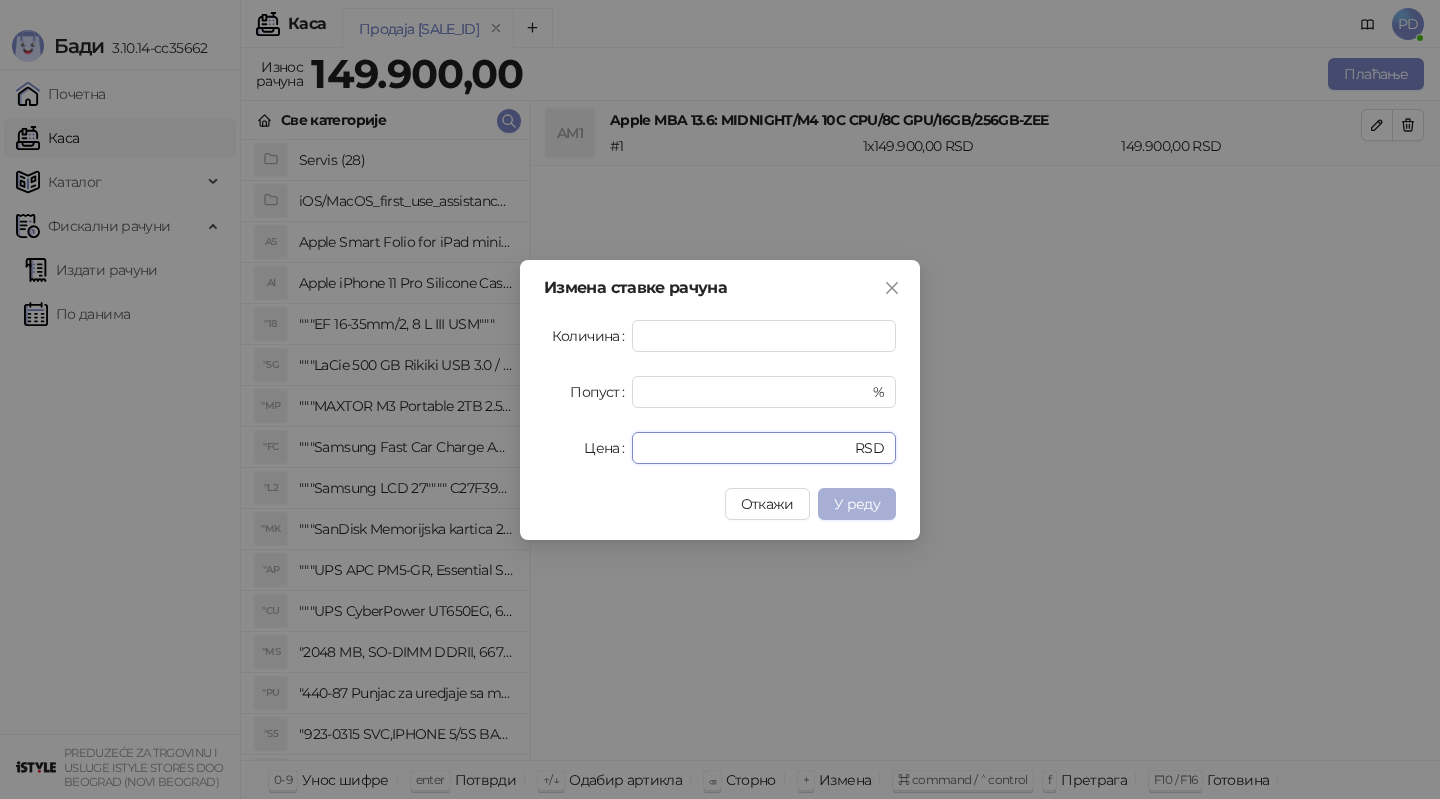 type on "******" 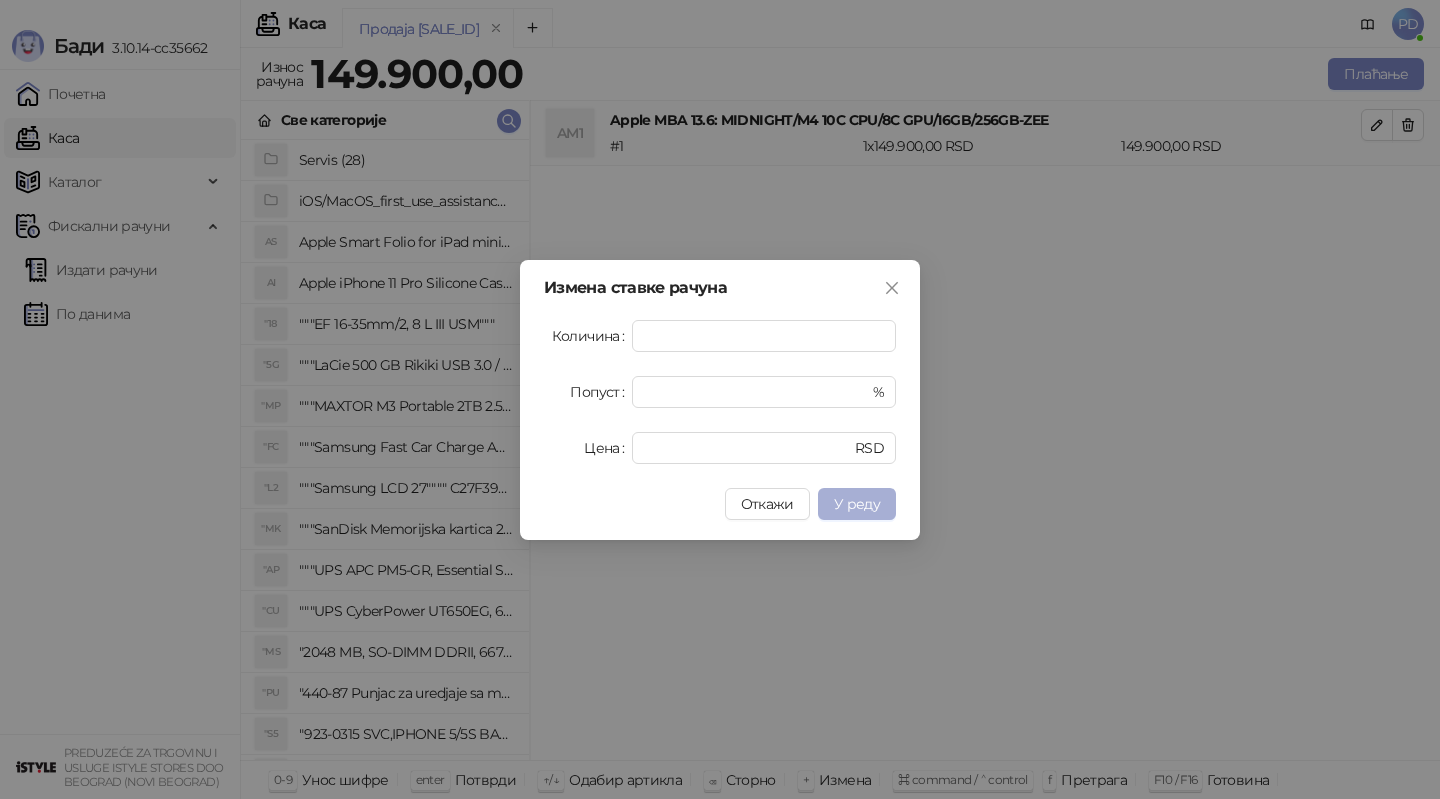click on "У реду" at bounding box center (857, 504) 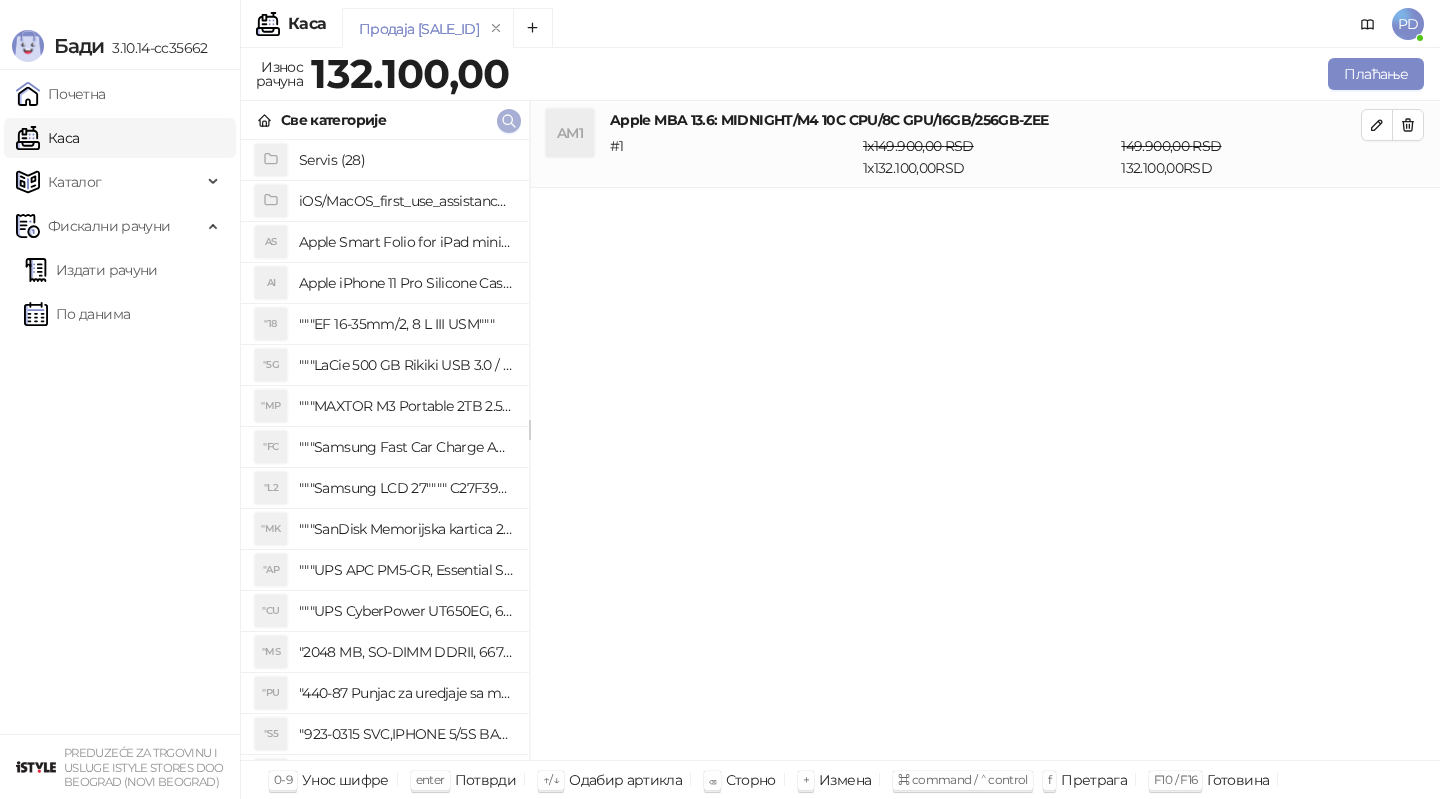 click 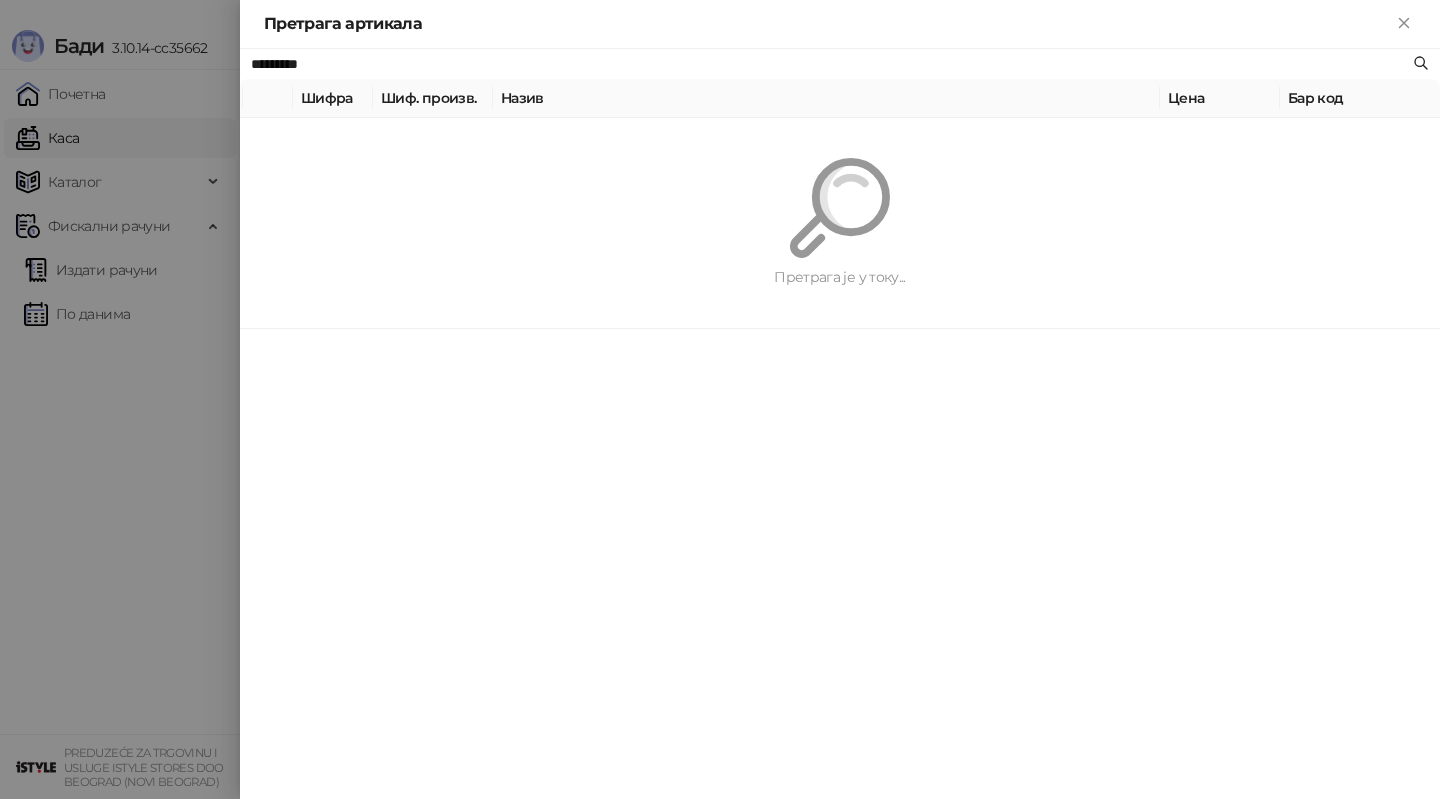 paste on "*********" 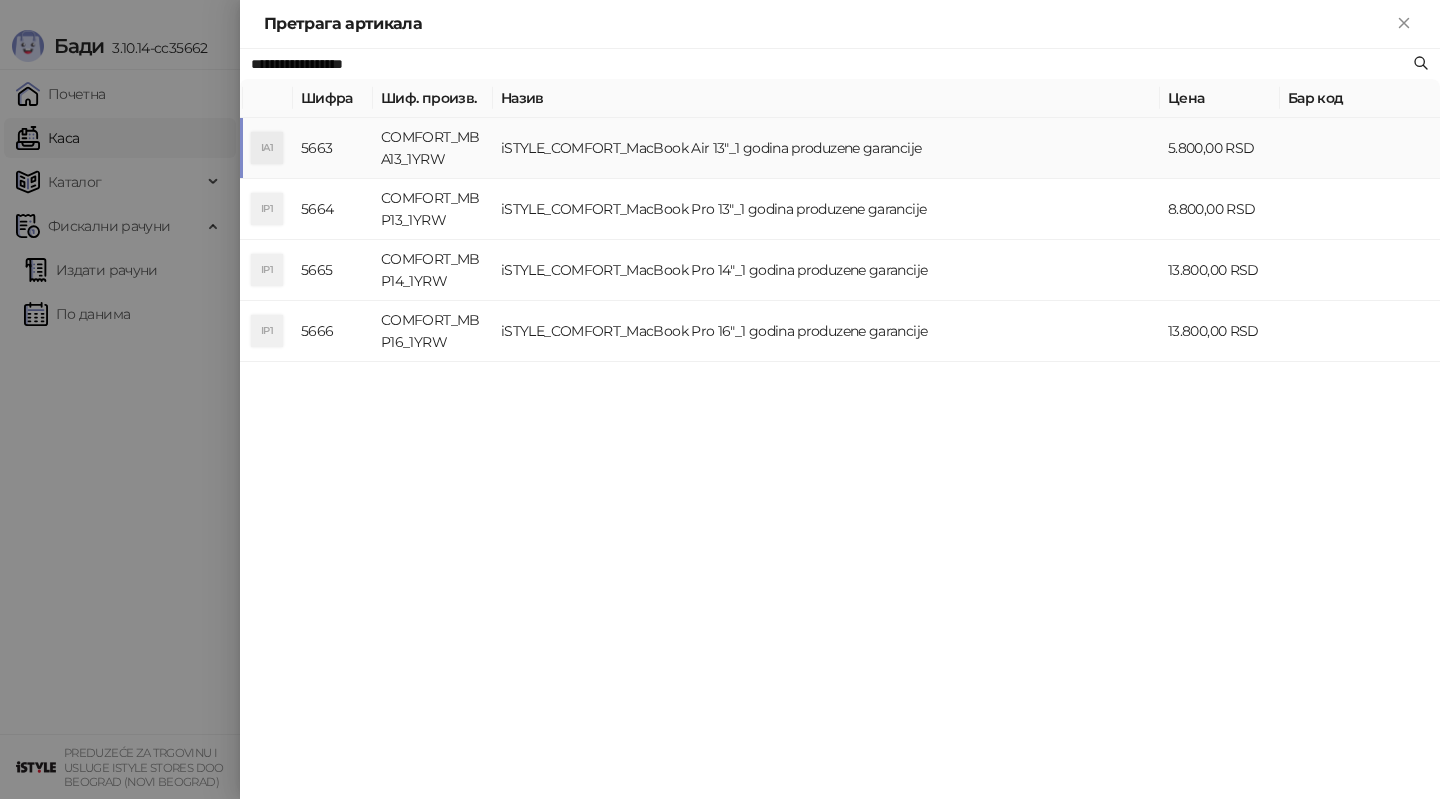 click on "iSTYLE_COMFORT_MacBook Air 13"_1 godina produzene garancije" at bounding box center (826, 148) 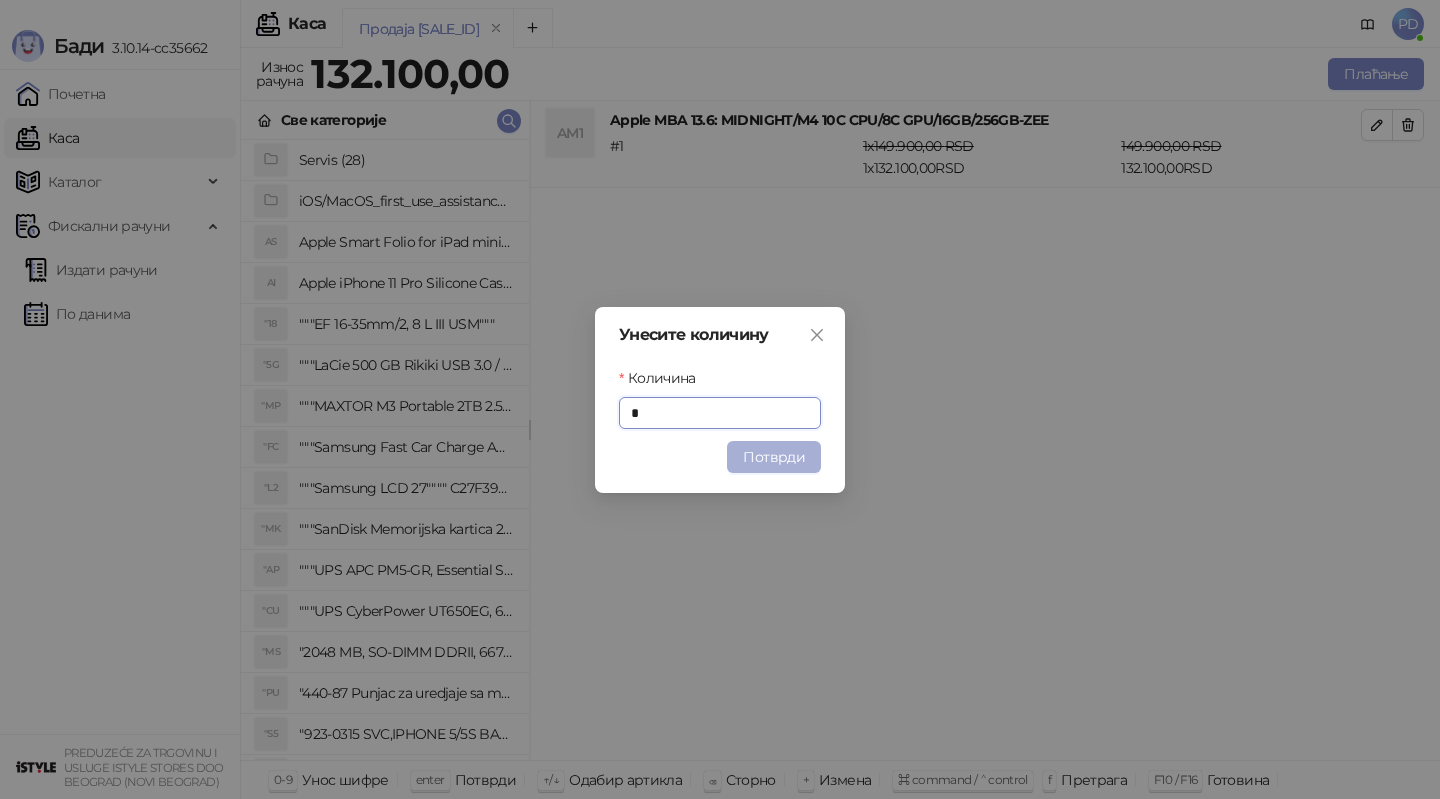 click on "Потврди" at bounding box center (774, 457) 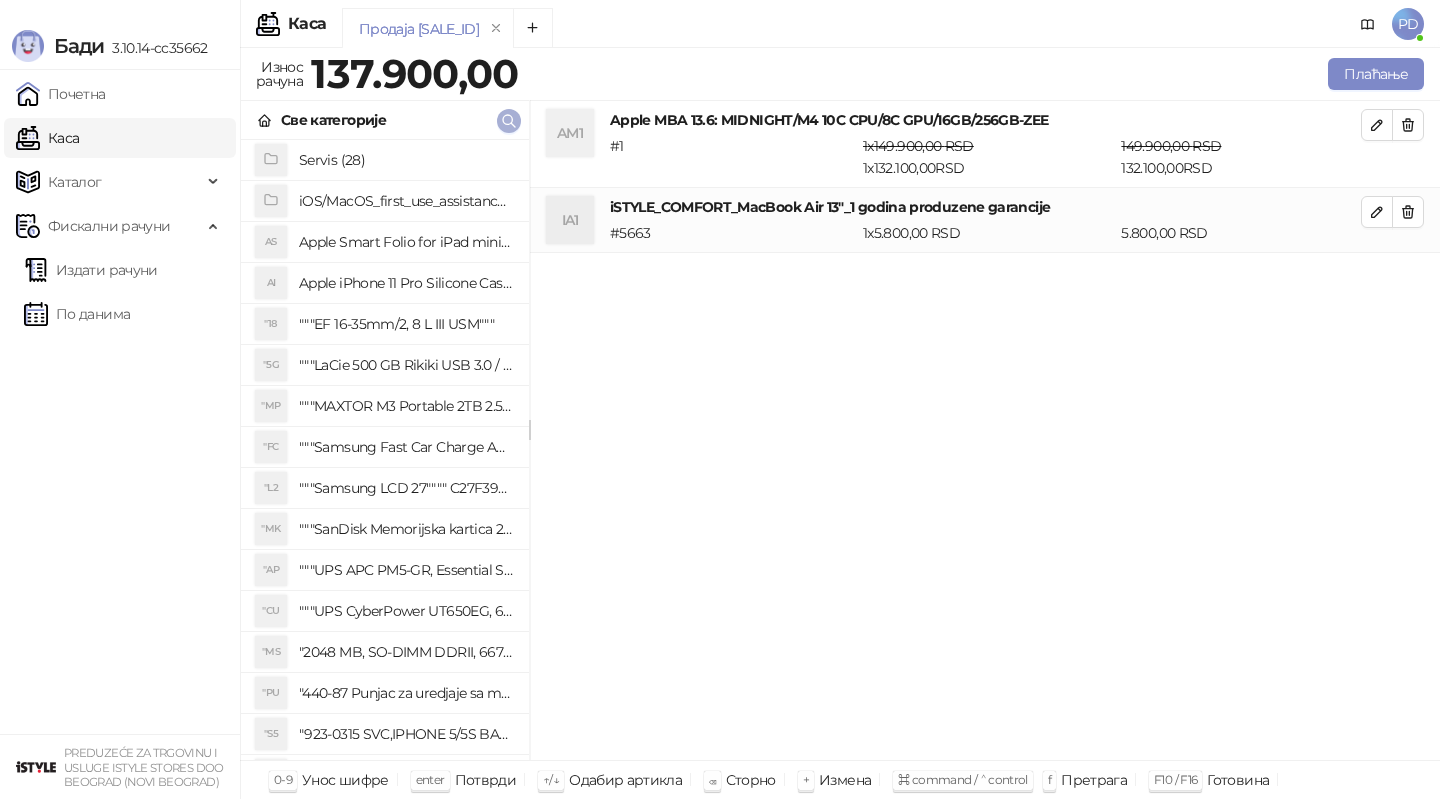 click 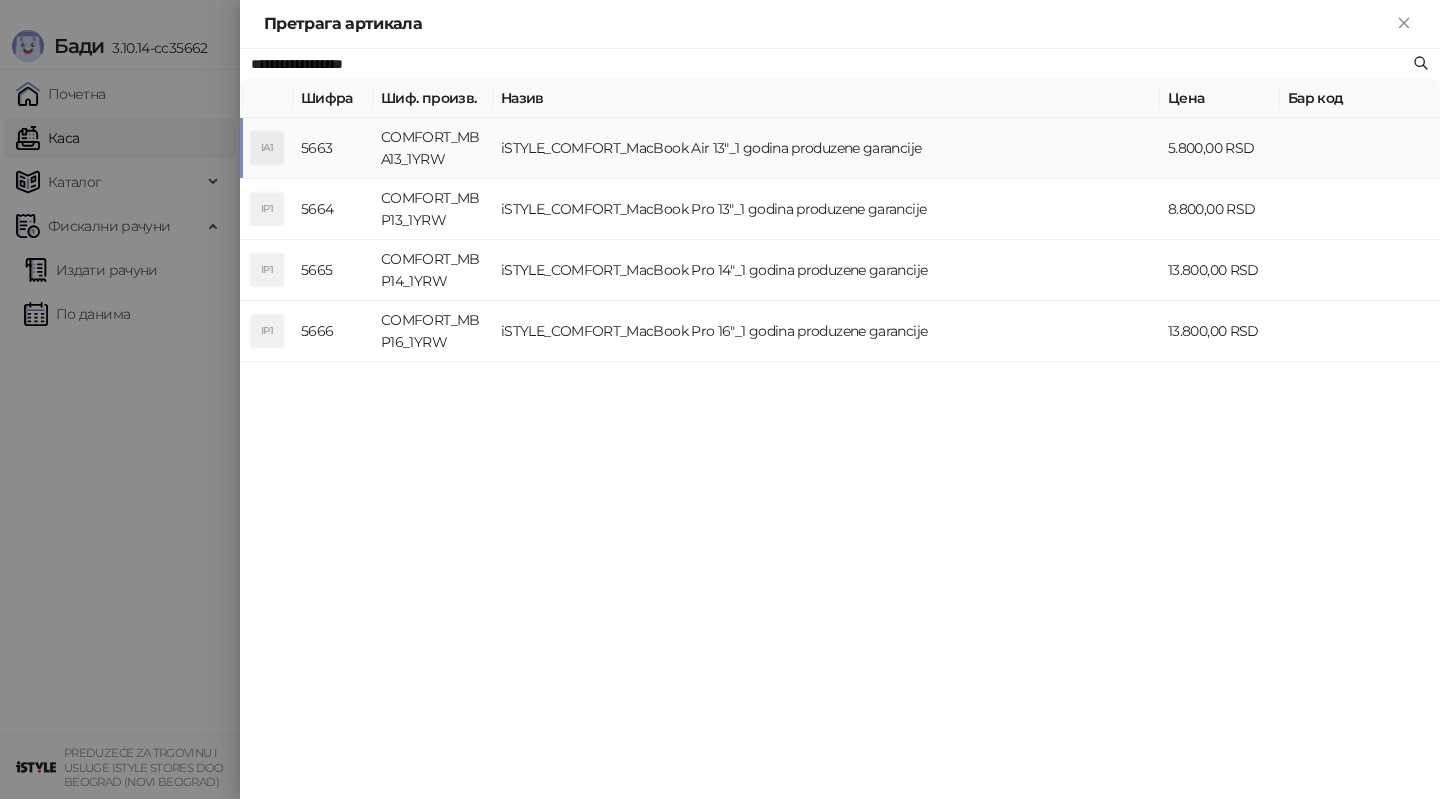 paste on "****" 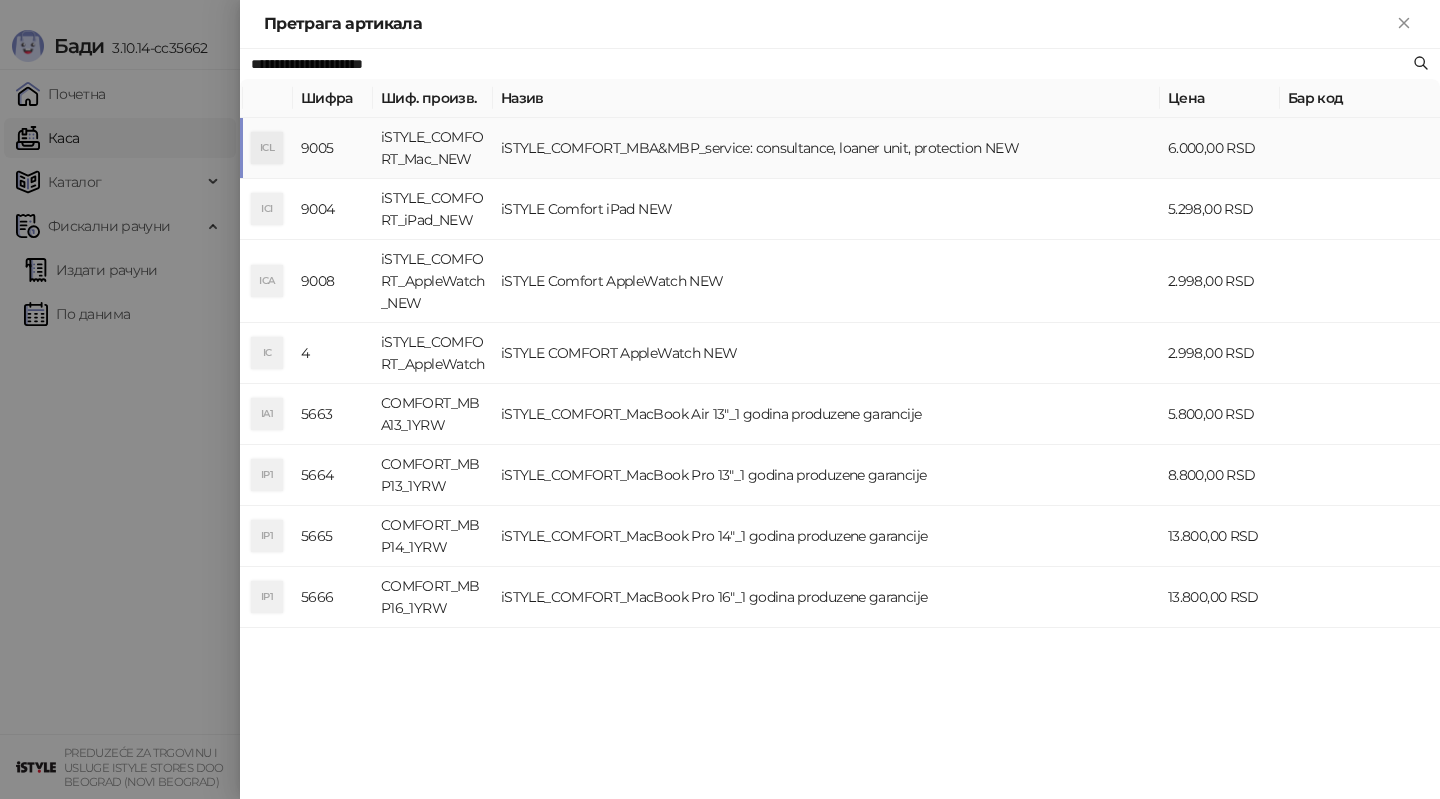 type on "**********" 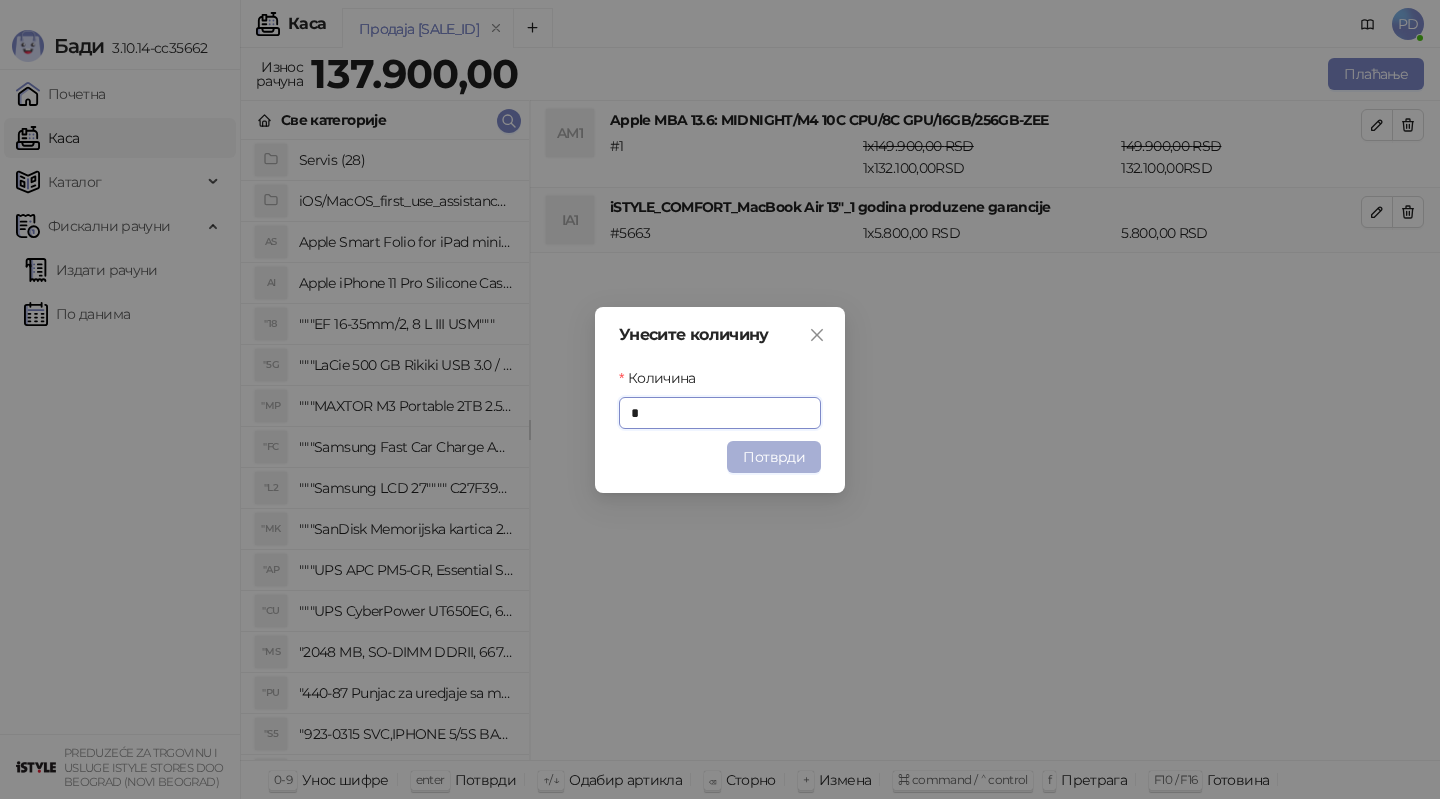 click on "Потврди" at bounding box center [774, 457] 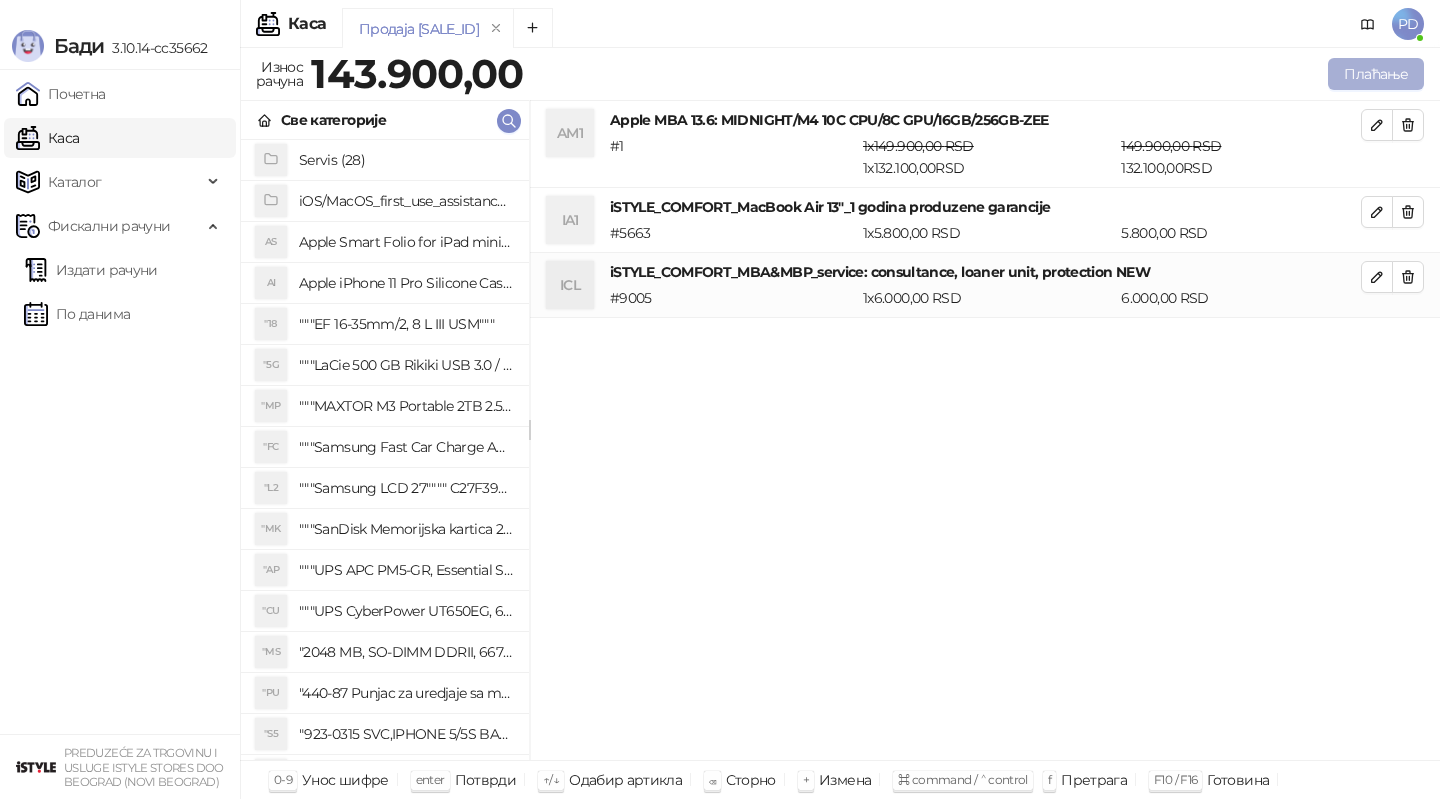 click on "Плаћање" at bounding box center (1376, 74) 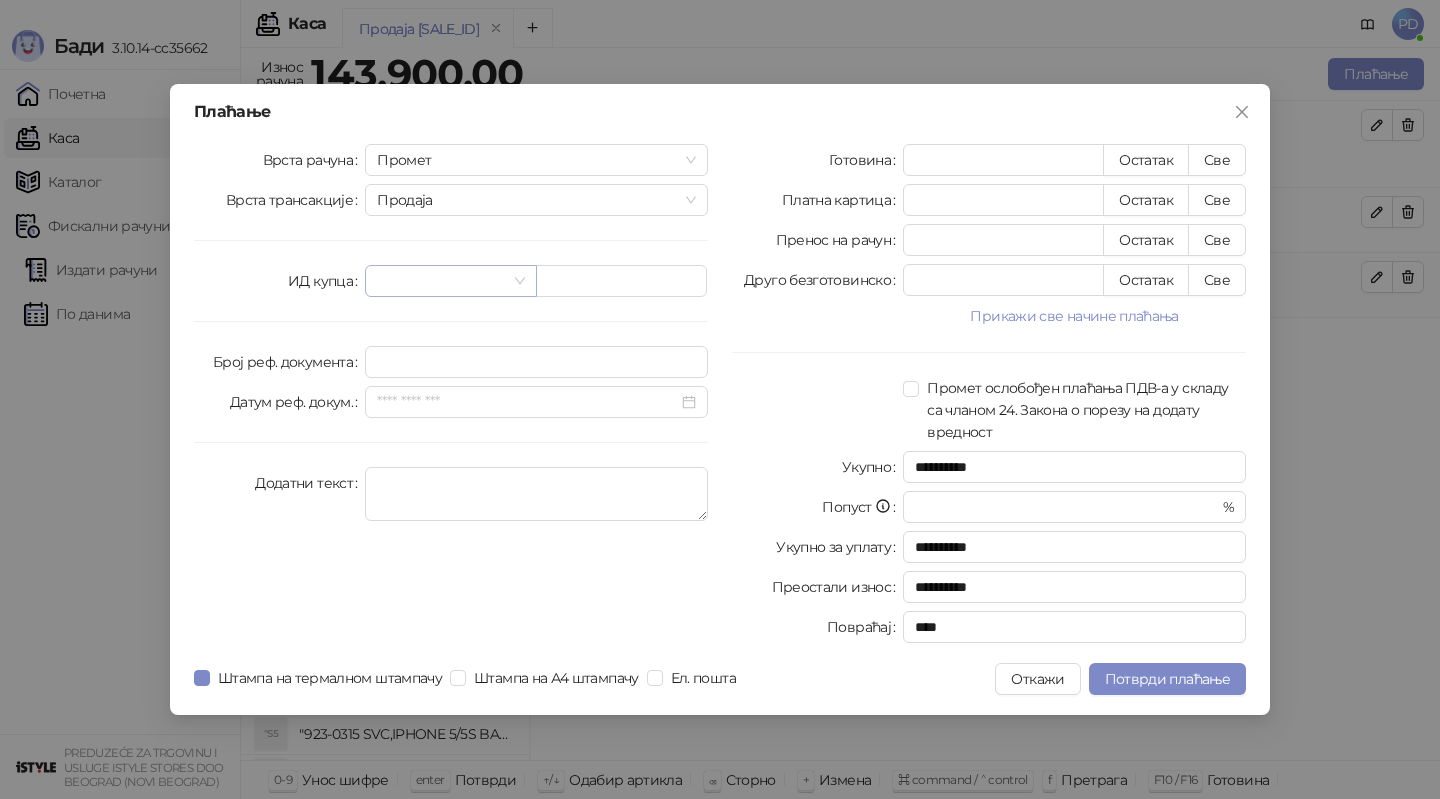 click at bounding box center [441, 281] 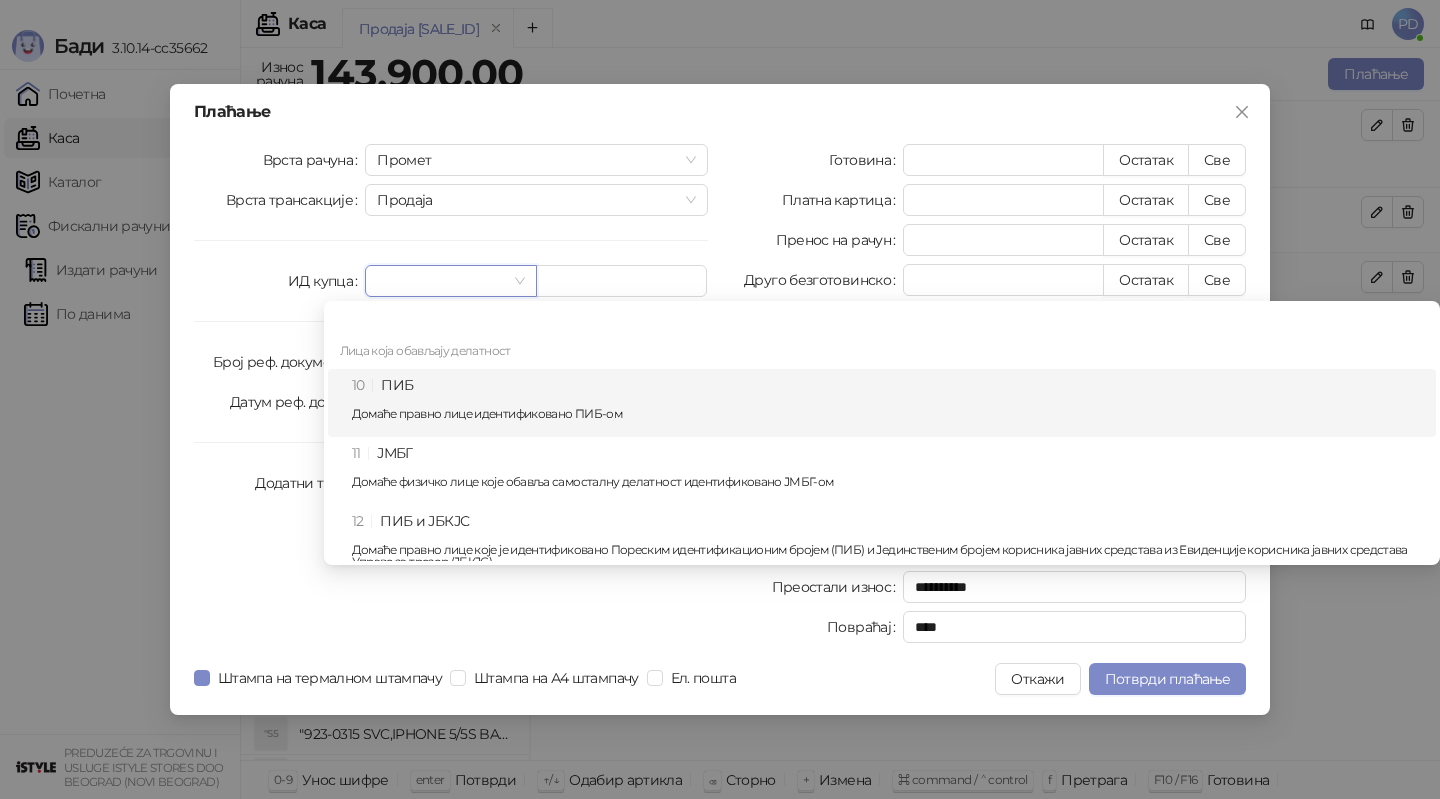 click on "Домаће правно лице идентификовано ПИБ-ом" at bounding box center [888, 414] 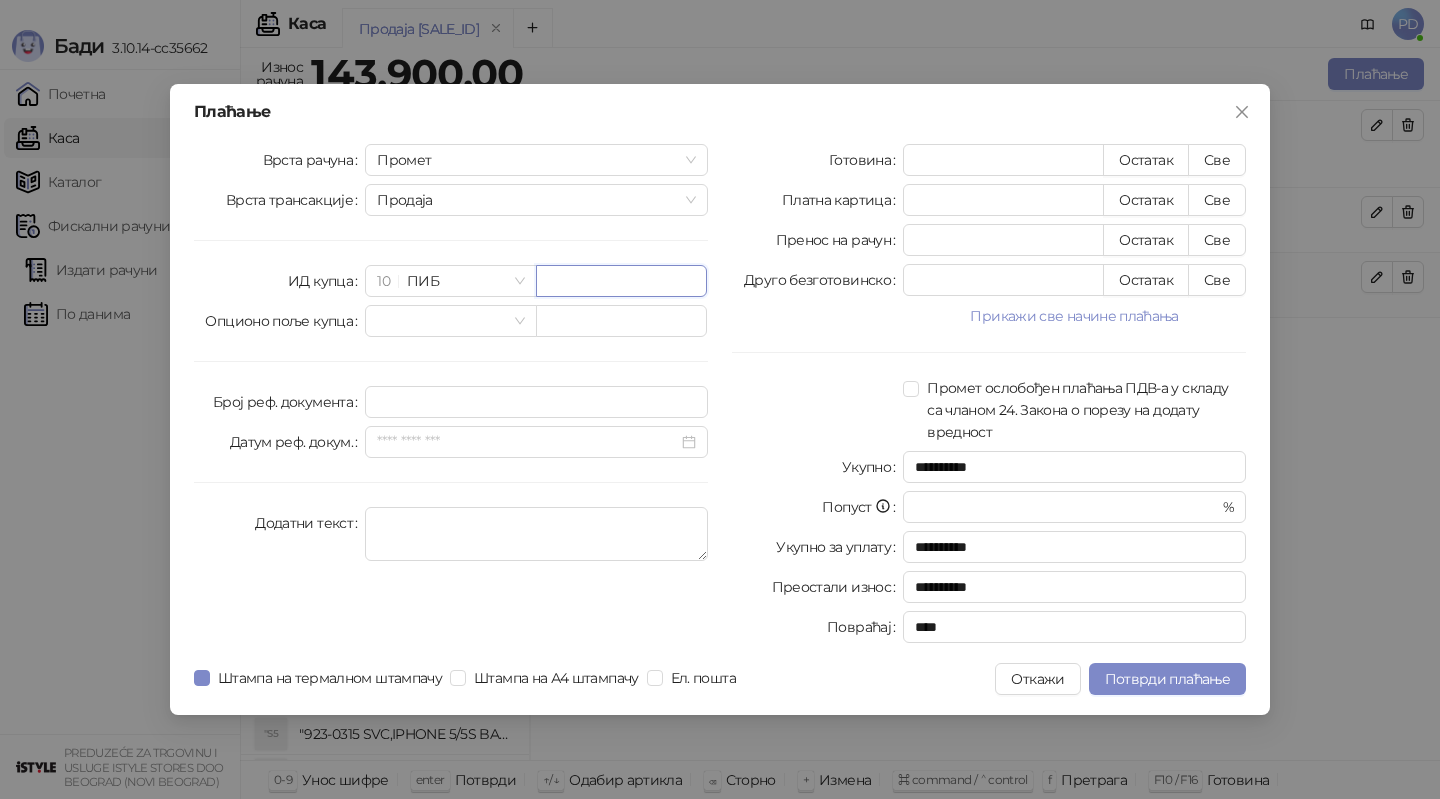 click at bounding box center [621, 281] 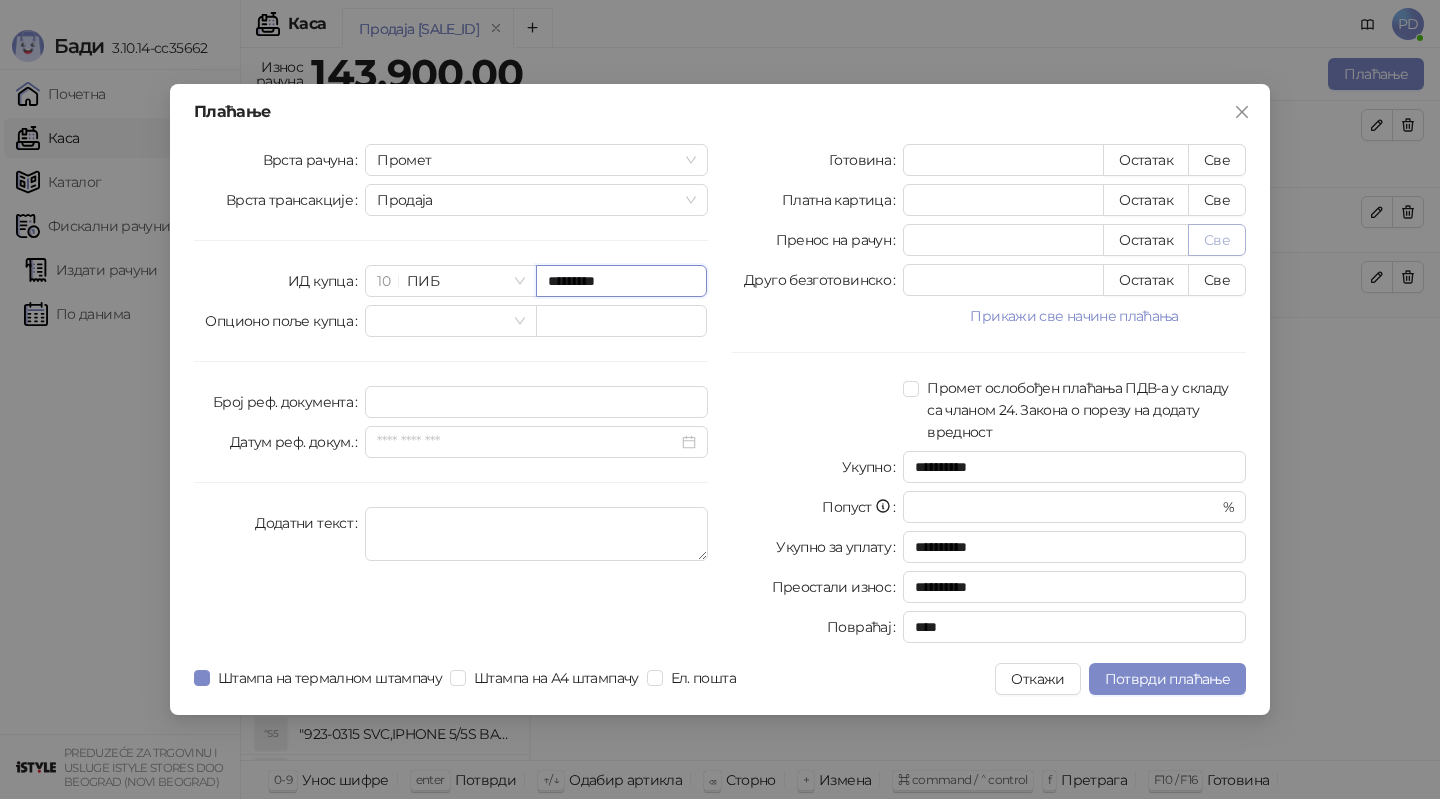 type on "*********" 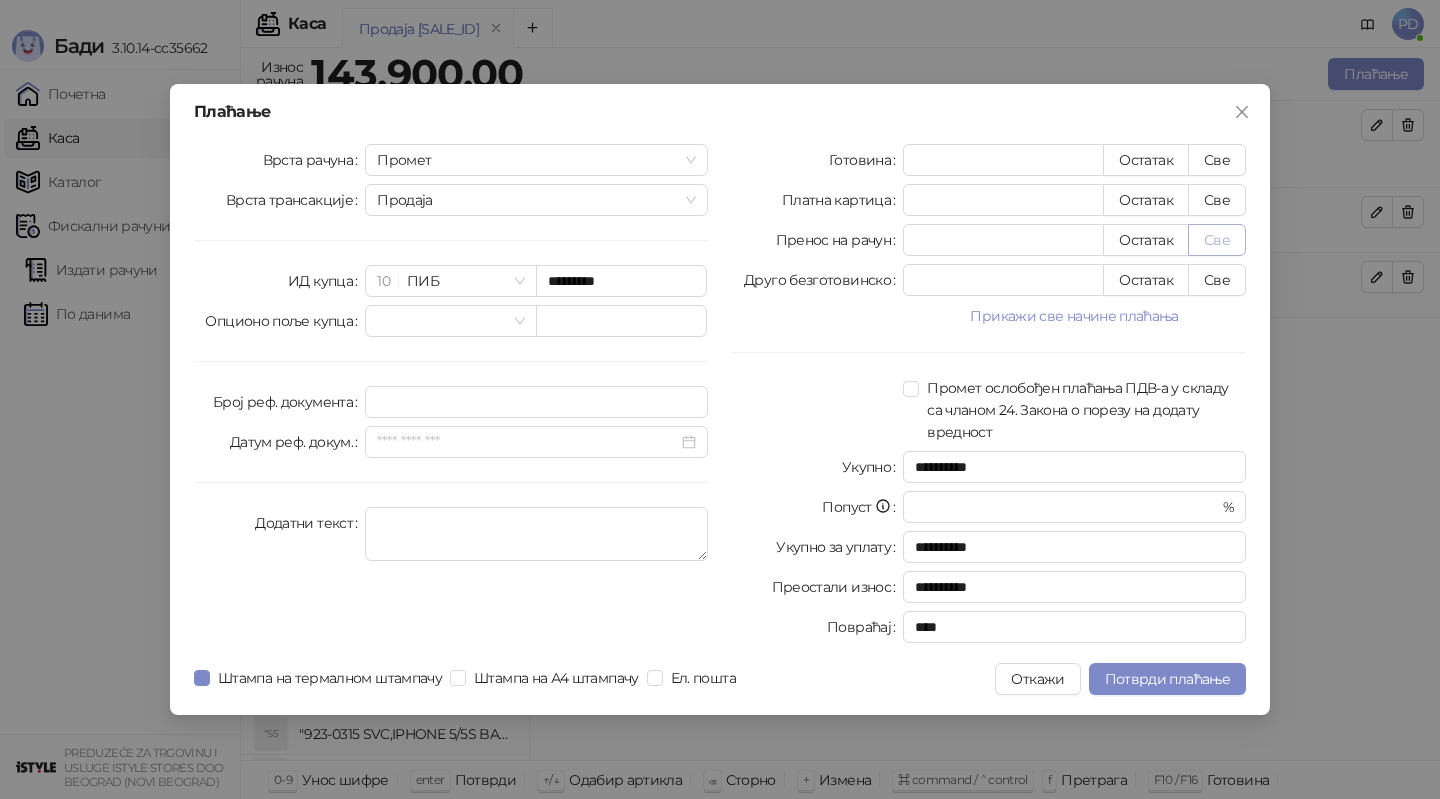 click on "Све" at bounding box center [1217, 240] 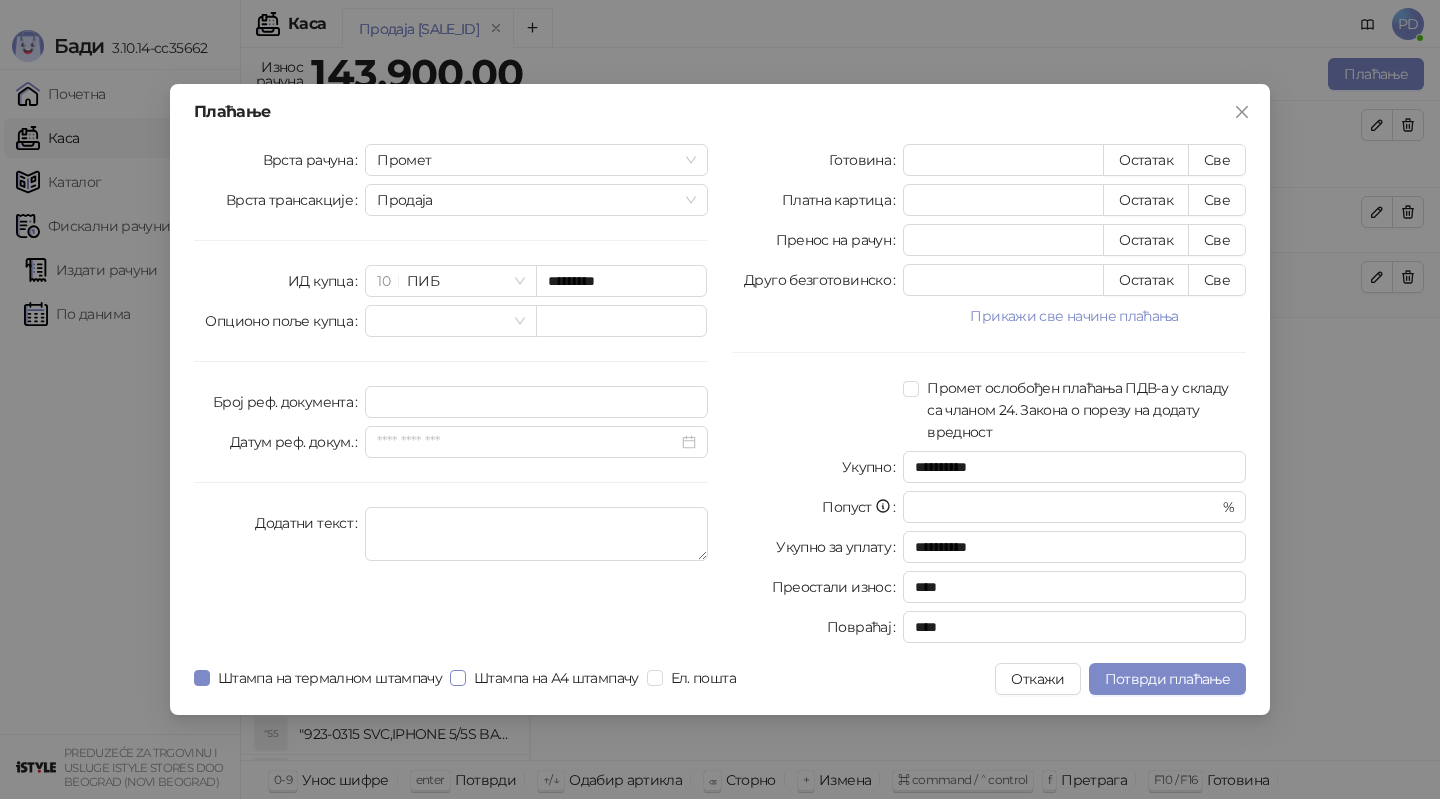 click on "Штампа на А4 штампачу" at bounding box center [556, 678] 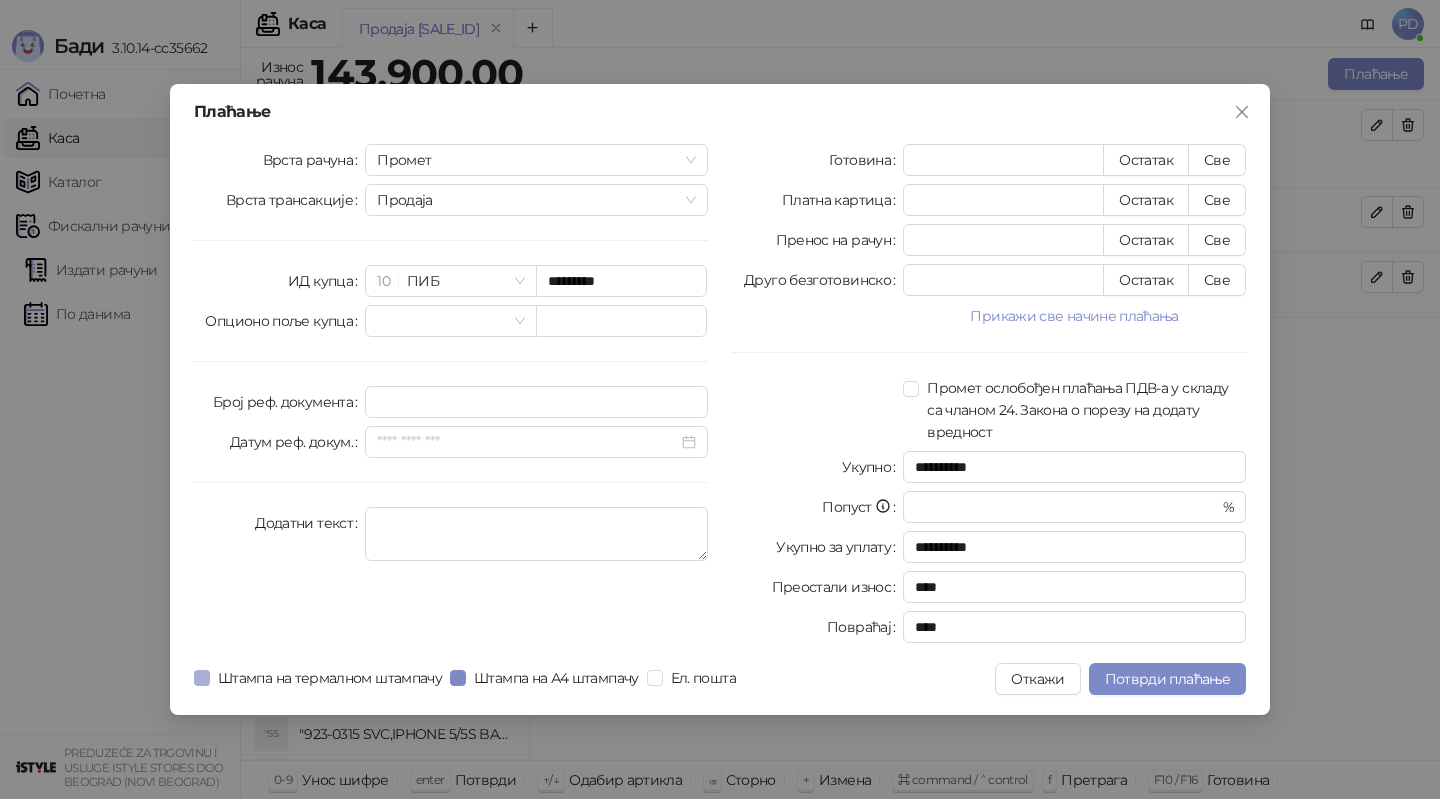 click on "Штампа на термалном штампачу" at bounding box center [330, 678] 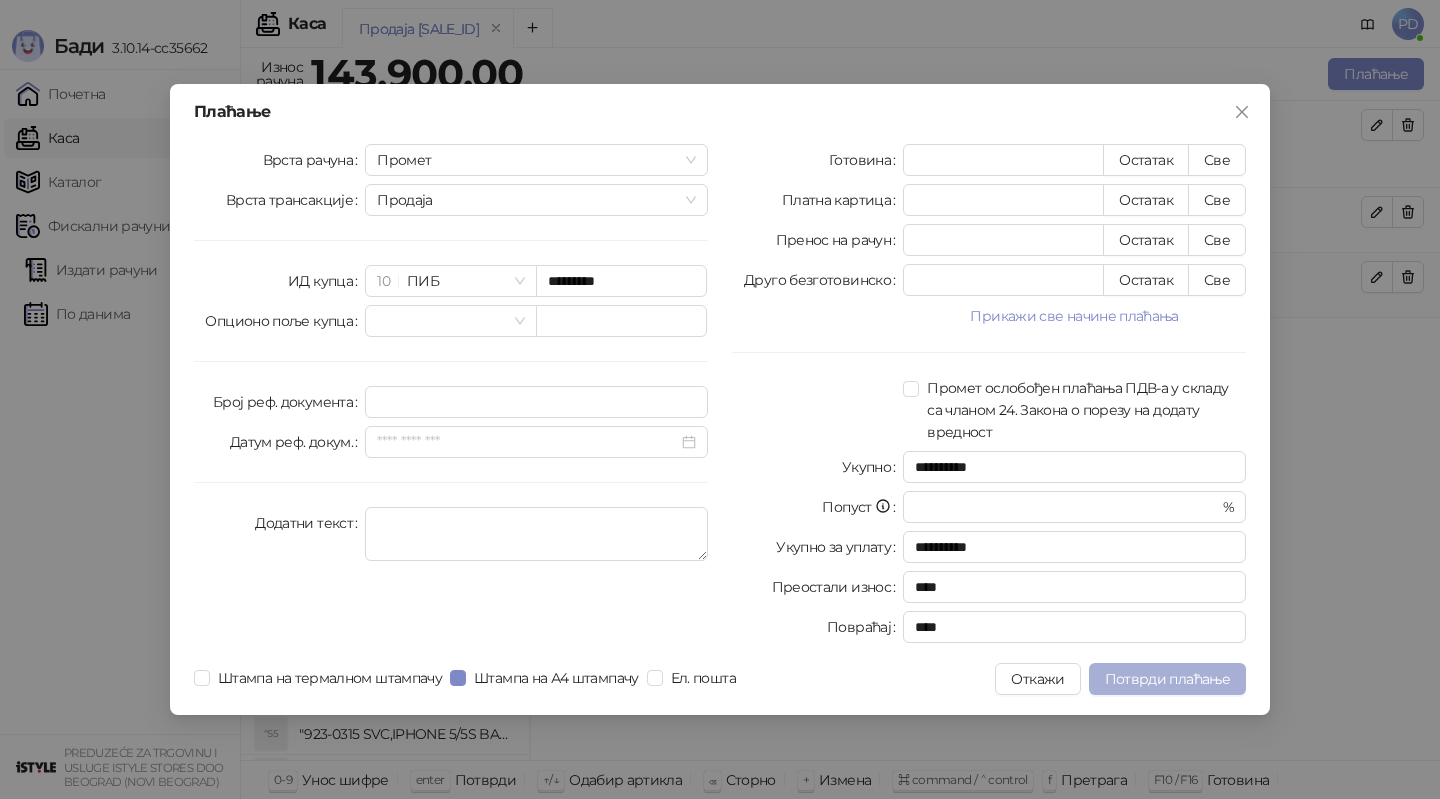 click on "Потврди плаћање" at bounding box center [1167, 679] 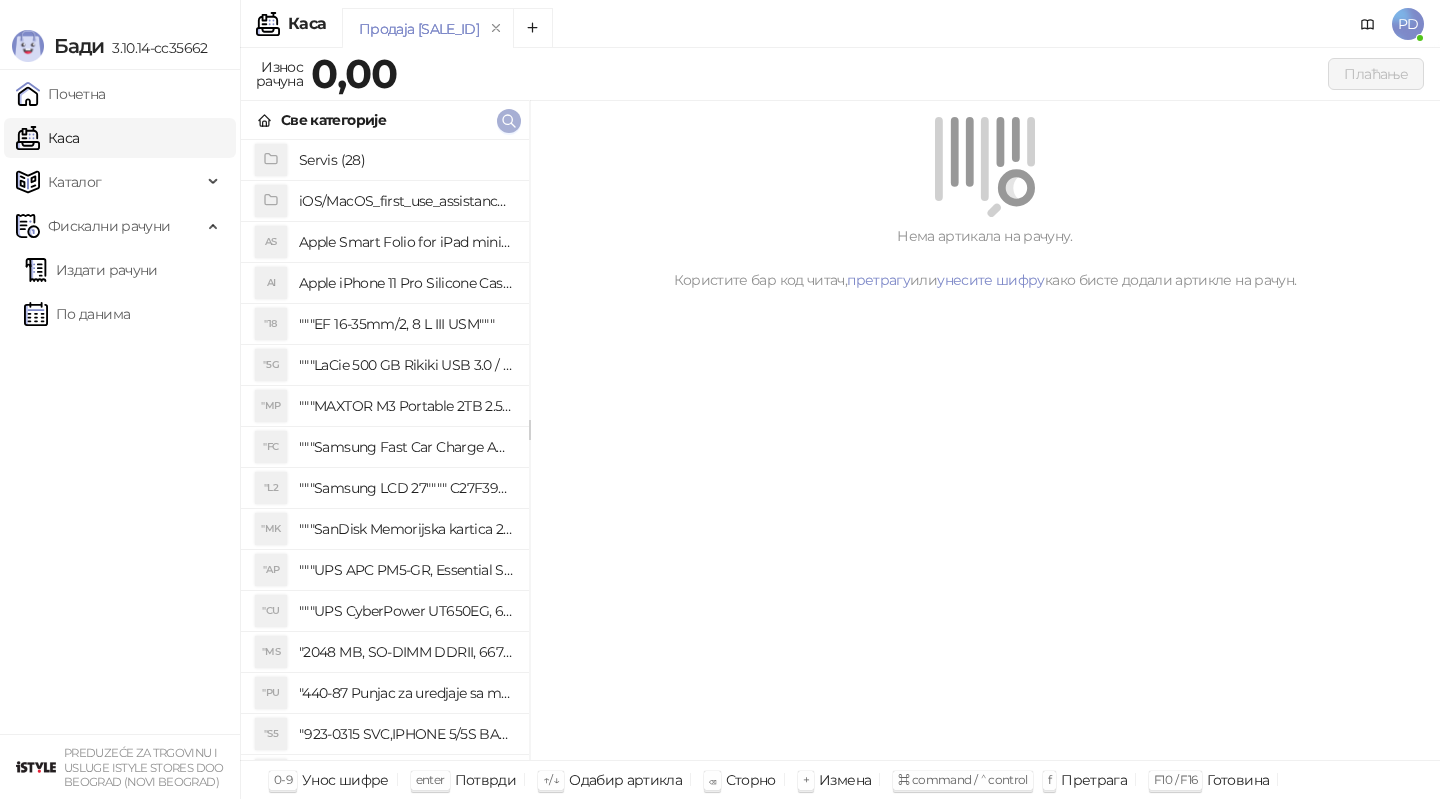 click 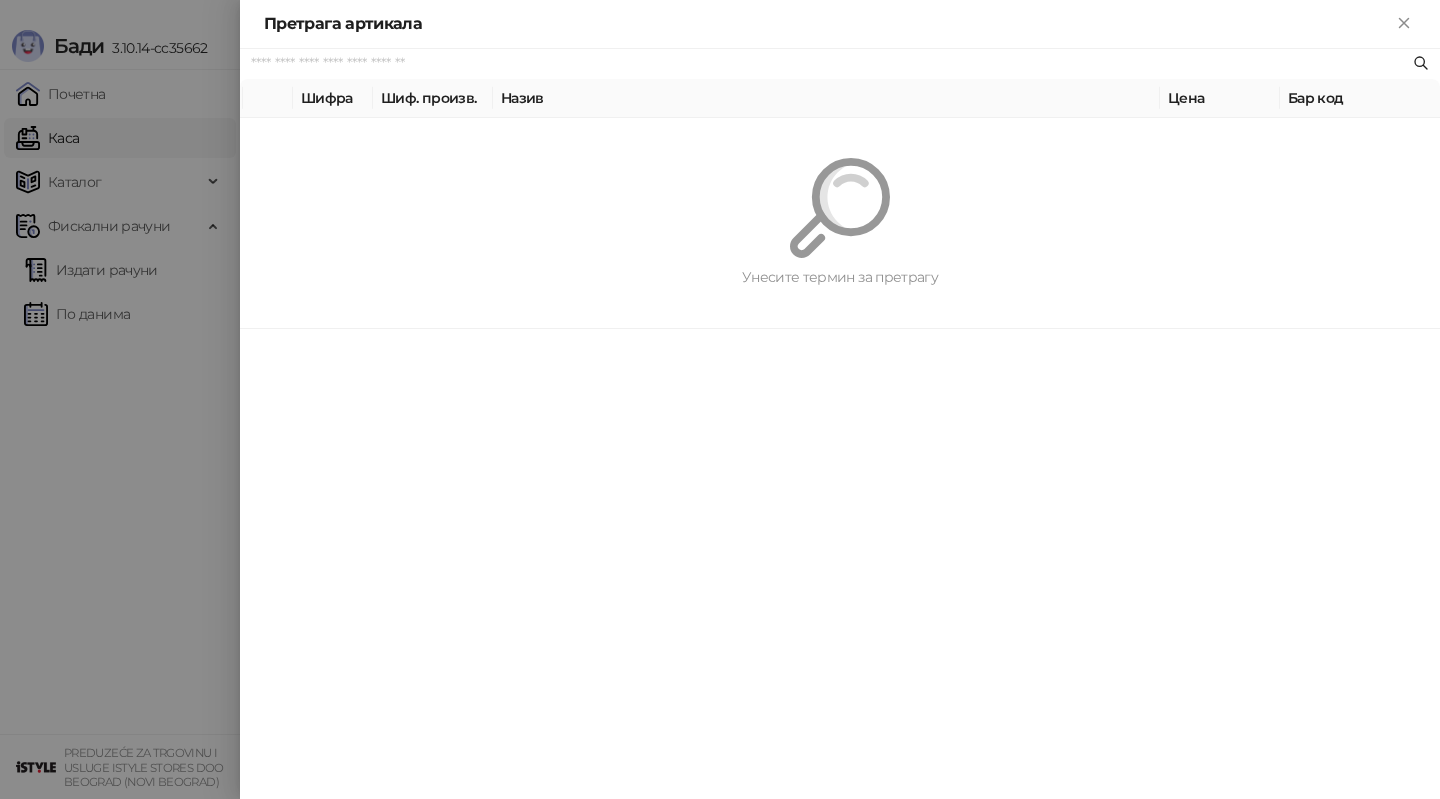 paste on "*********" 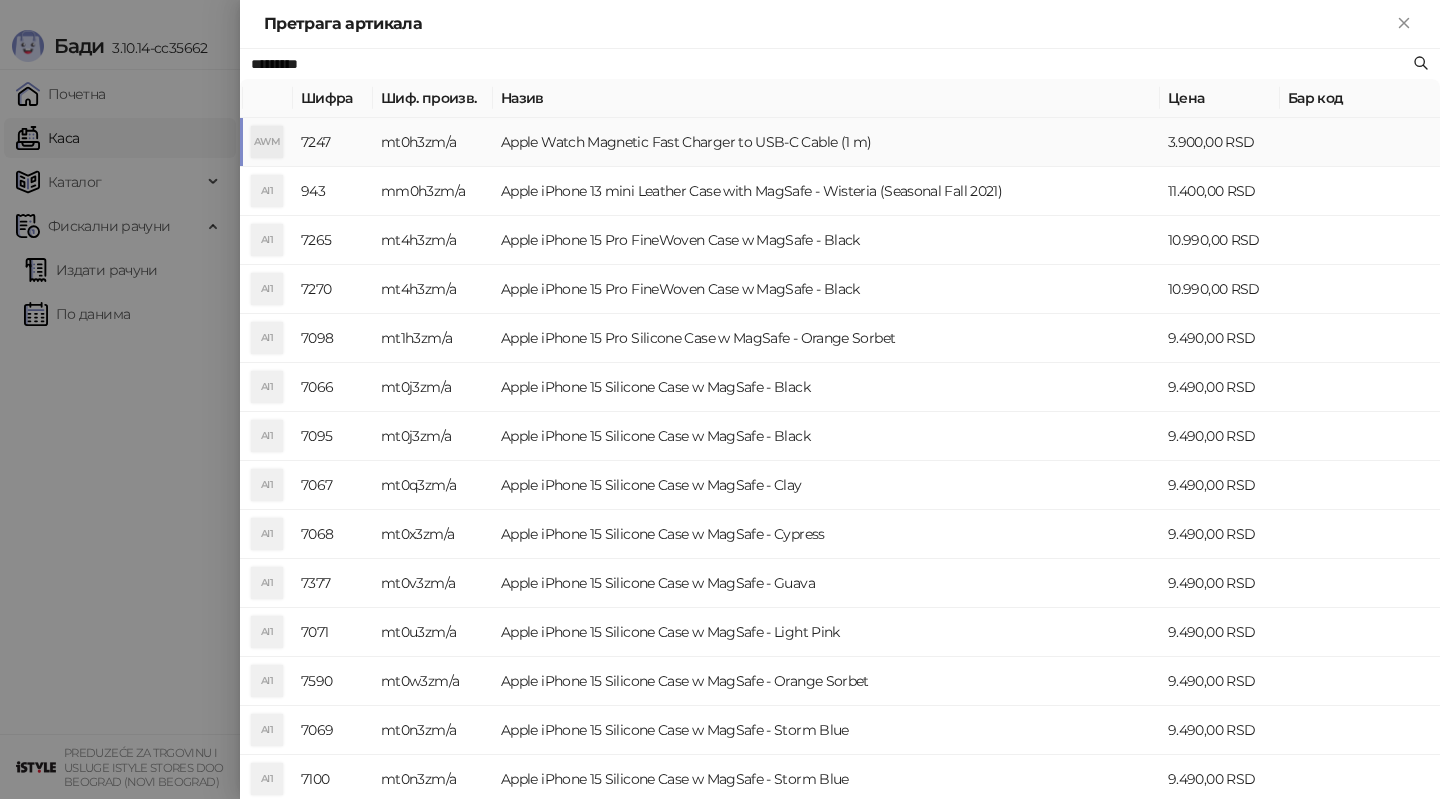 type on "*********" 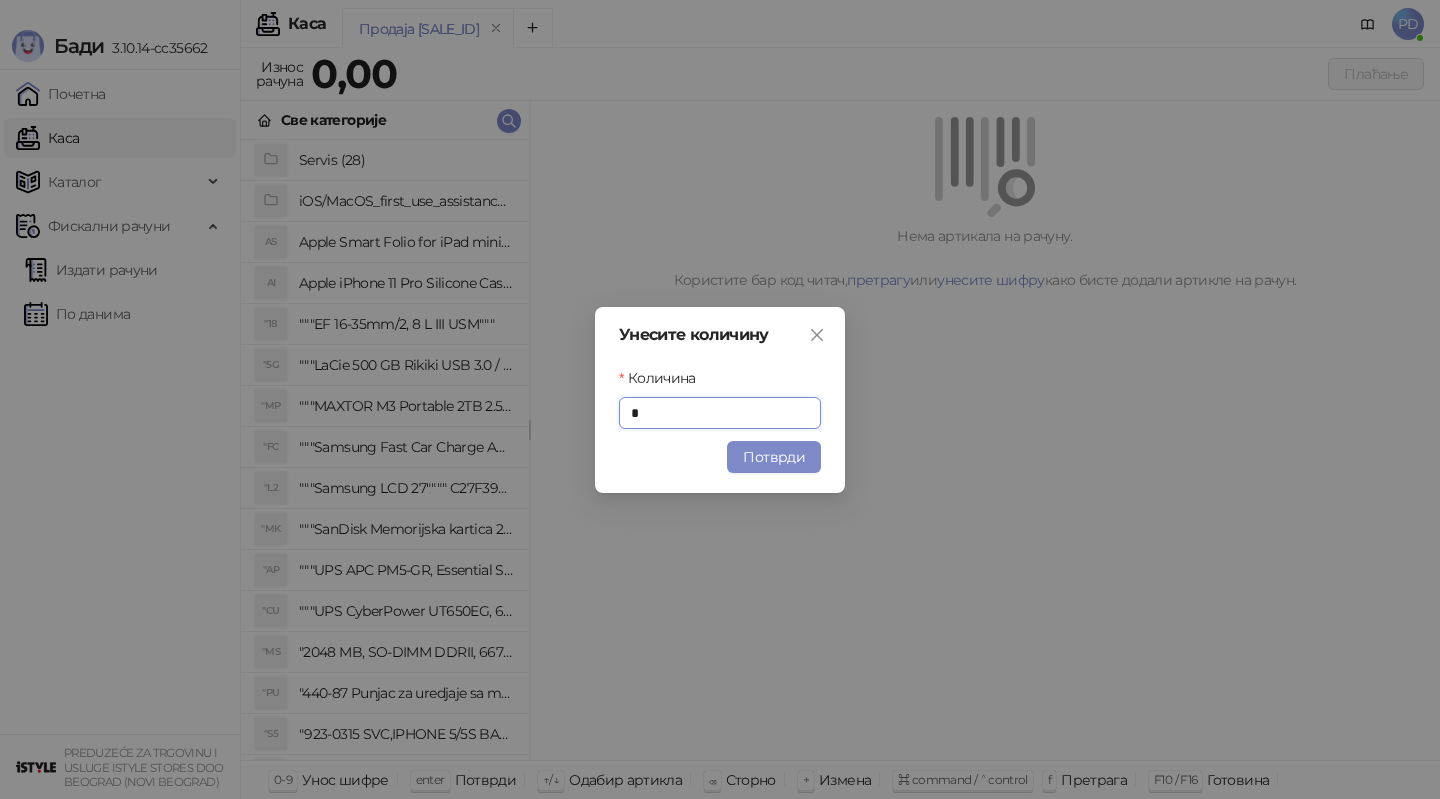 type on "*" 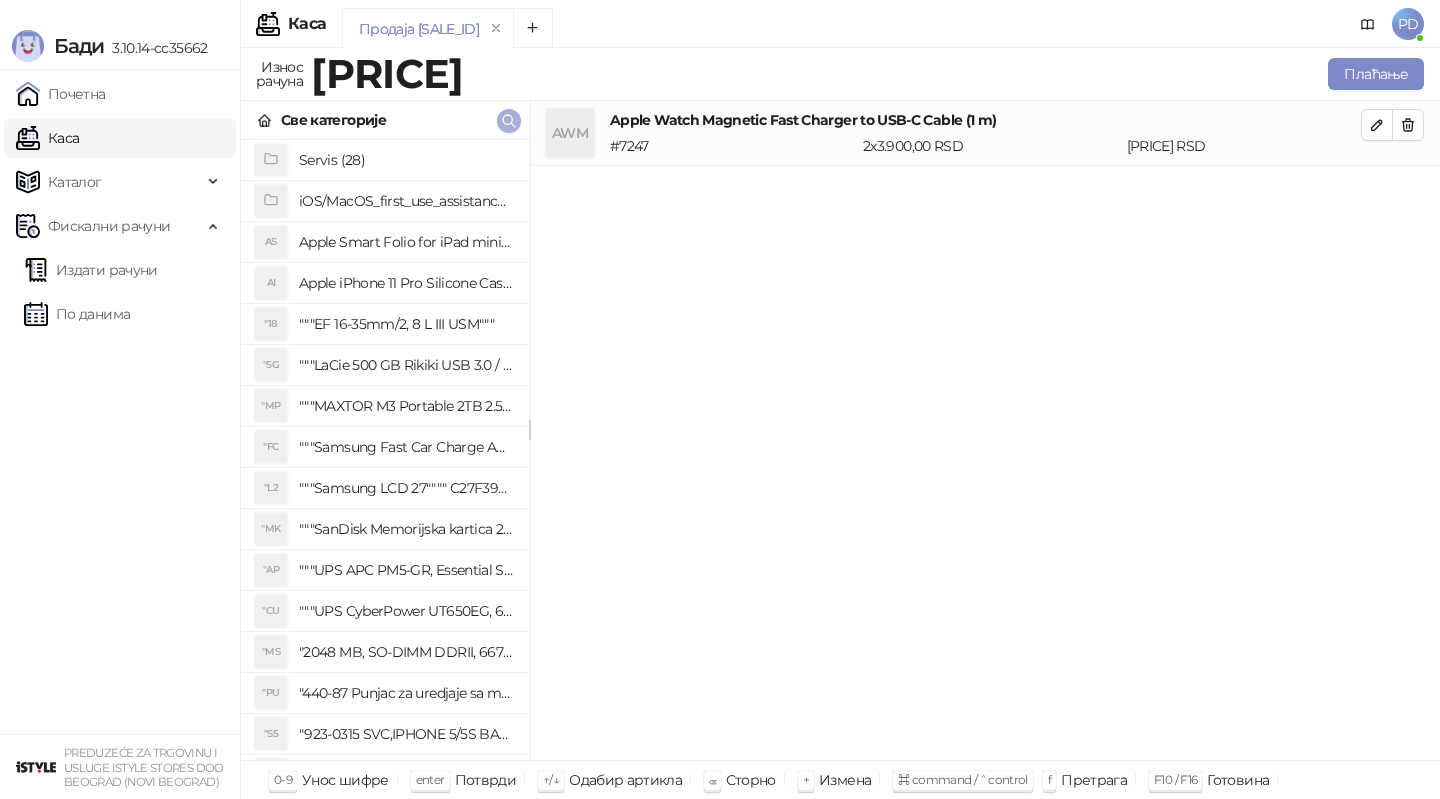 click 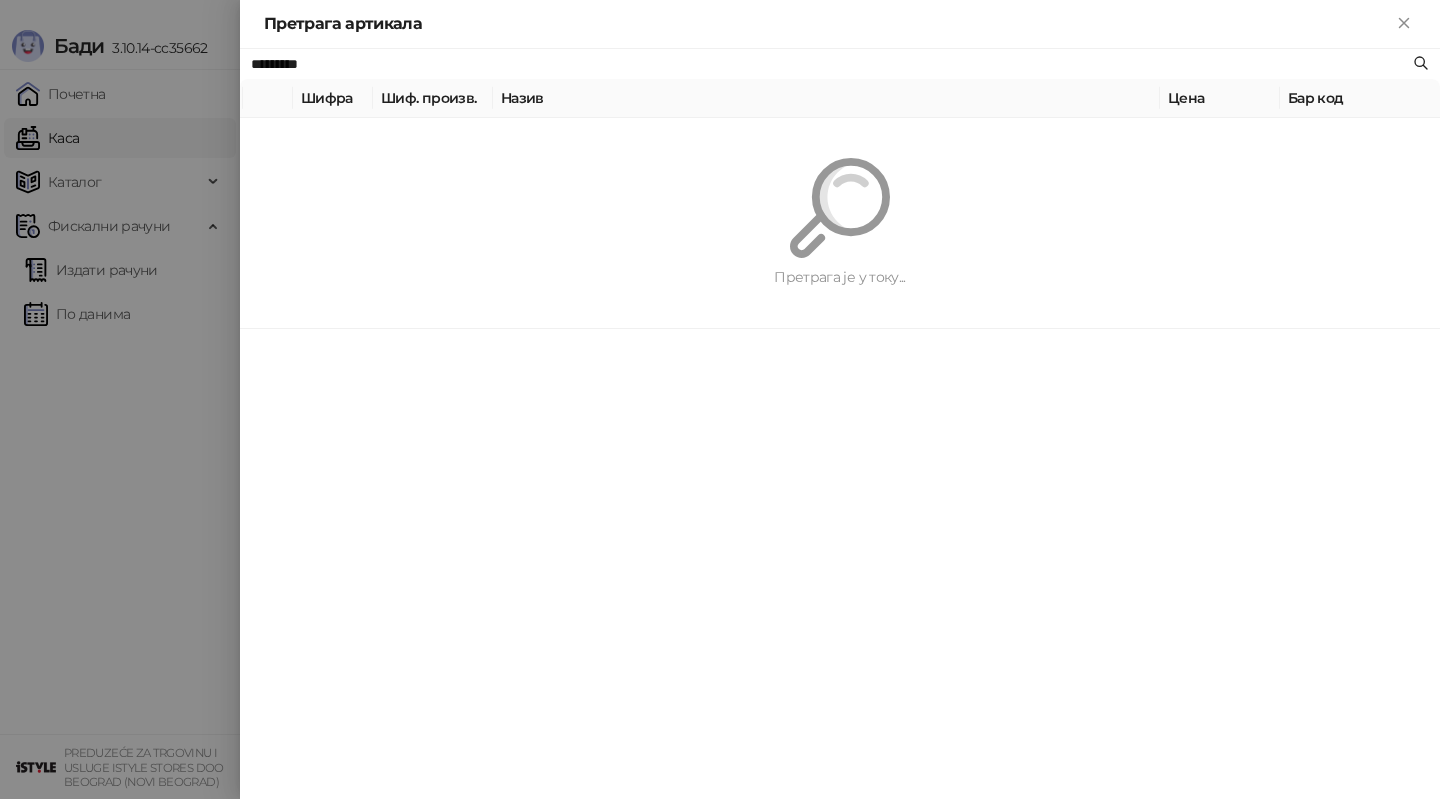 paste 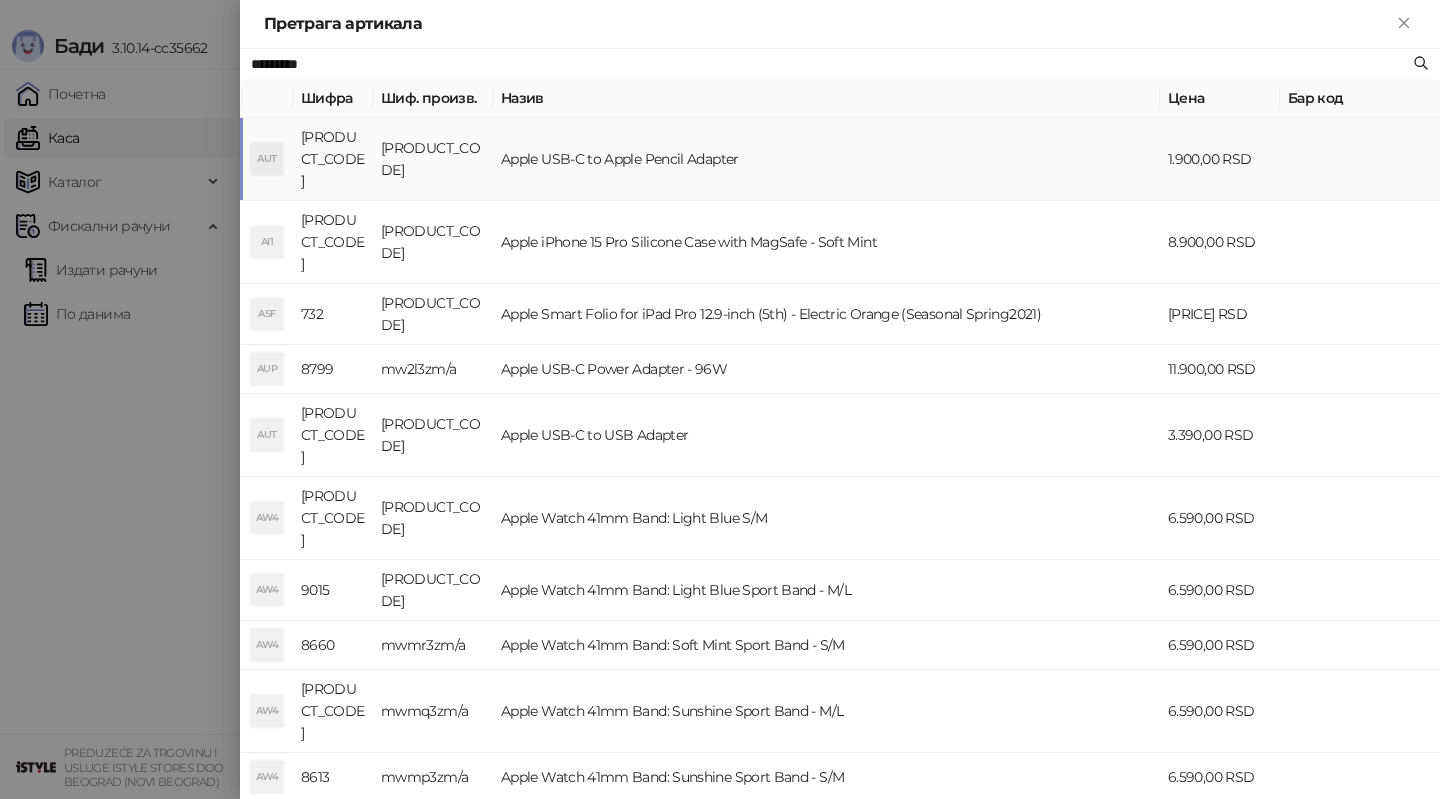 type on "*********" 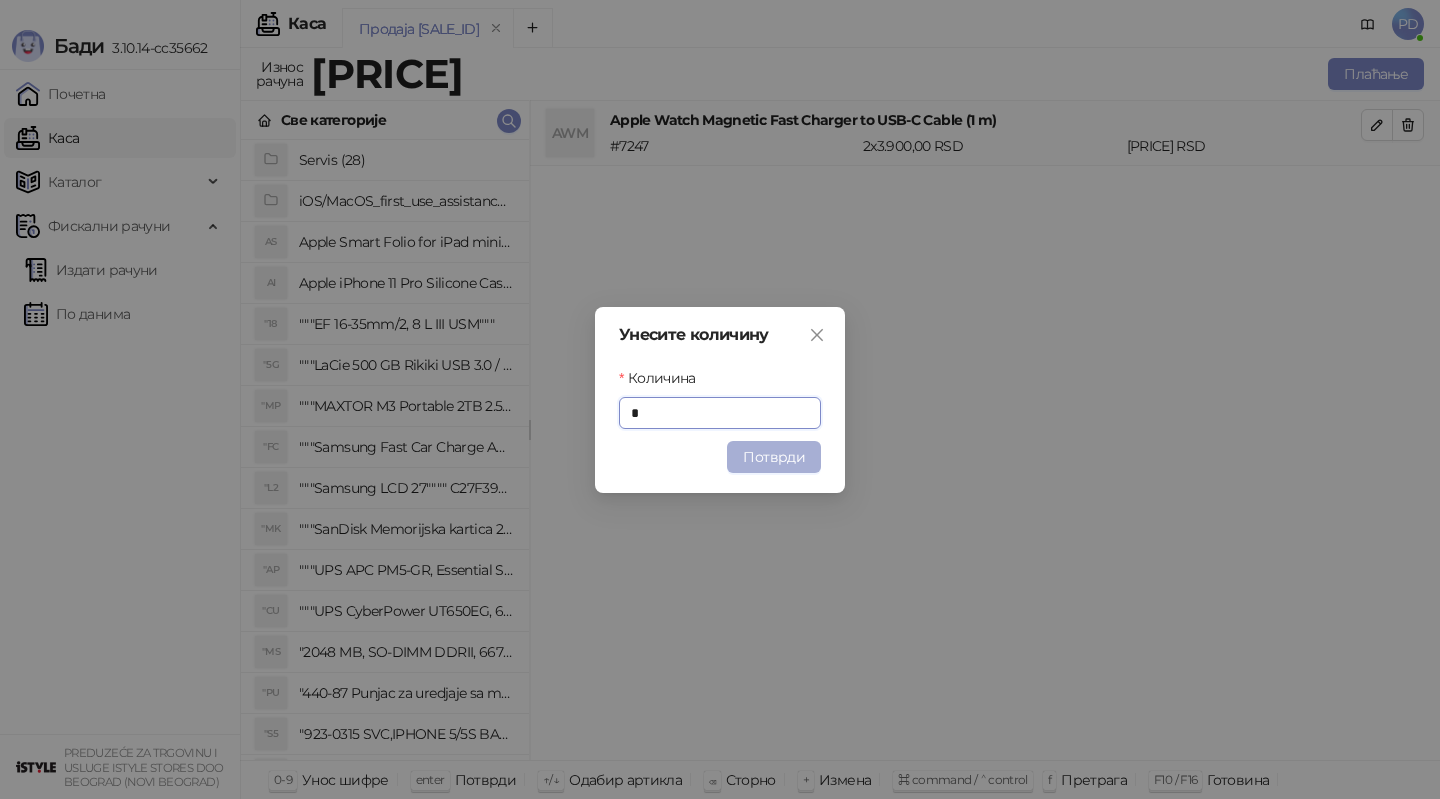 type on "*" 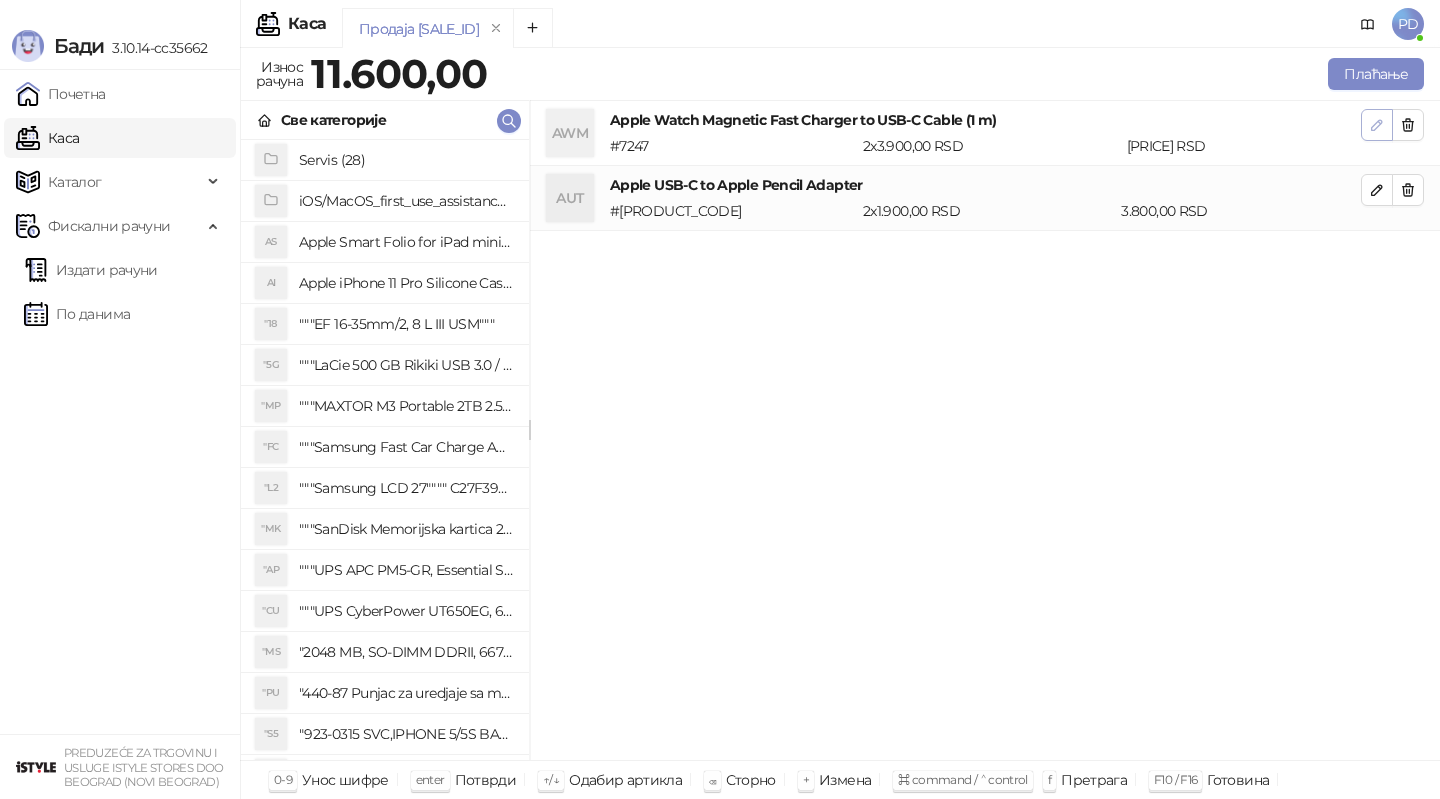 click 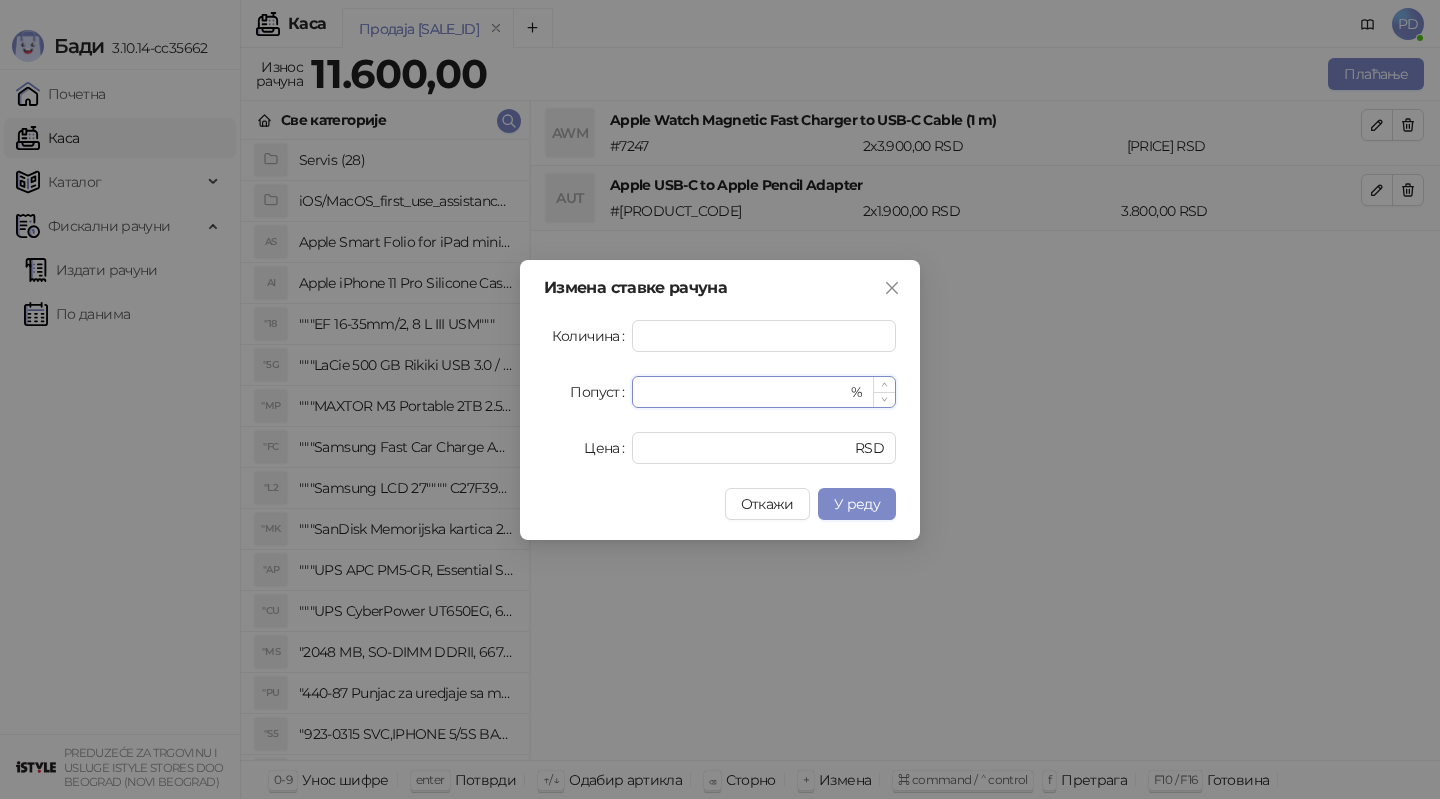 click on "*" at bounding box center (745, 392) 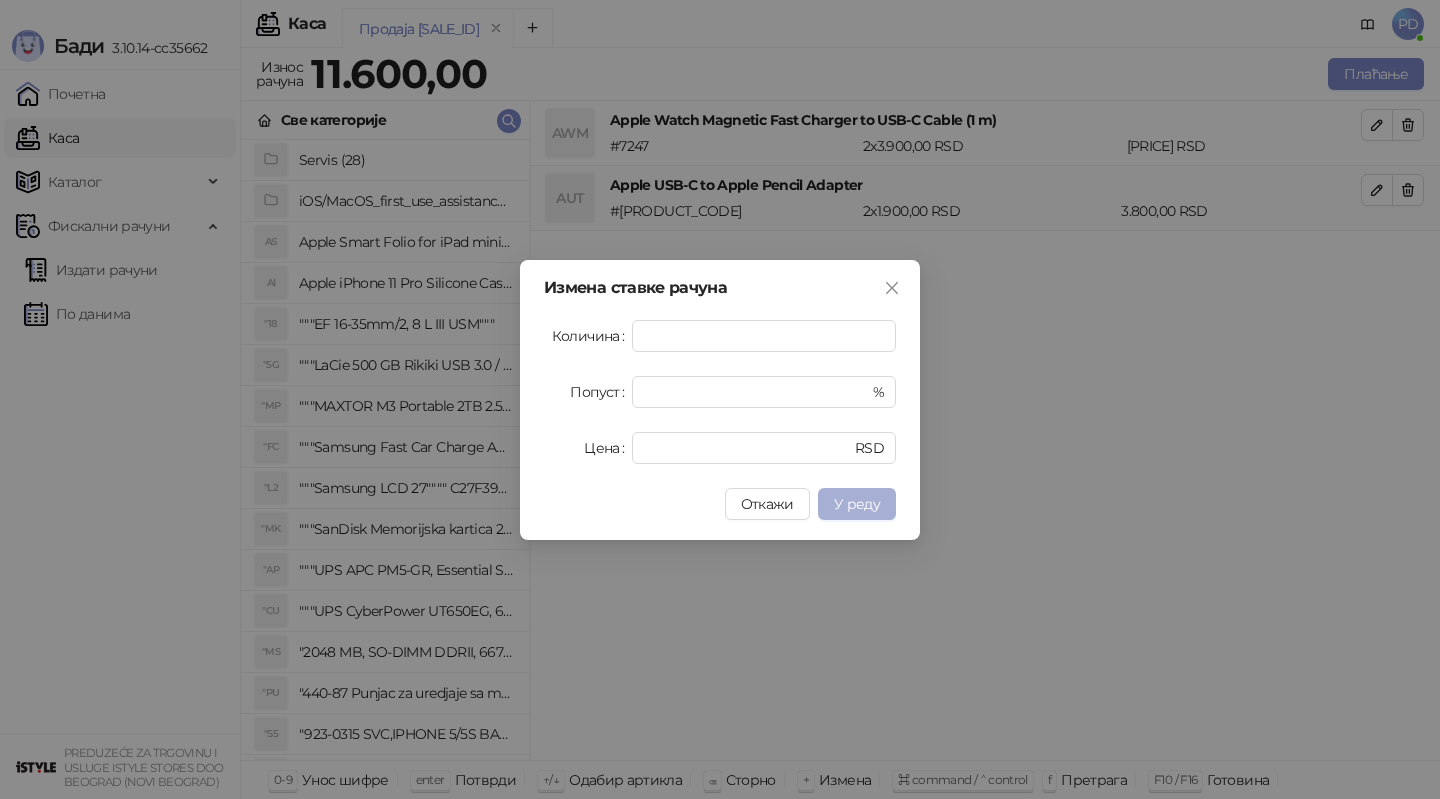 click on "У реду" at bounding box center [857, 504] 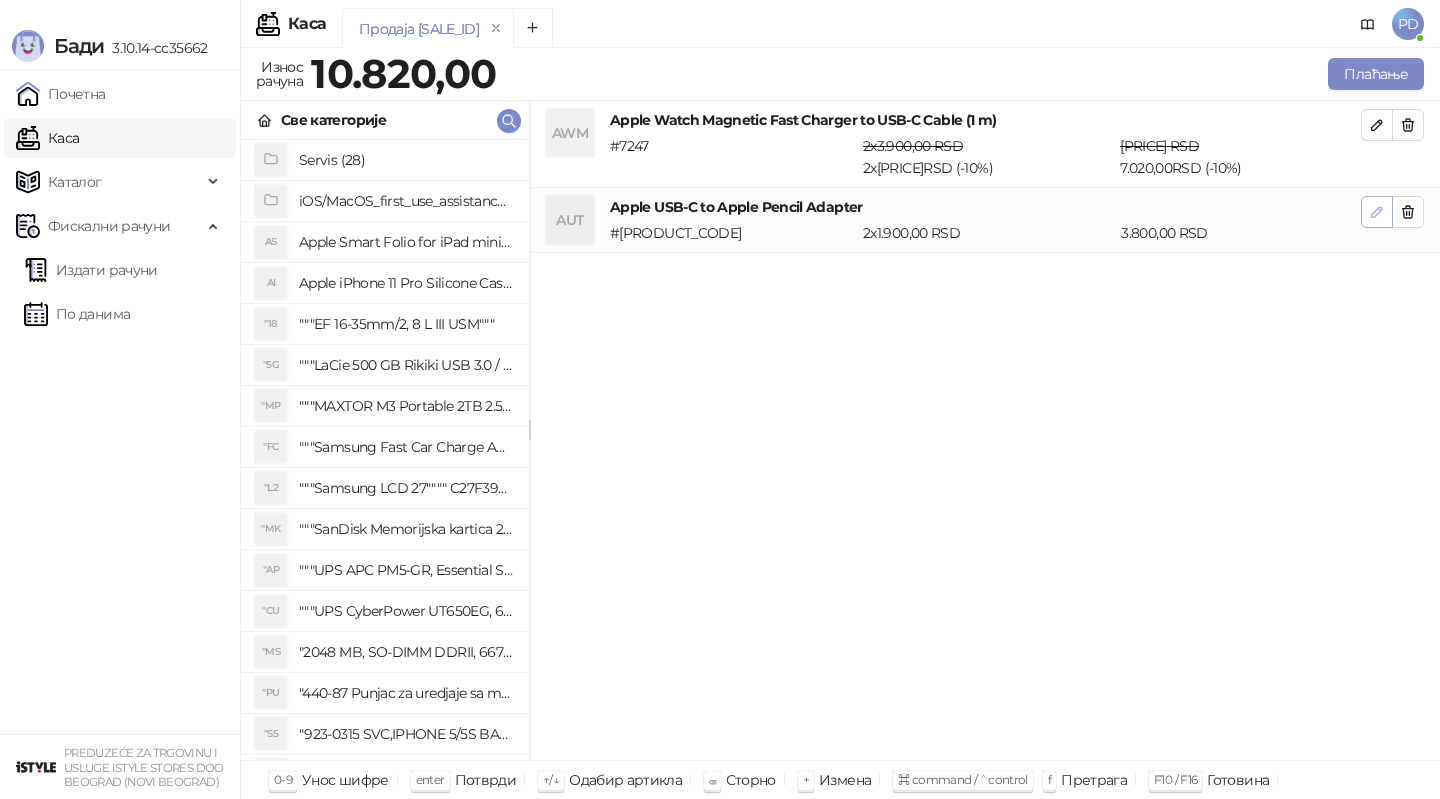 click at bounding box center [1377, 212] 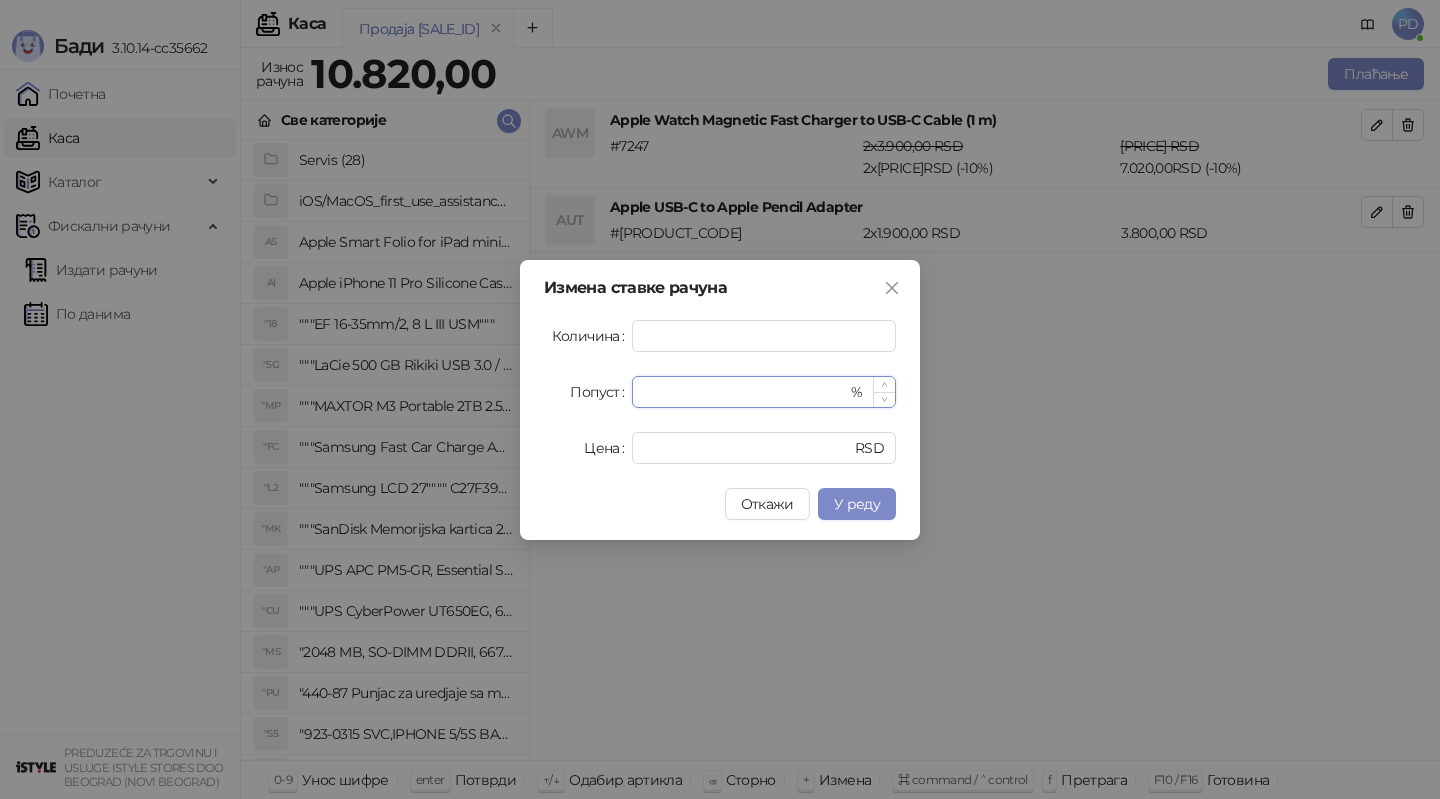 click on "*" at bounding box center (745, 392) 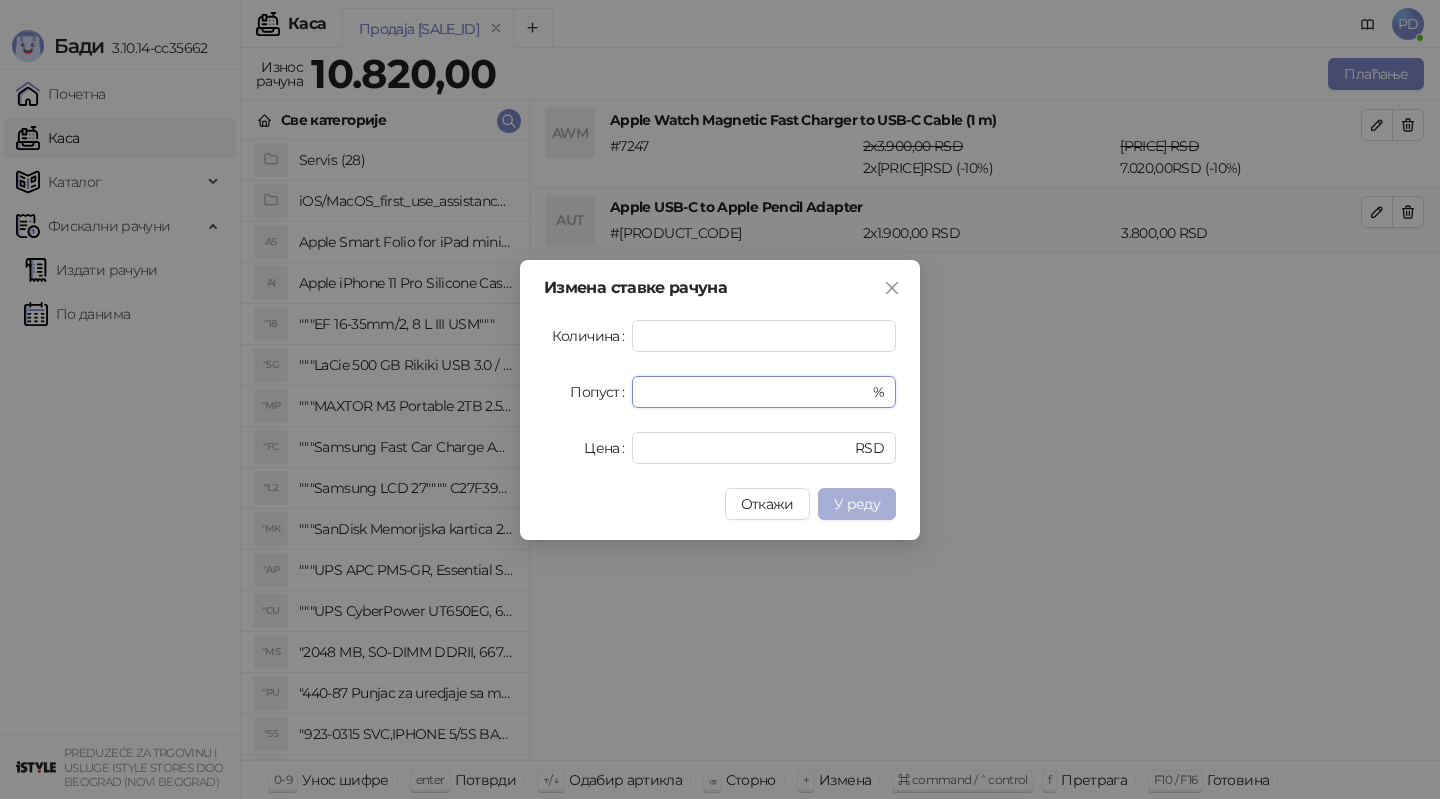 type on "**" 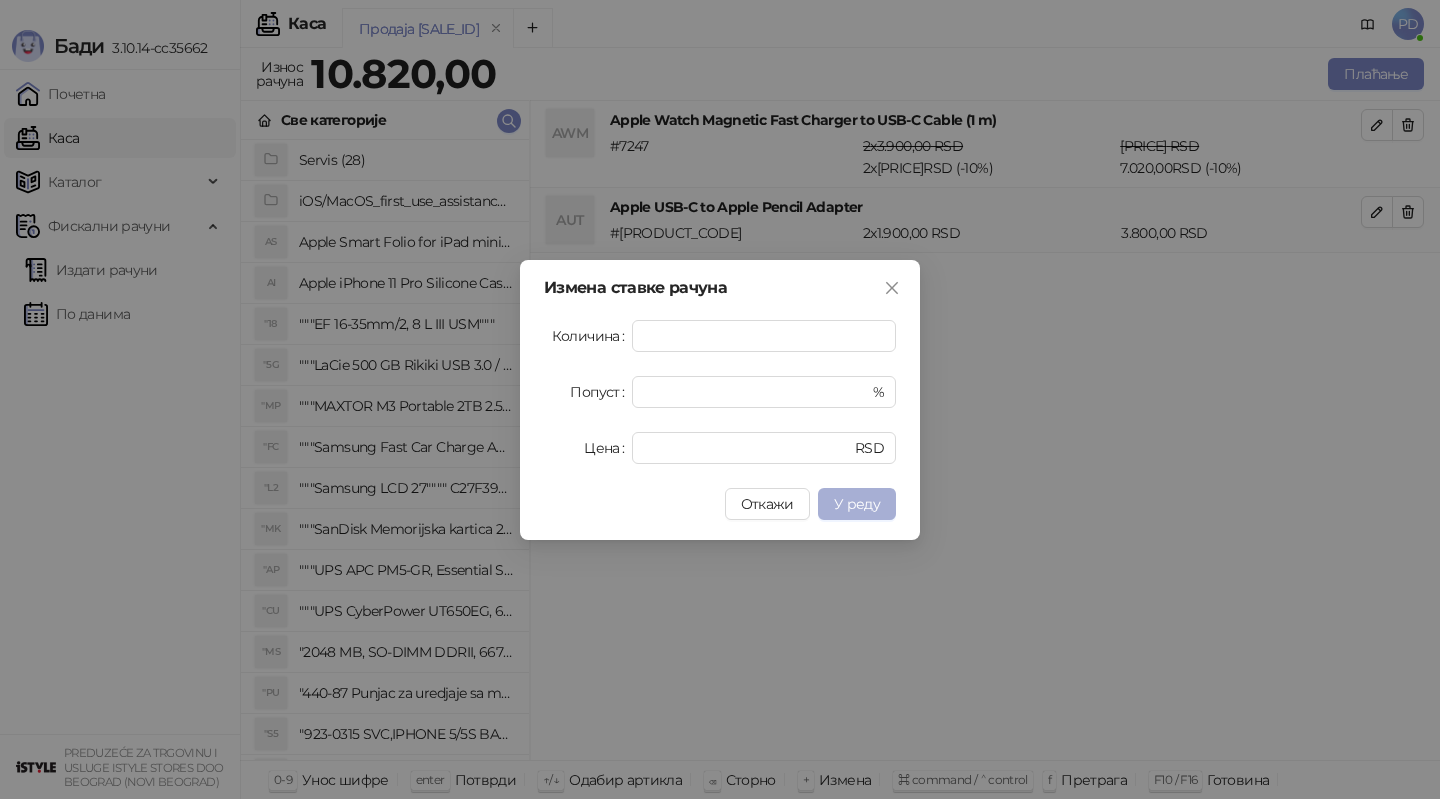 click on "У реду" at bounding box center [857, 504] 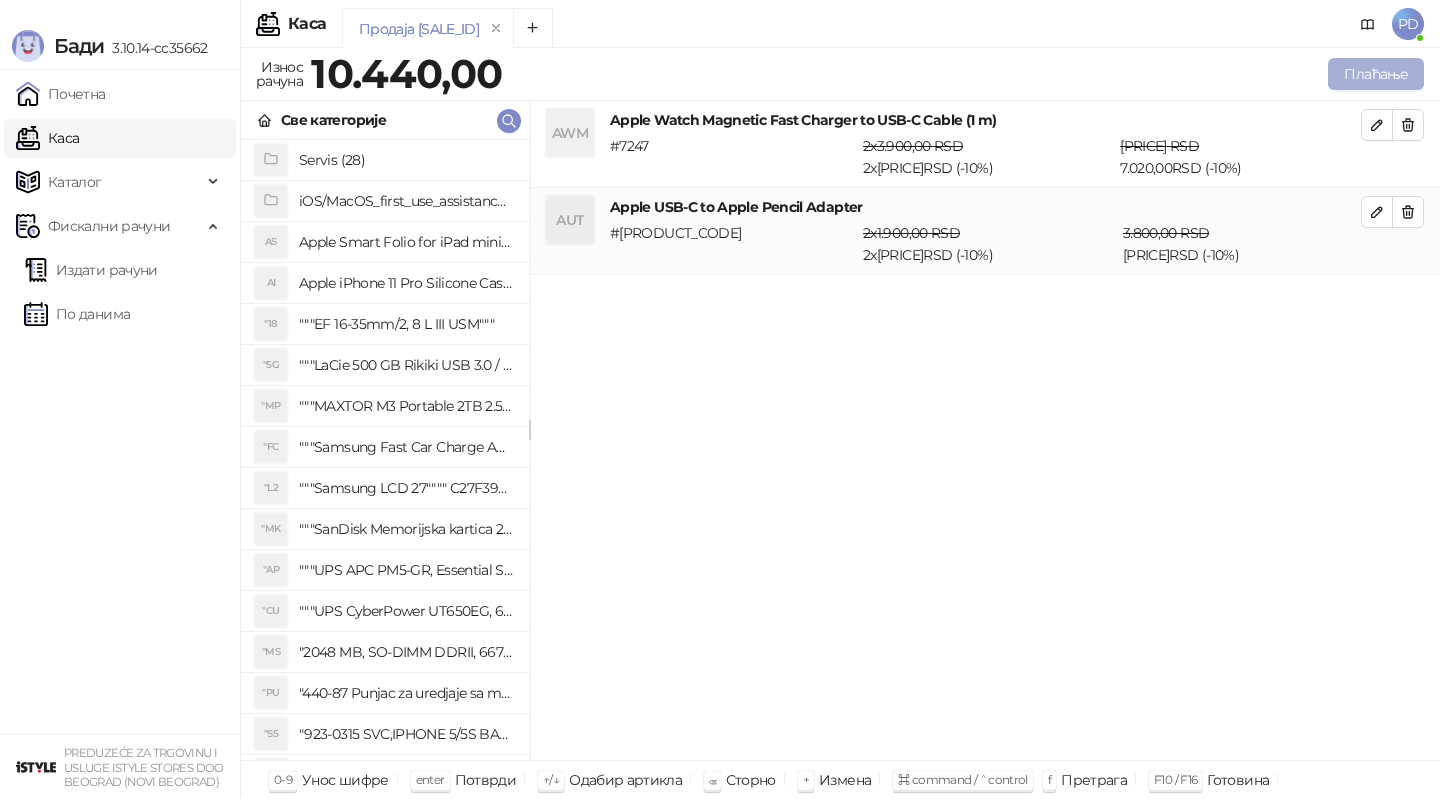 click on "Плаћање" at bounding box center [1376, 74] 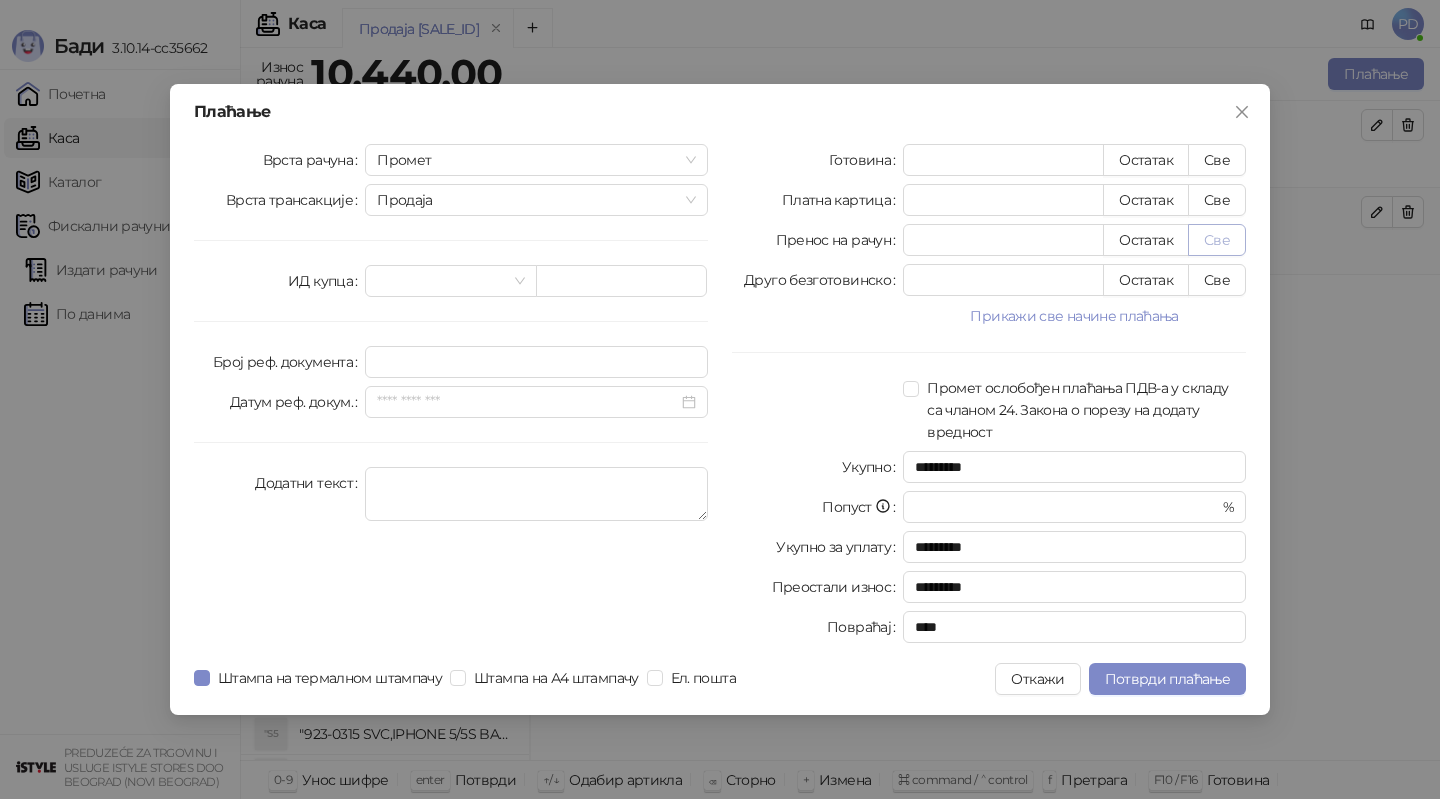 click on "Све" at bounding box center (1217, 240) 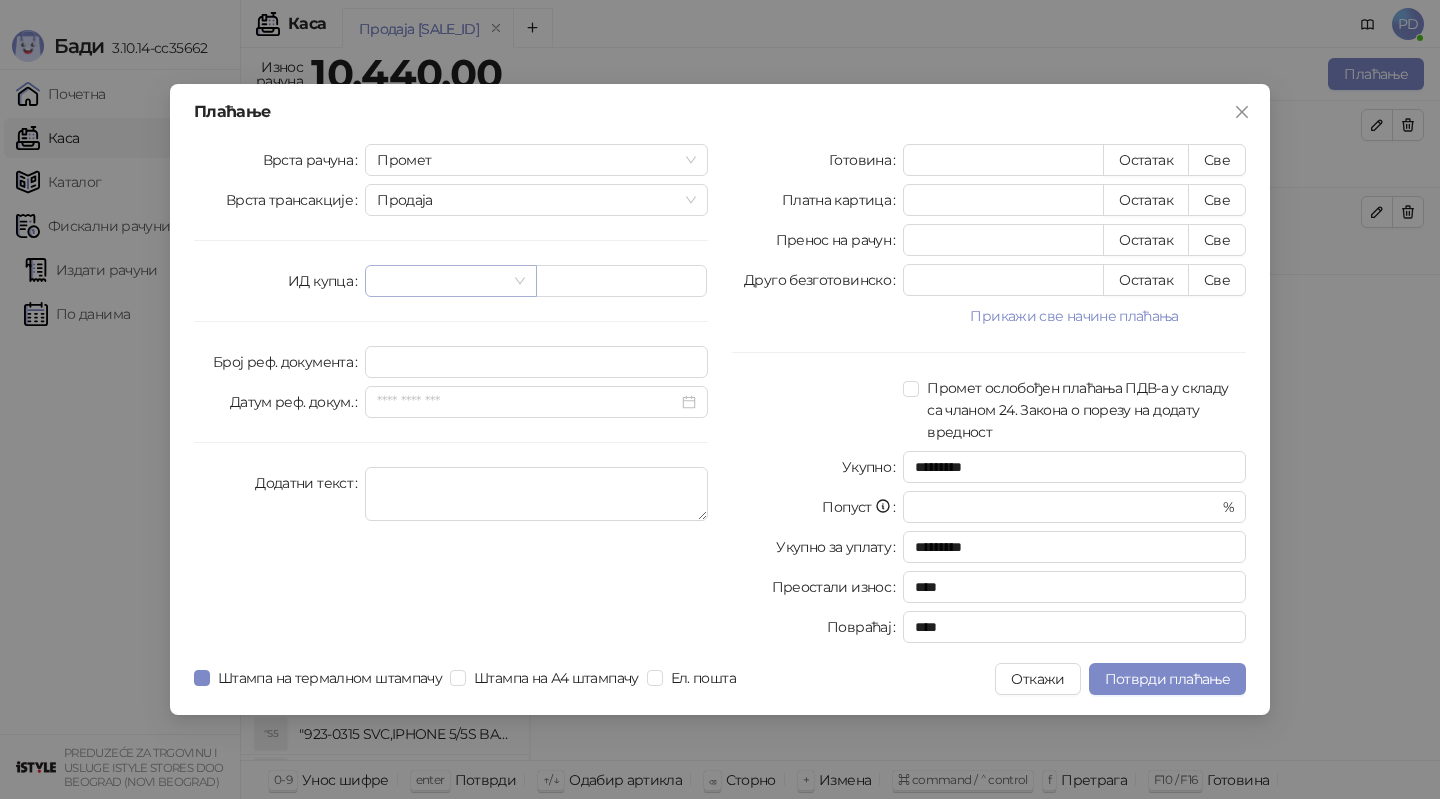 click at bounding box center [441, 281] 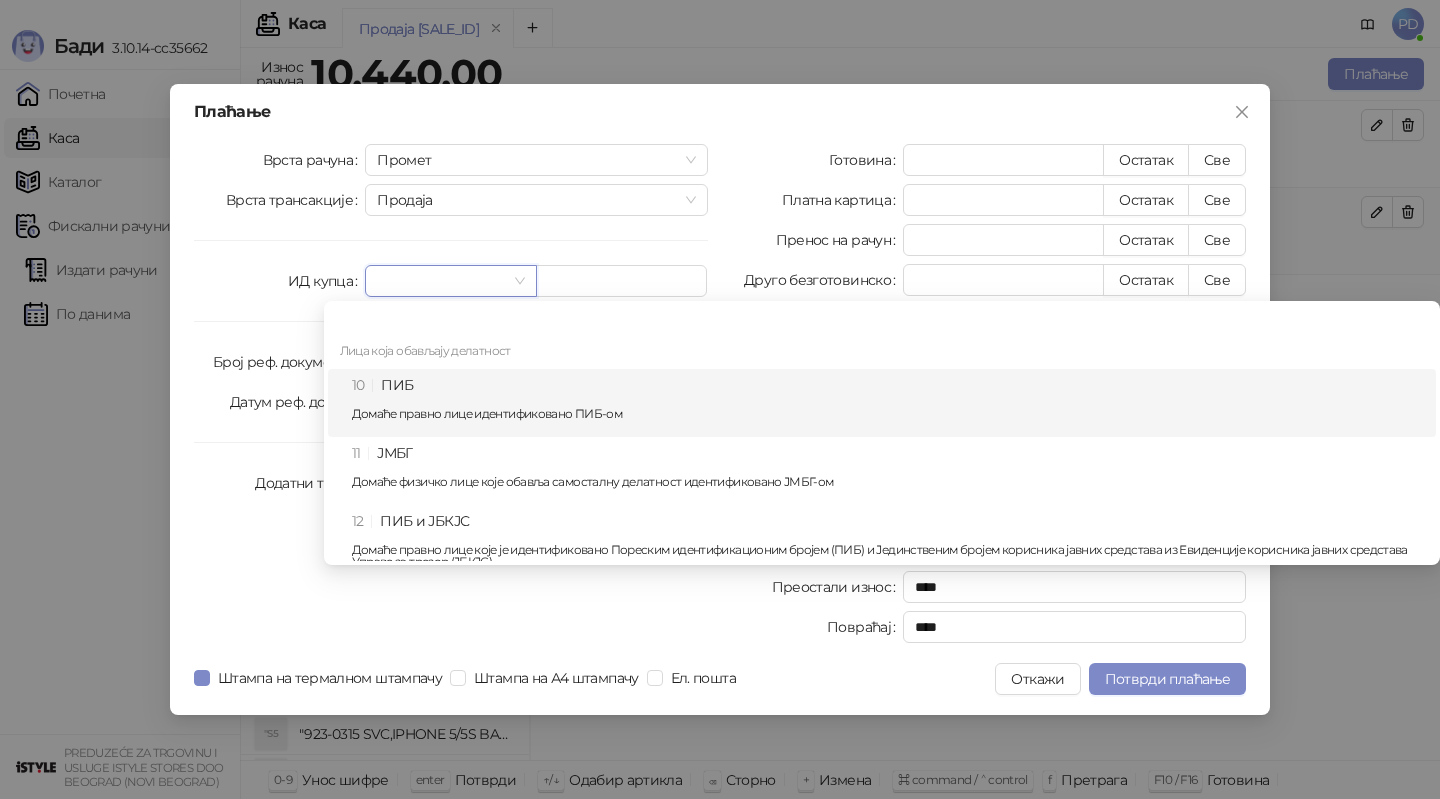 click on "10 ПИБ Домаће правно лице идентификовано ПИБ-ом" at bounding box center (888, 403) 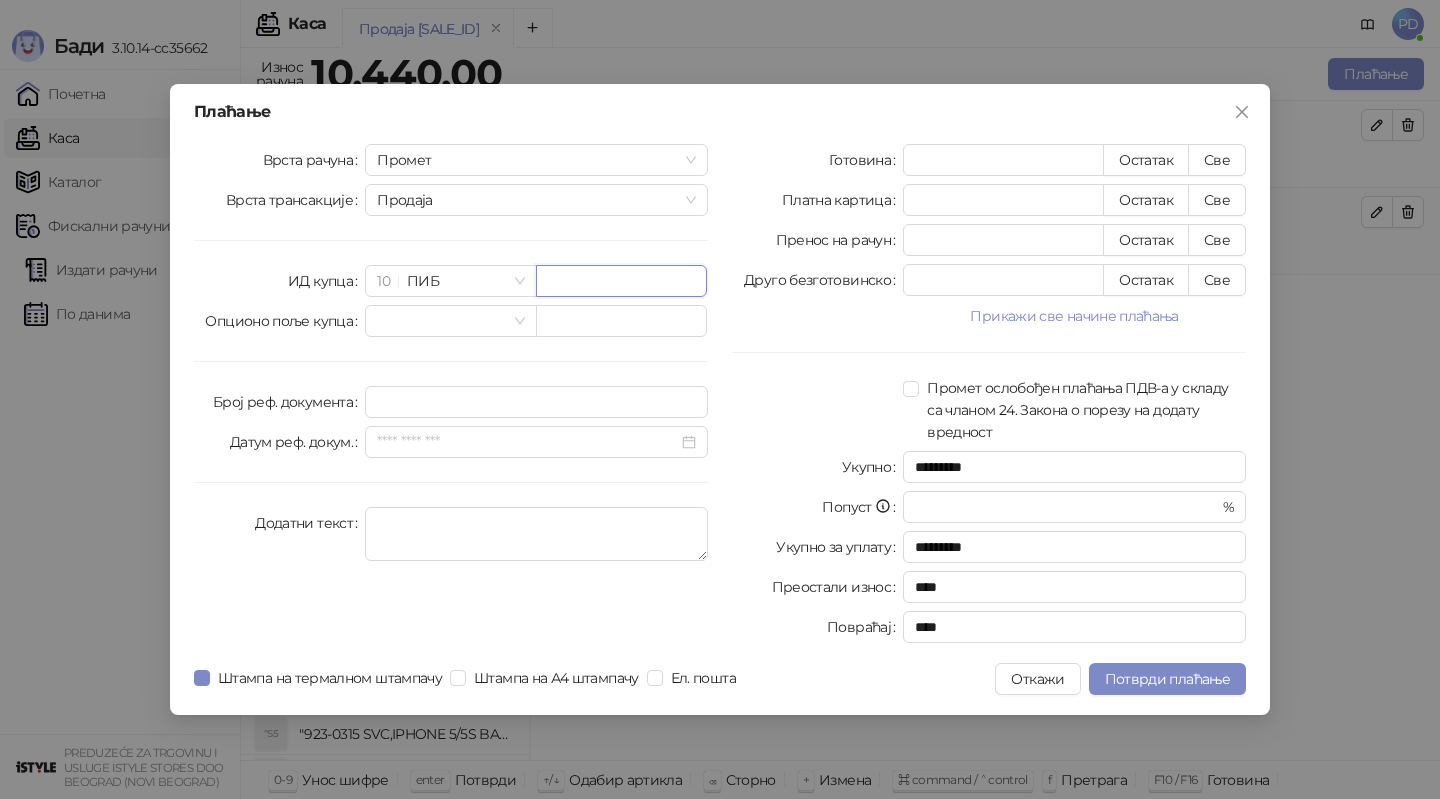 click at bounding box center (621, 281) 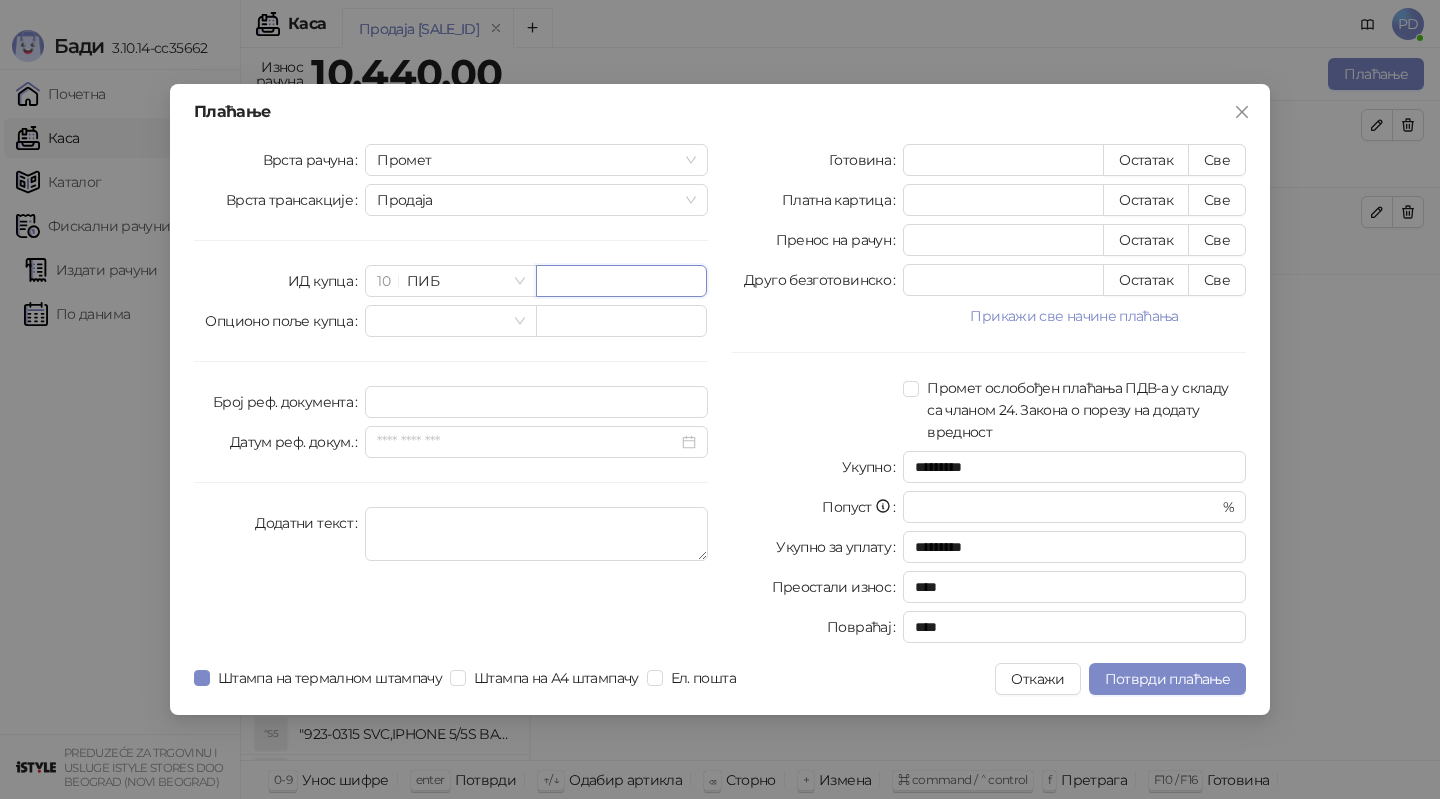 click at bounding box center [621, 281] 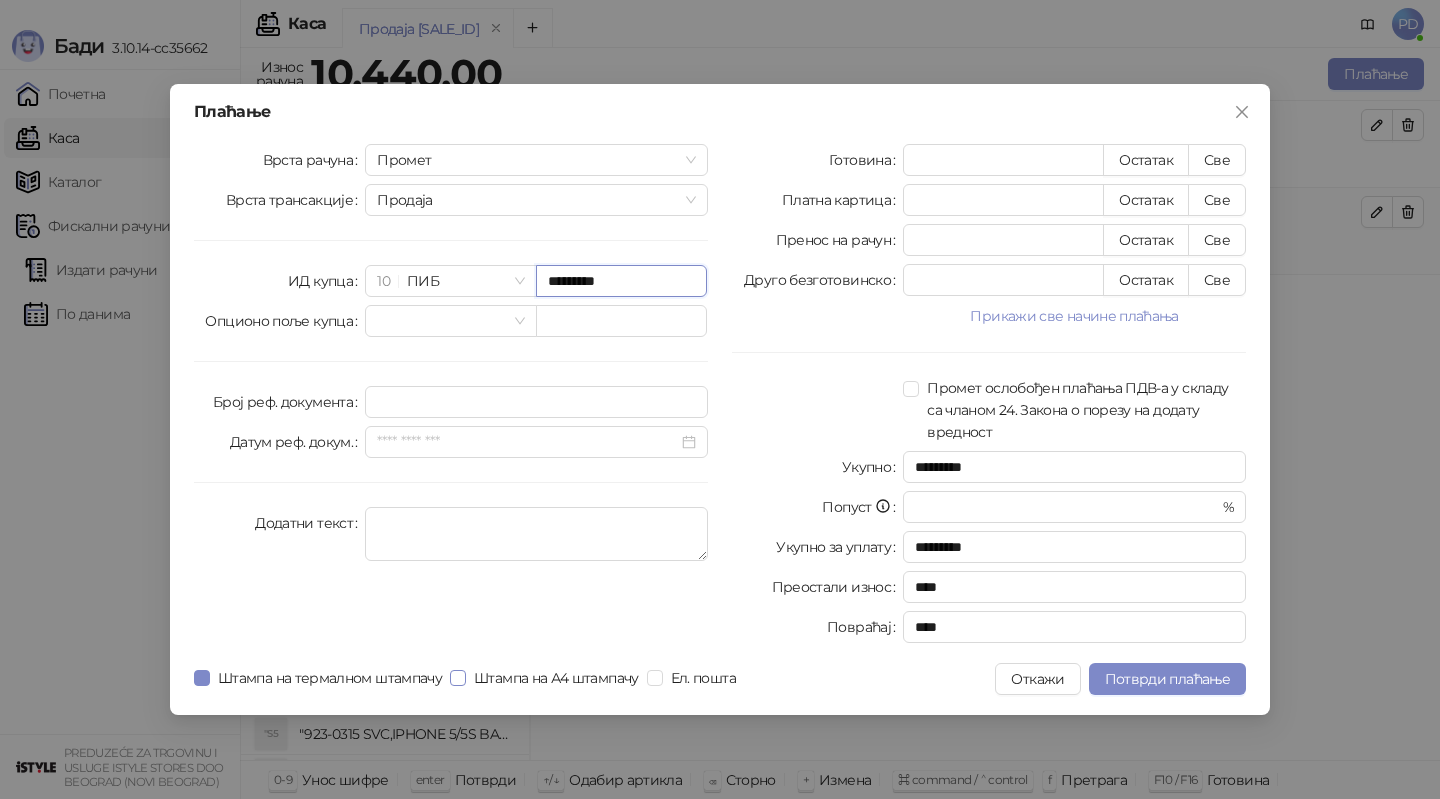 type on "*********" 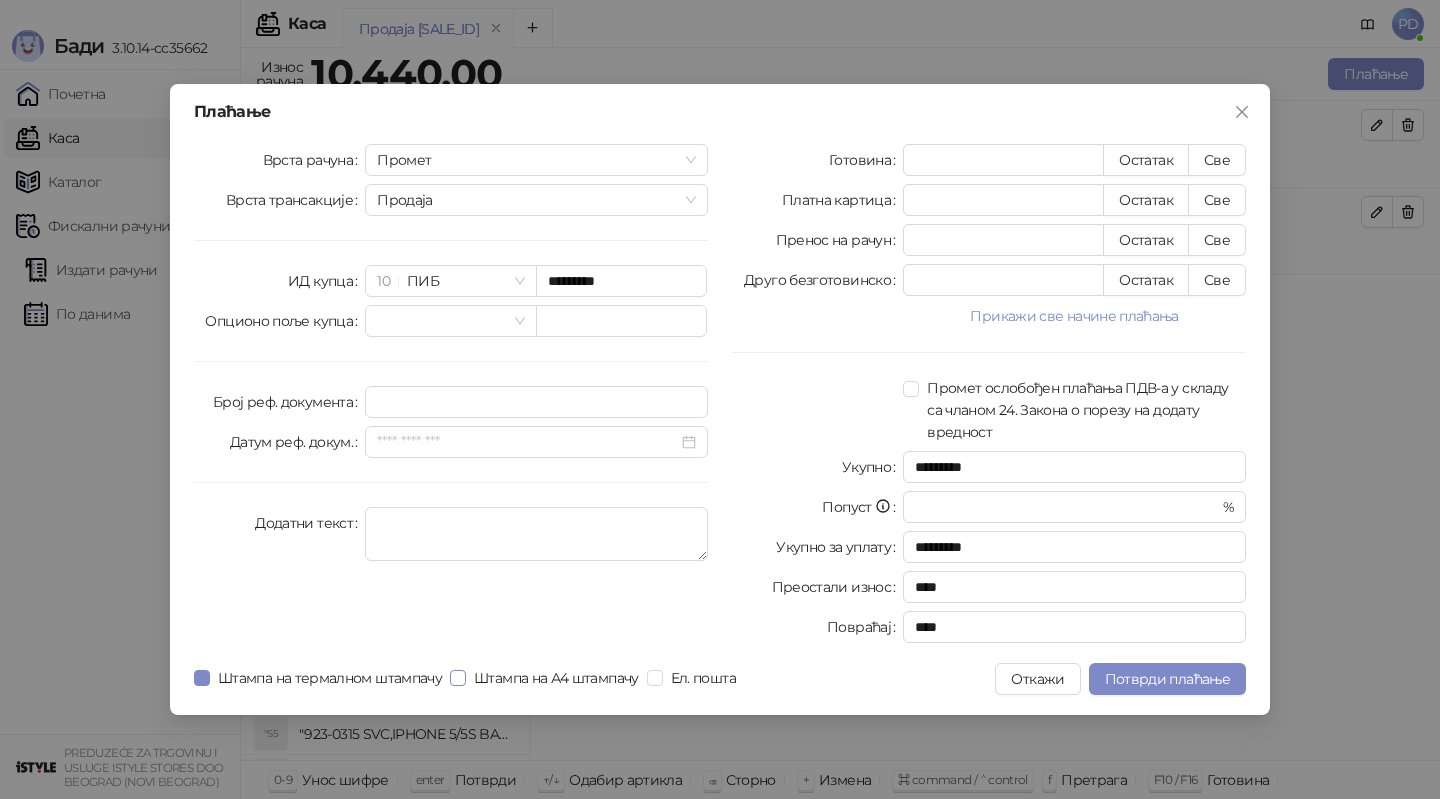 click on "Штампа на А4 штампачу" at bounding box center [556, 678] 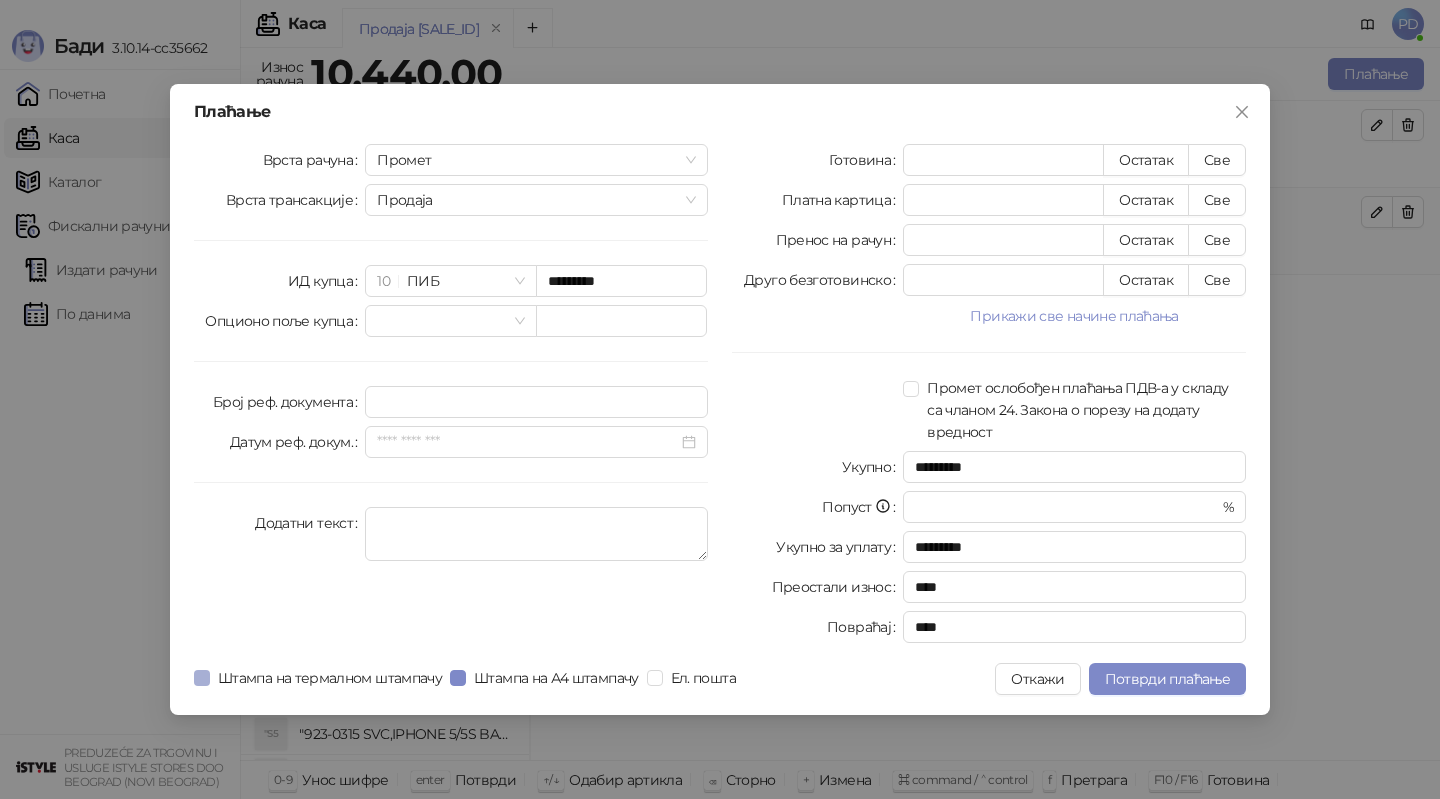 click on "Штампа на термалном штампачу" at bounding box center (330, 678) 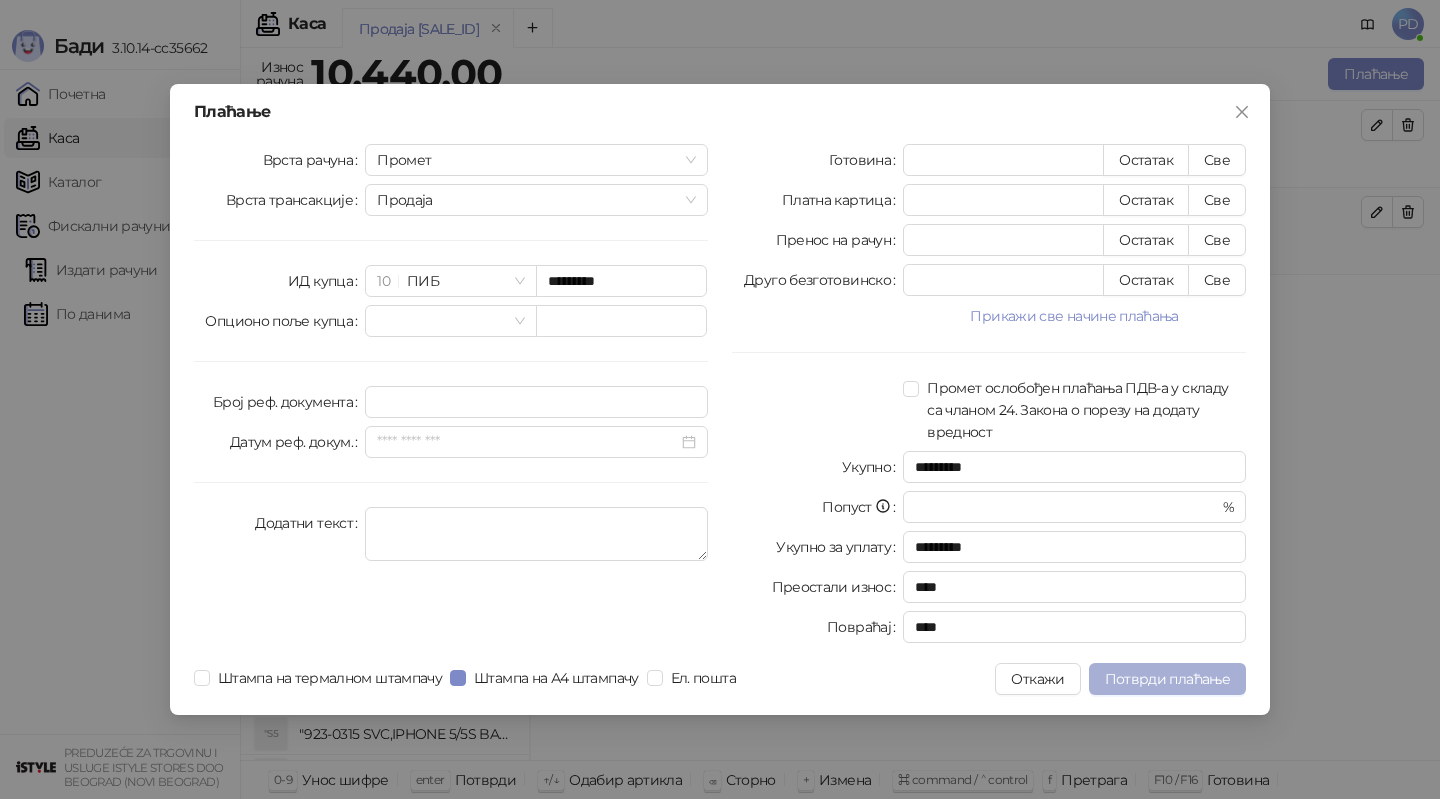 click on "Потврди плаћање" at bounding box center [1167, 679] 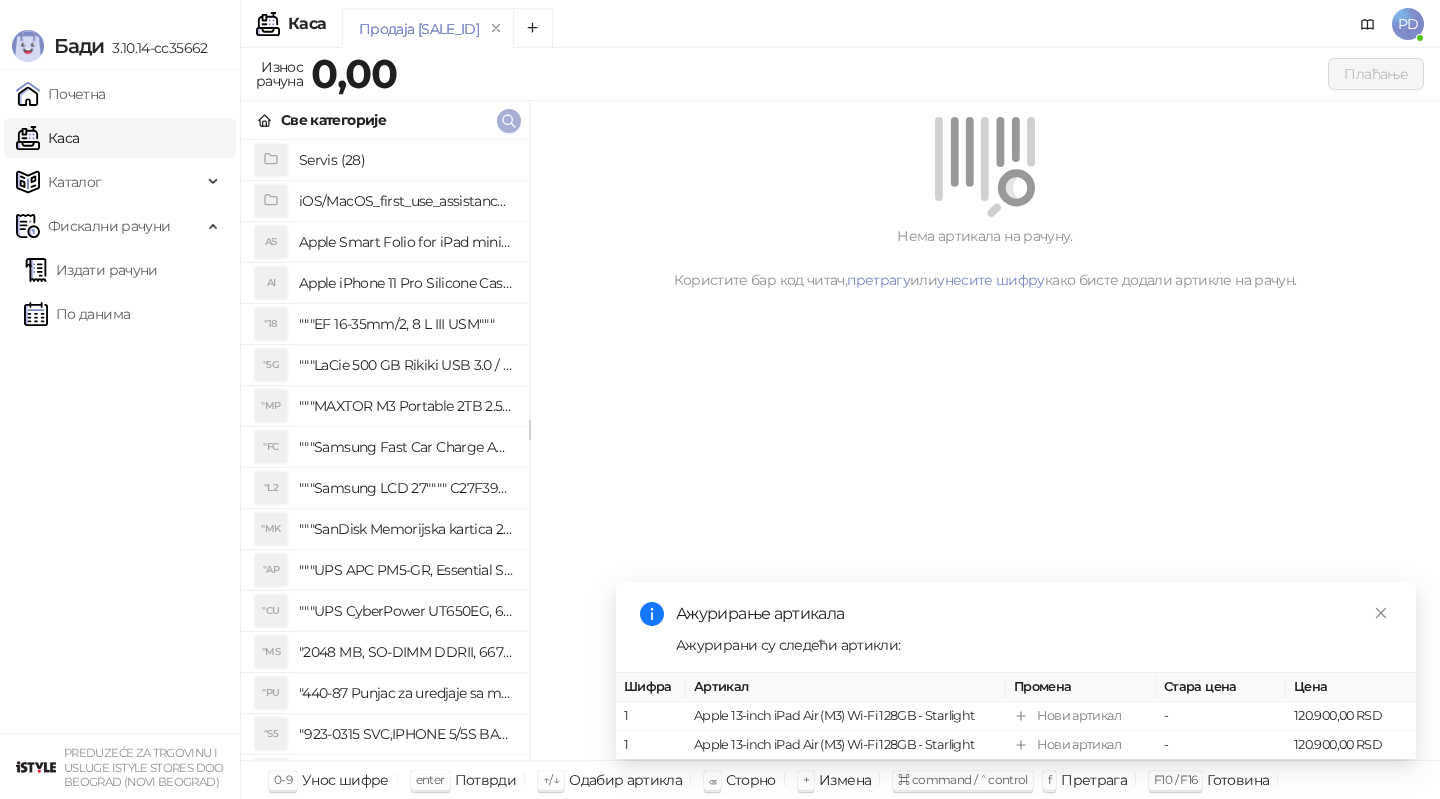 click 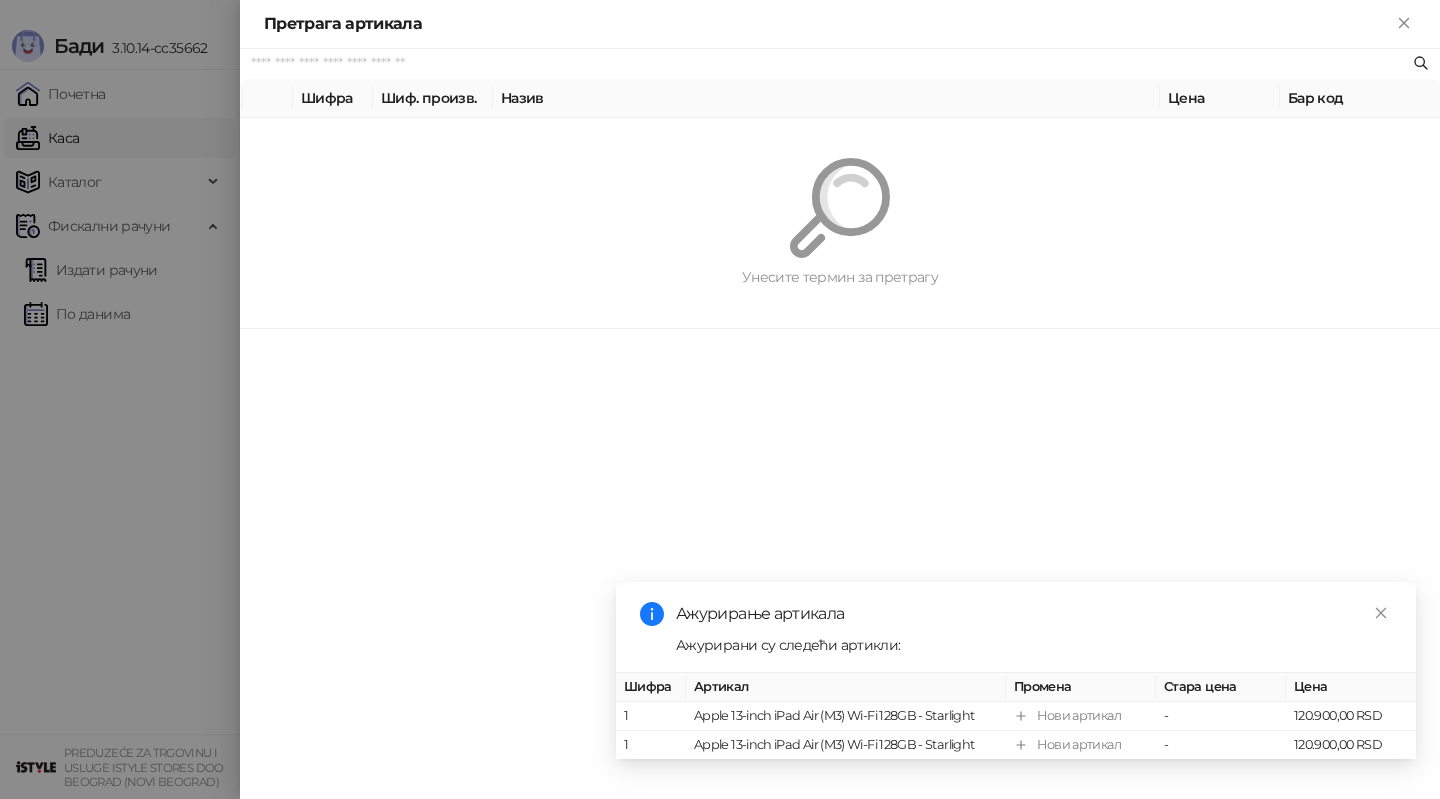 paste on "*********" 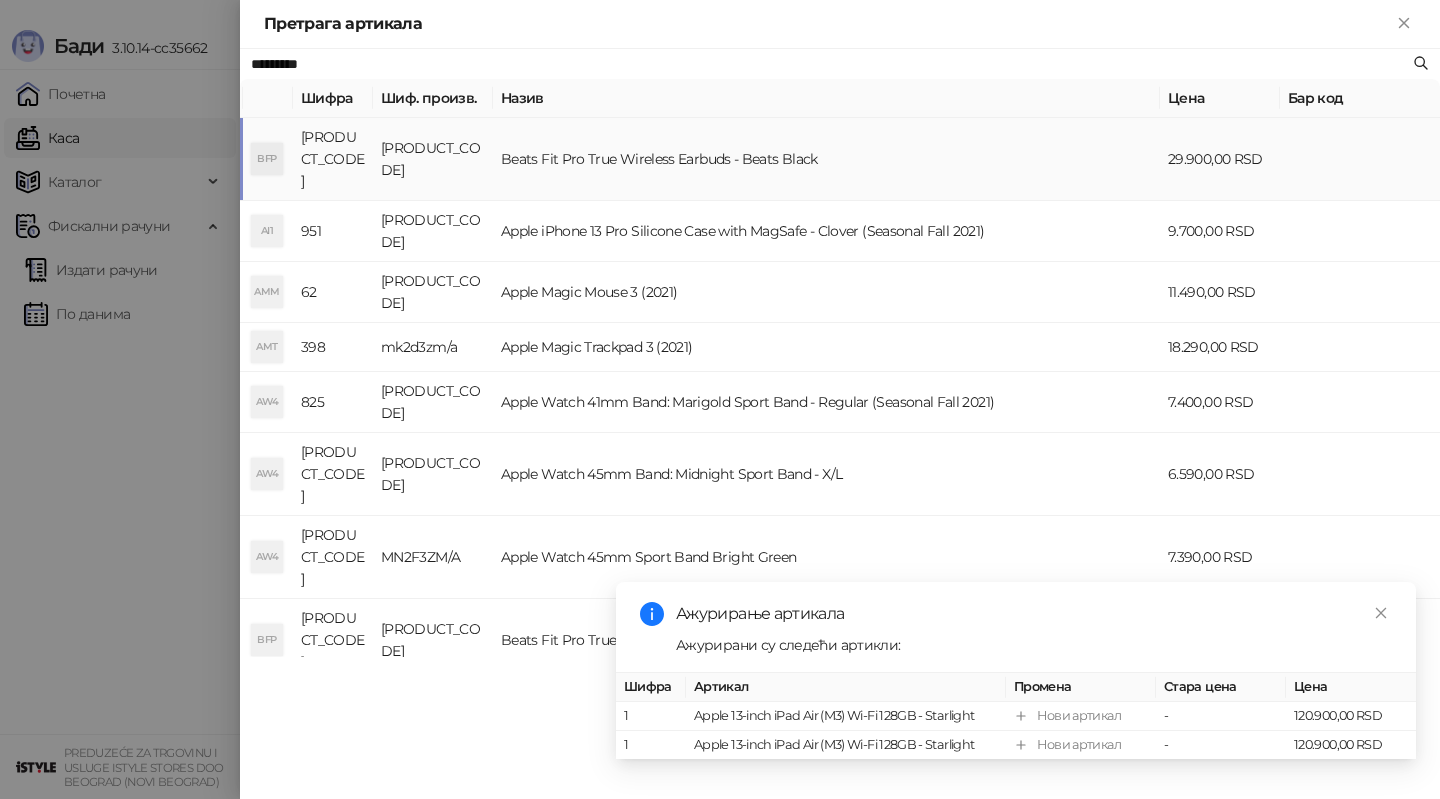 click on "Beats Fit Pro True Wireless Earbuds - Beats Black" at bounding box center [826, 159] 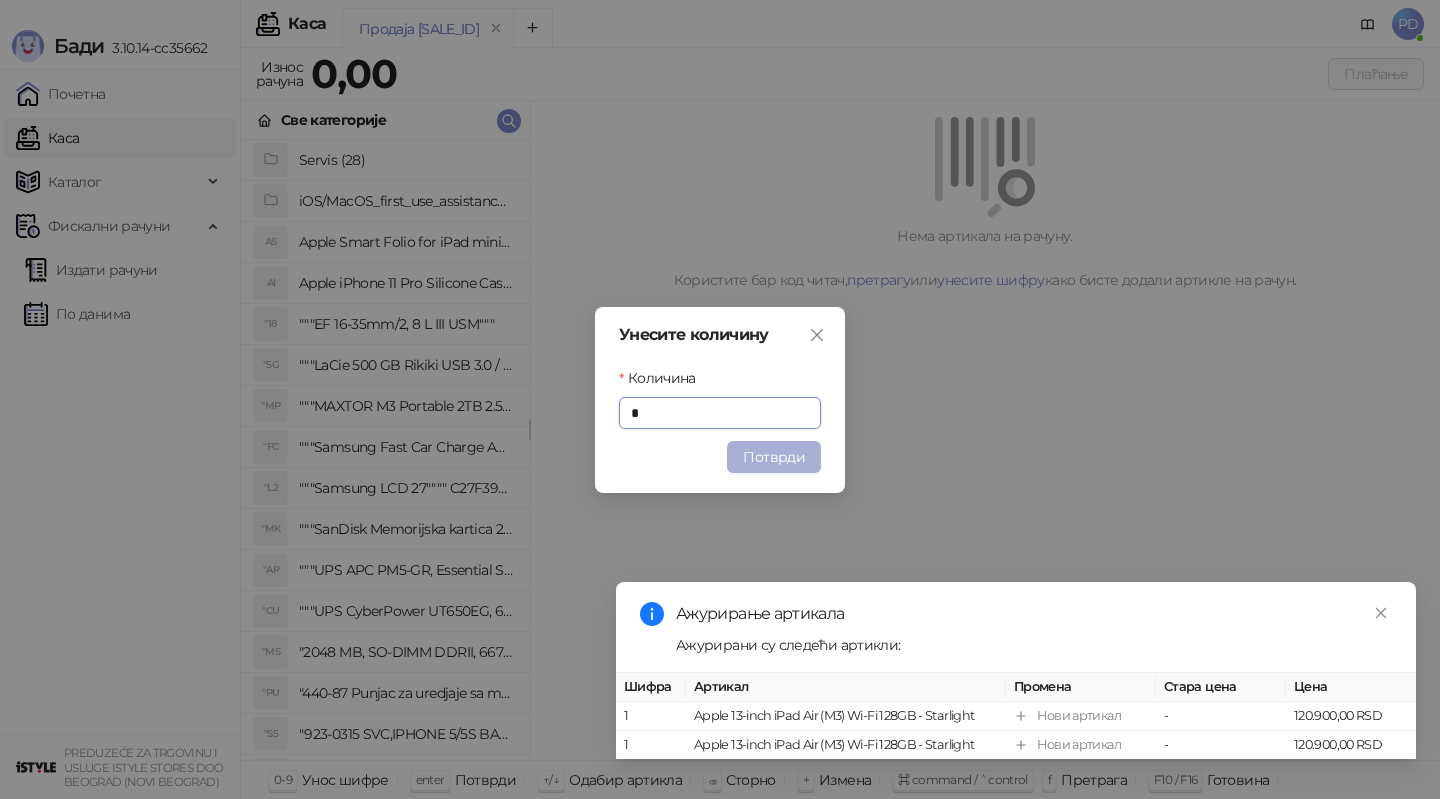 click on "Потврди" at bounding box center [774, 457] 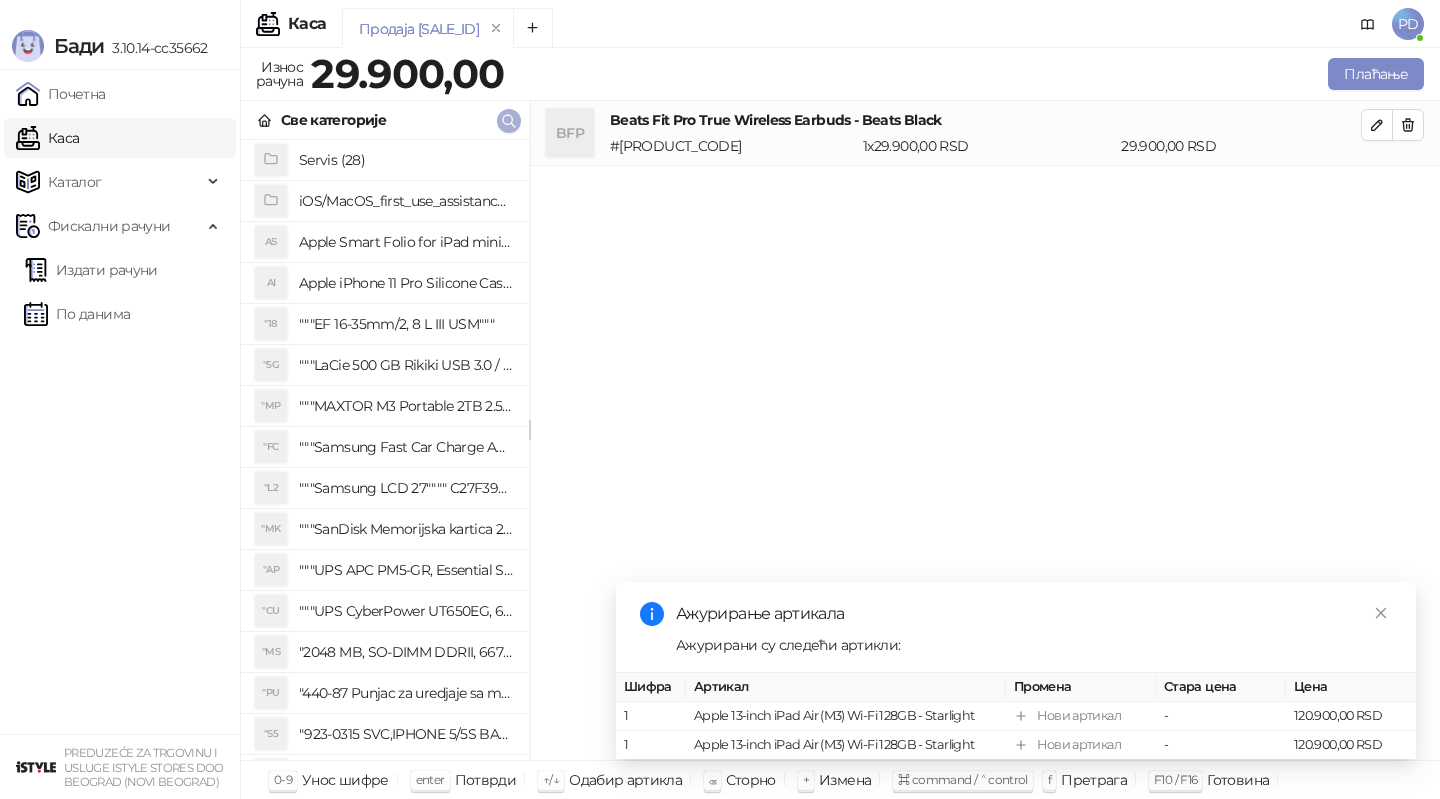 click 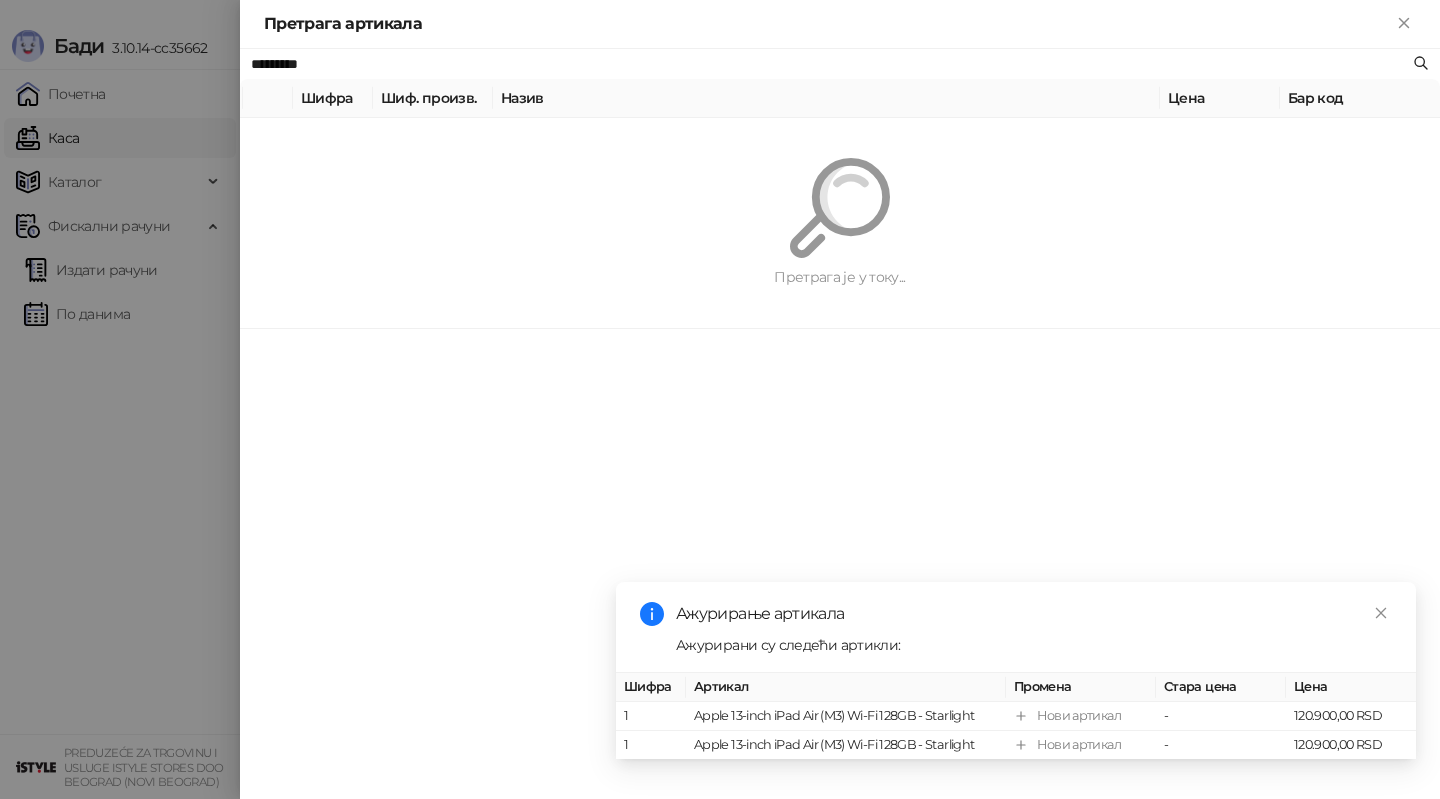 paste 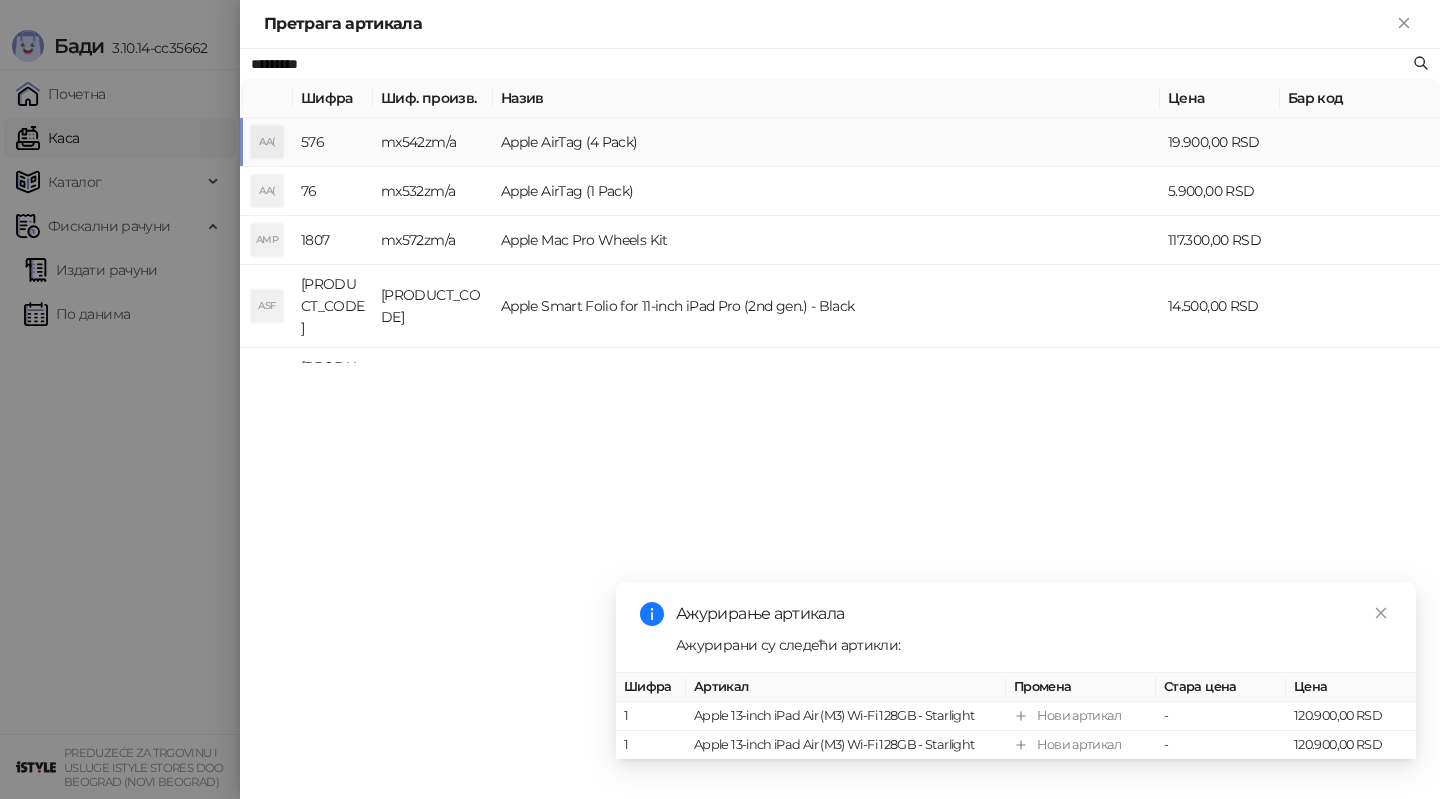 type on "*********" 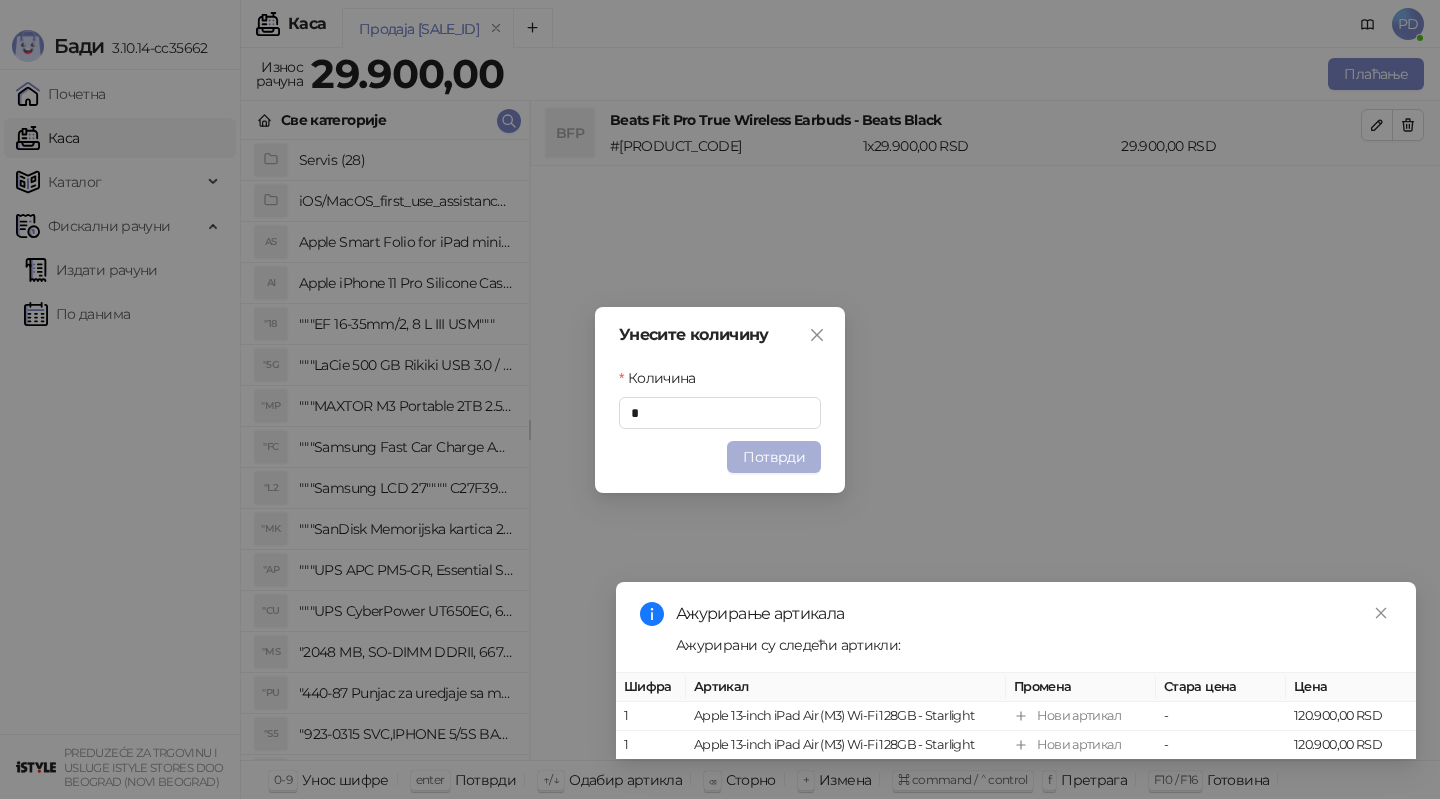 click on "Потврди" at bounding box center [774, 457] 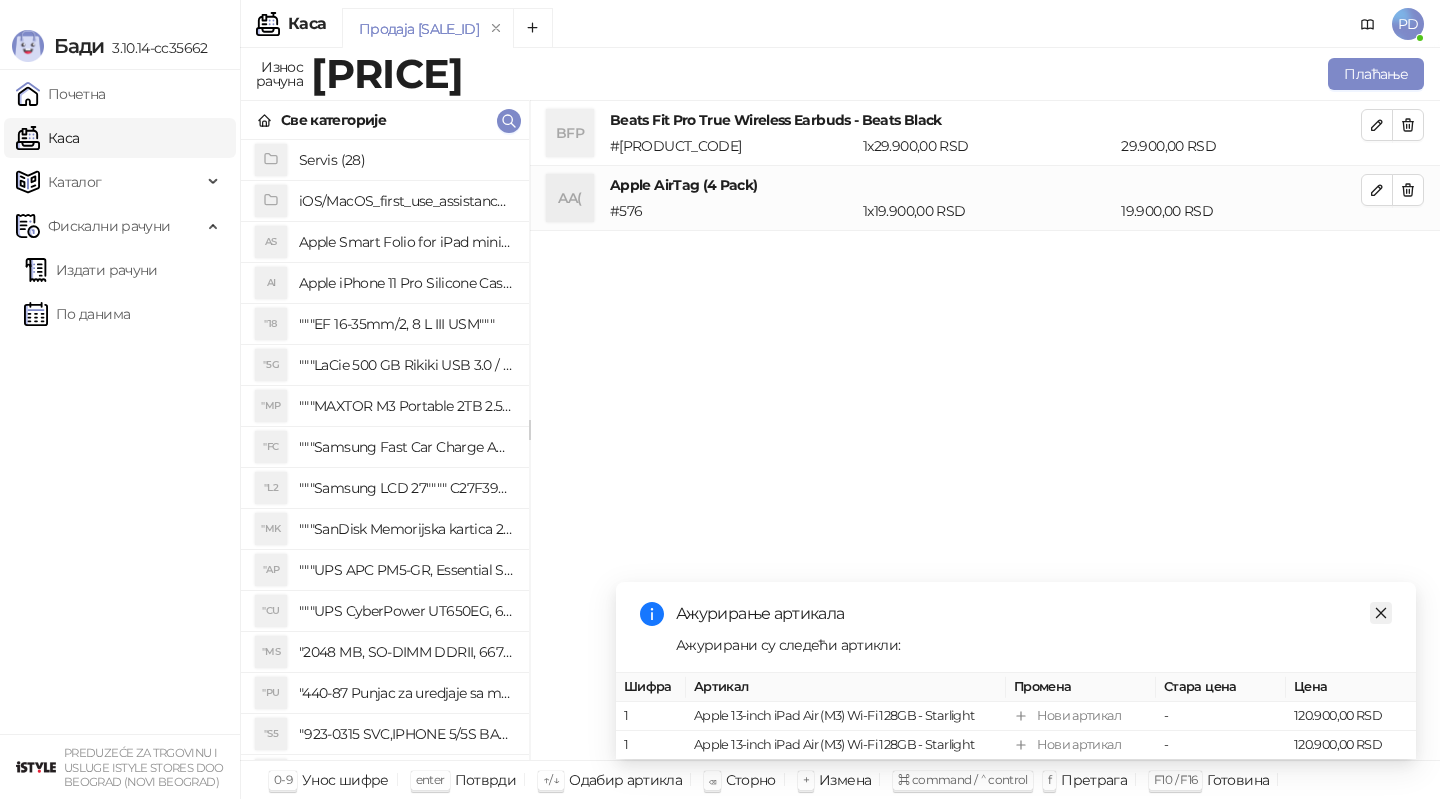 click 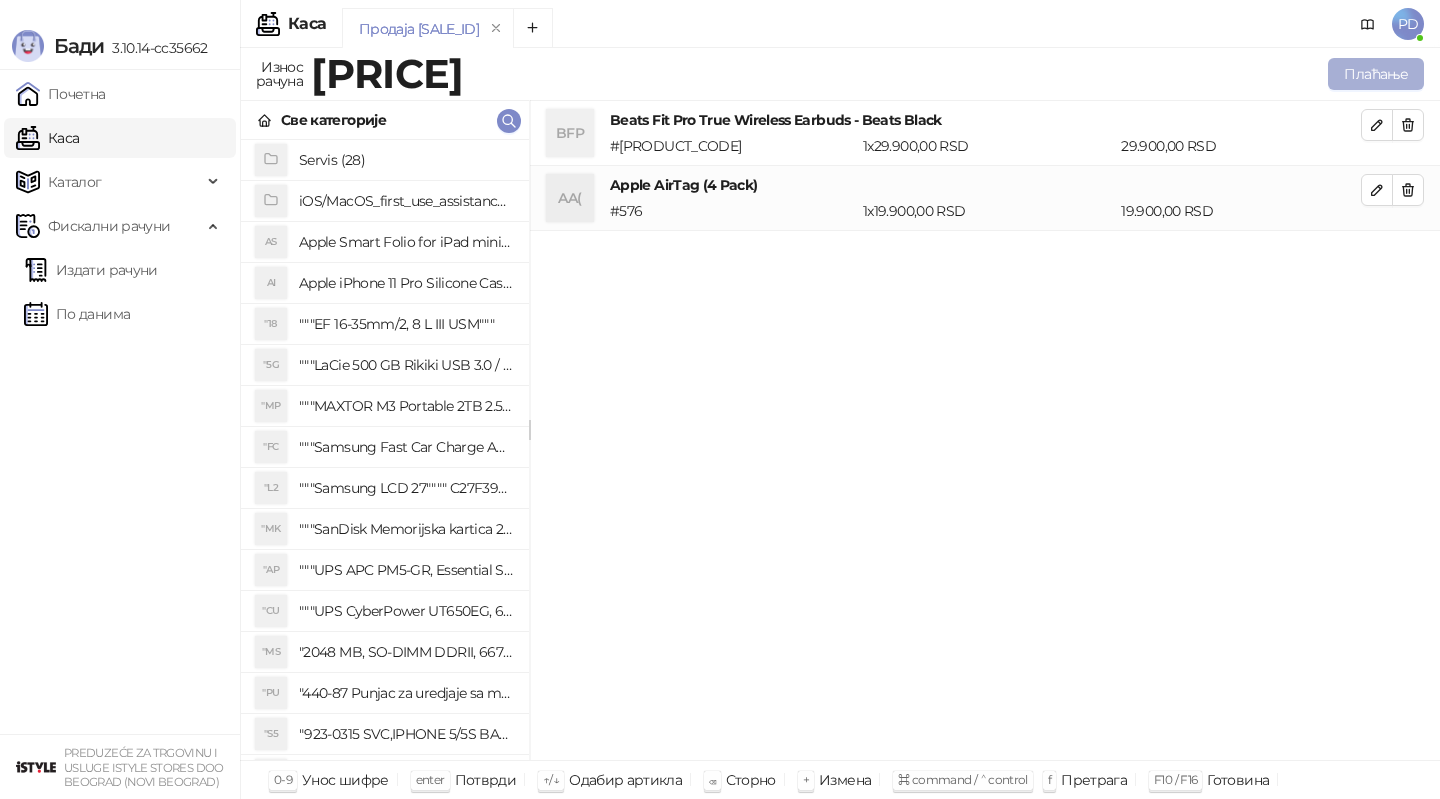 click on "Плаћање" at bounding box center [1376, 74] 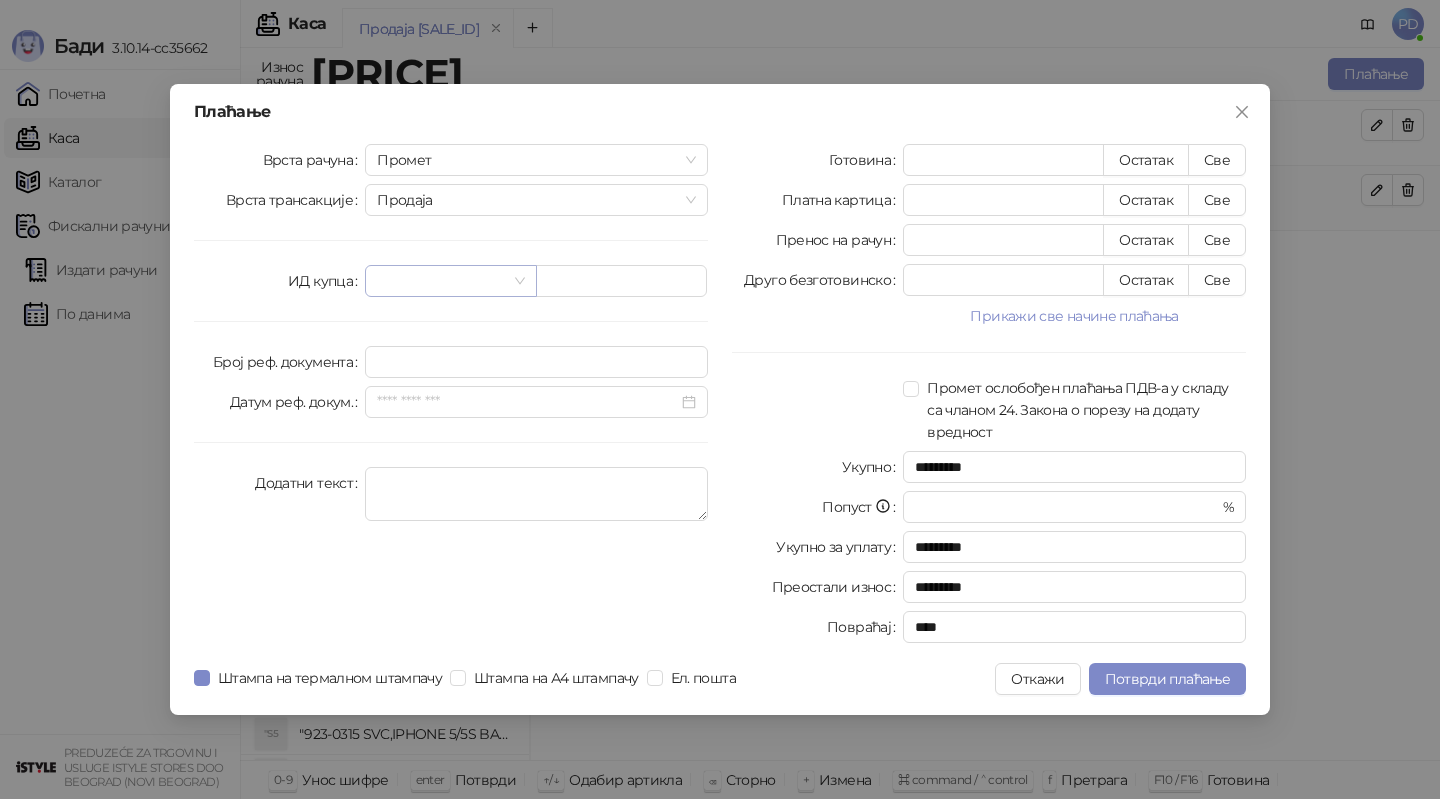 click at bounding box center (441, 281) 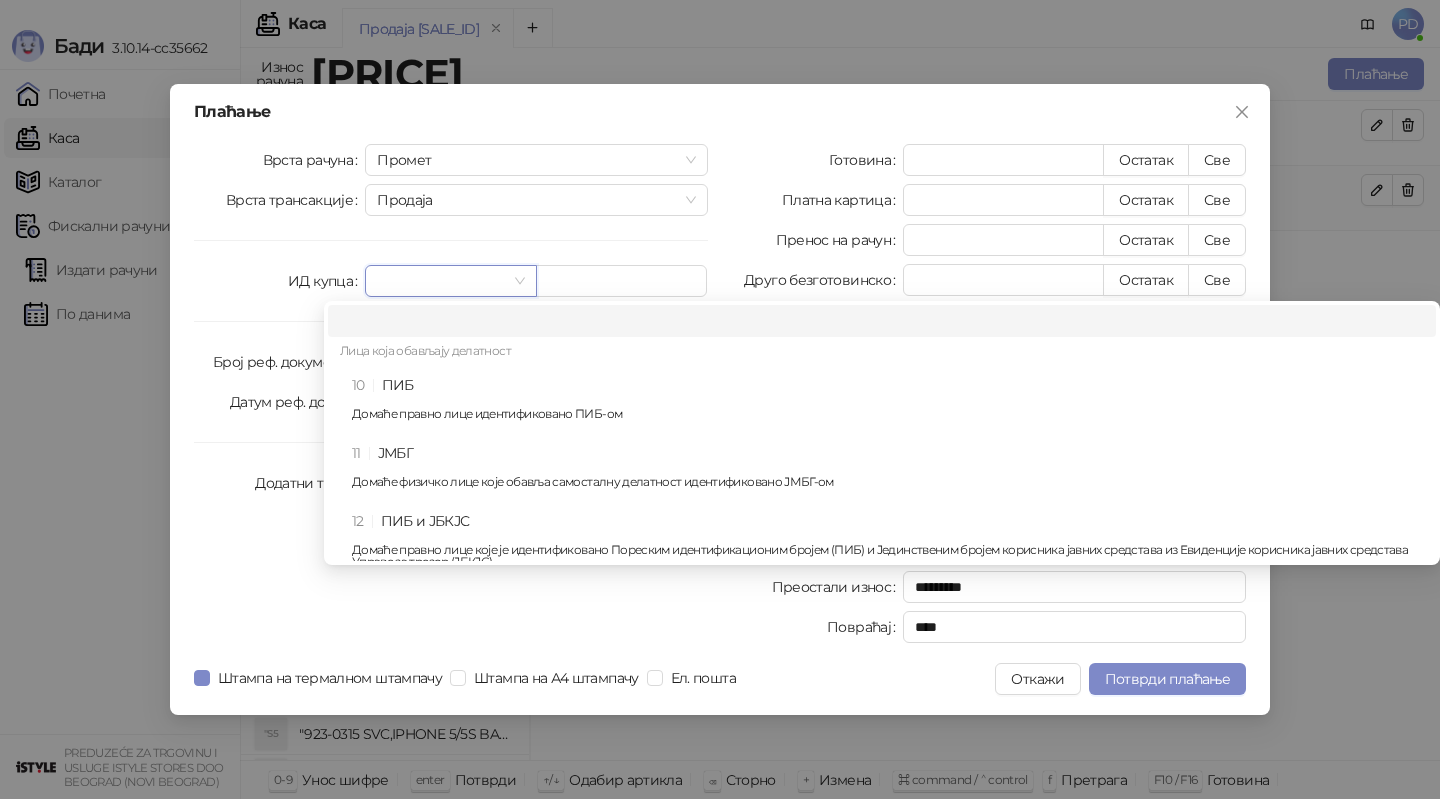 click on "10 ПИБ Домаће правно лице идентификовано ПИБ-ом" at bounding box center [882, 403] 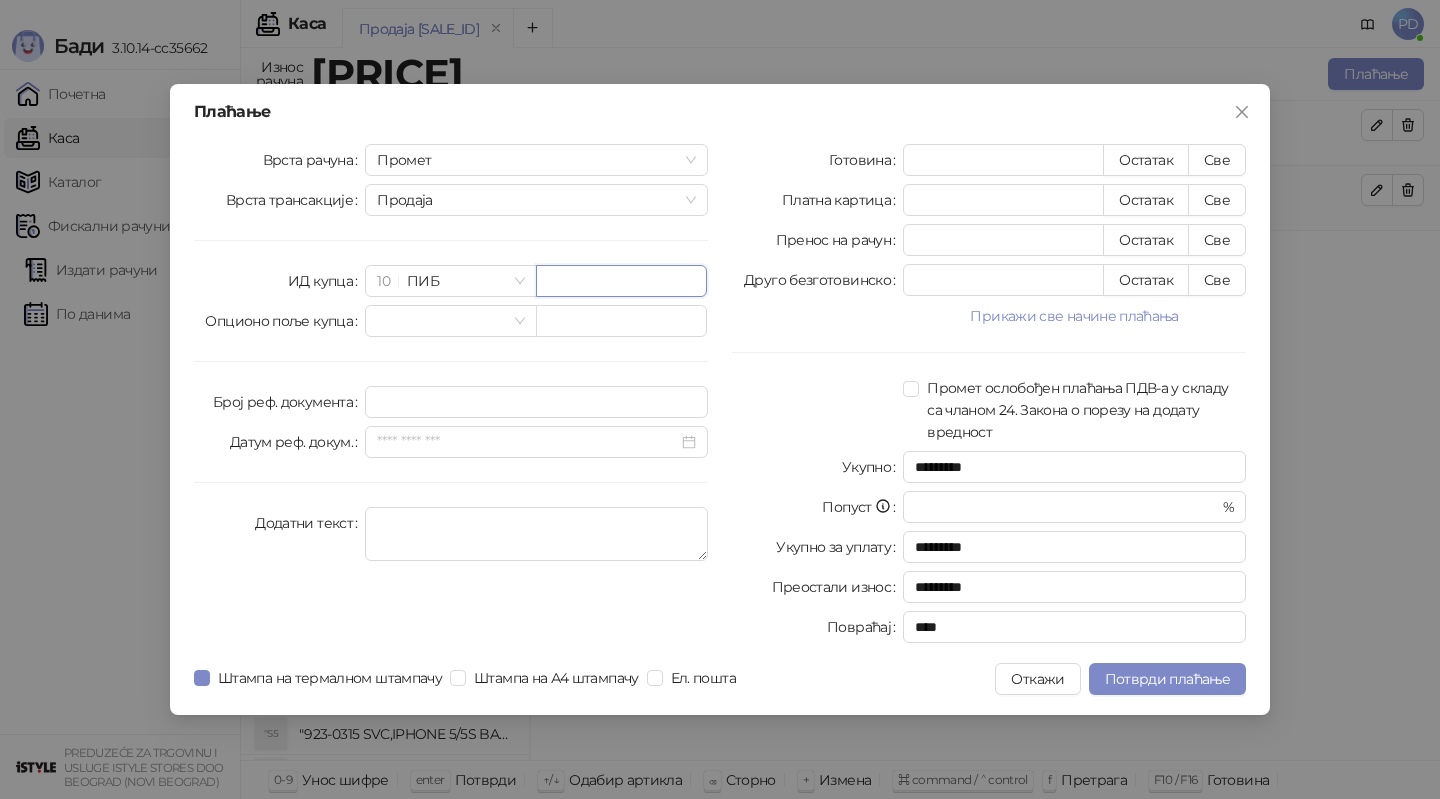 click at bounding box center [621, 281] 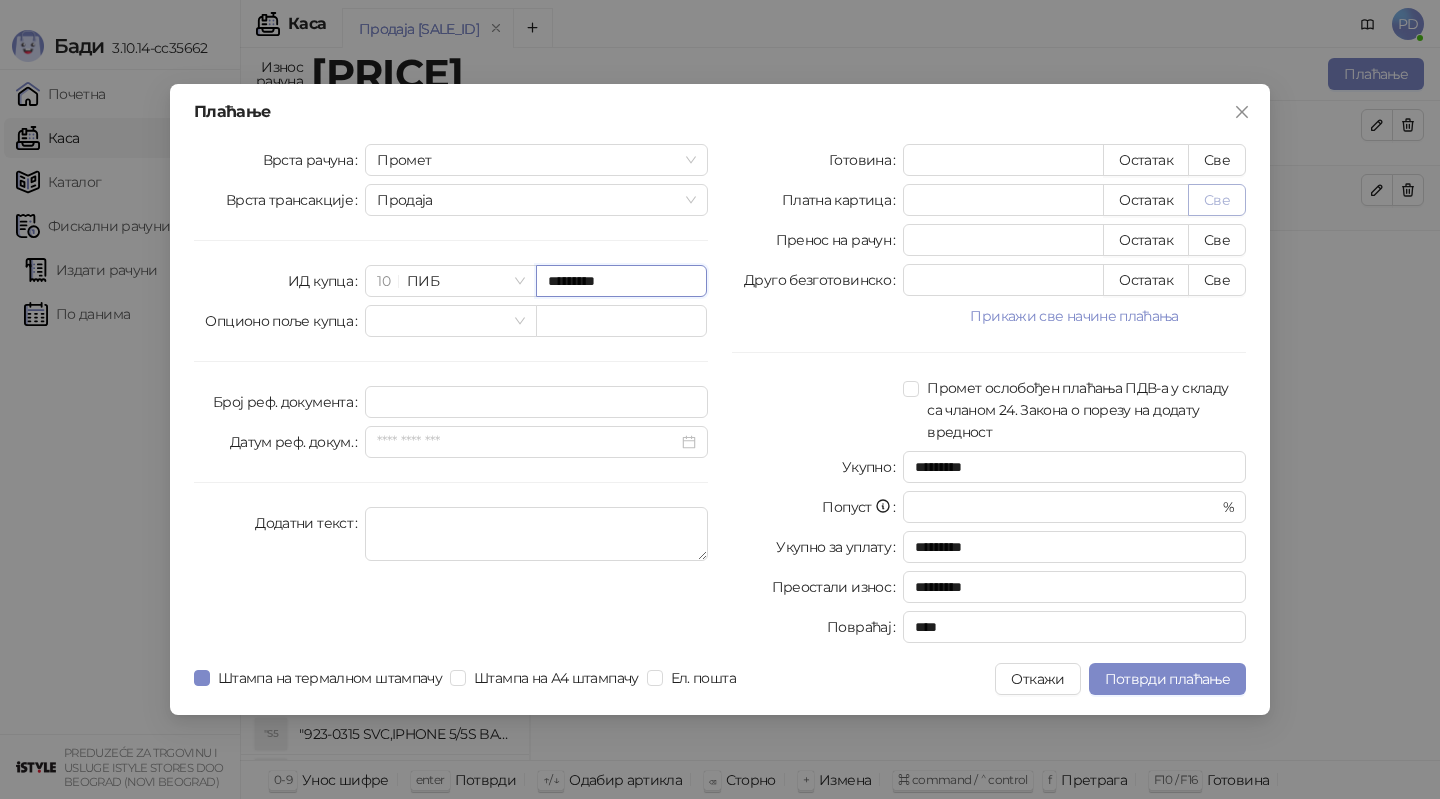 type on "*********" 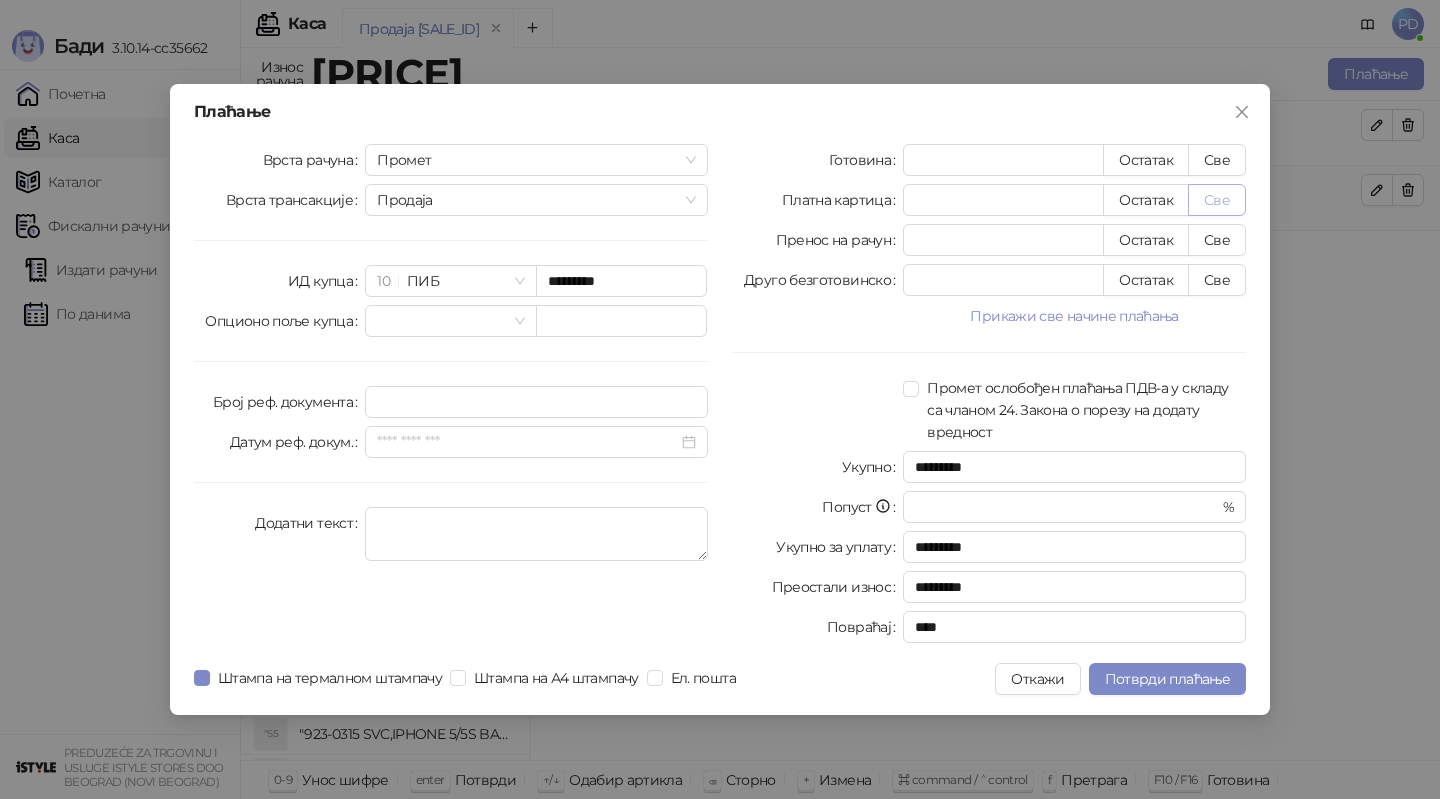 click on "Све" at bounding box center [1217, 200] 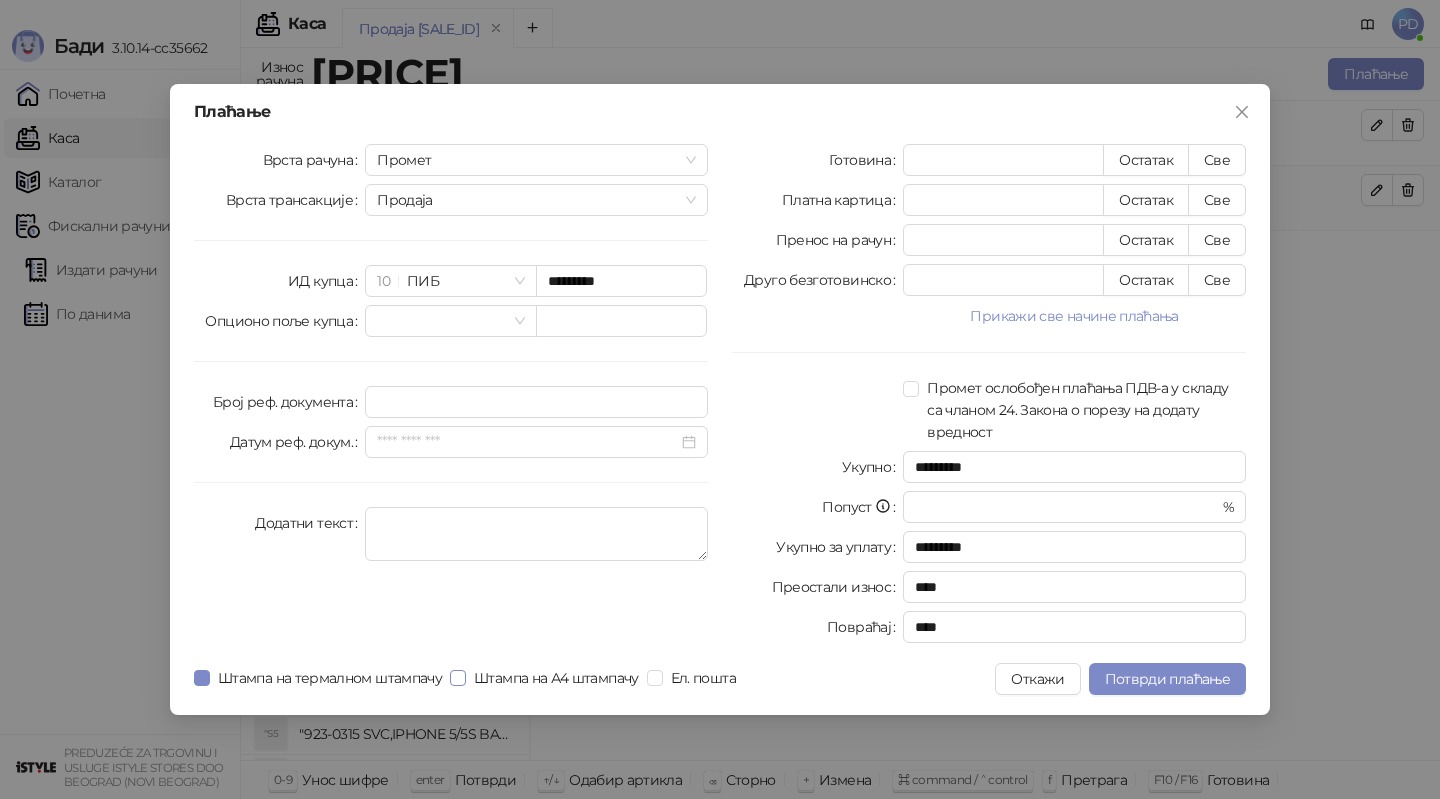 click on "Штампа на А4 штампачу" at bounding box center [556, 678] 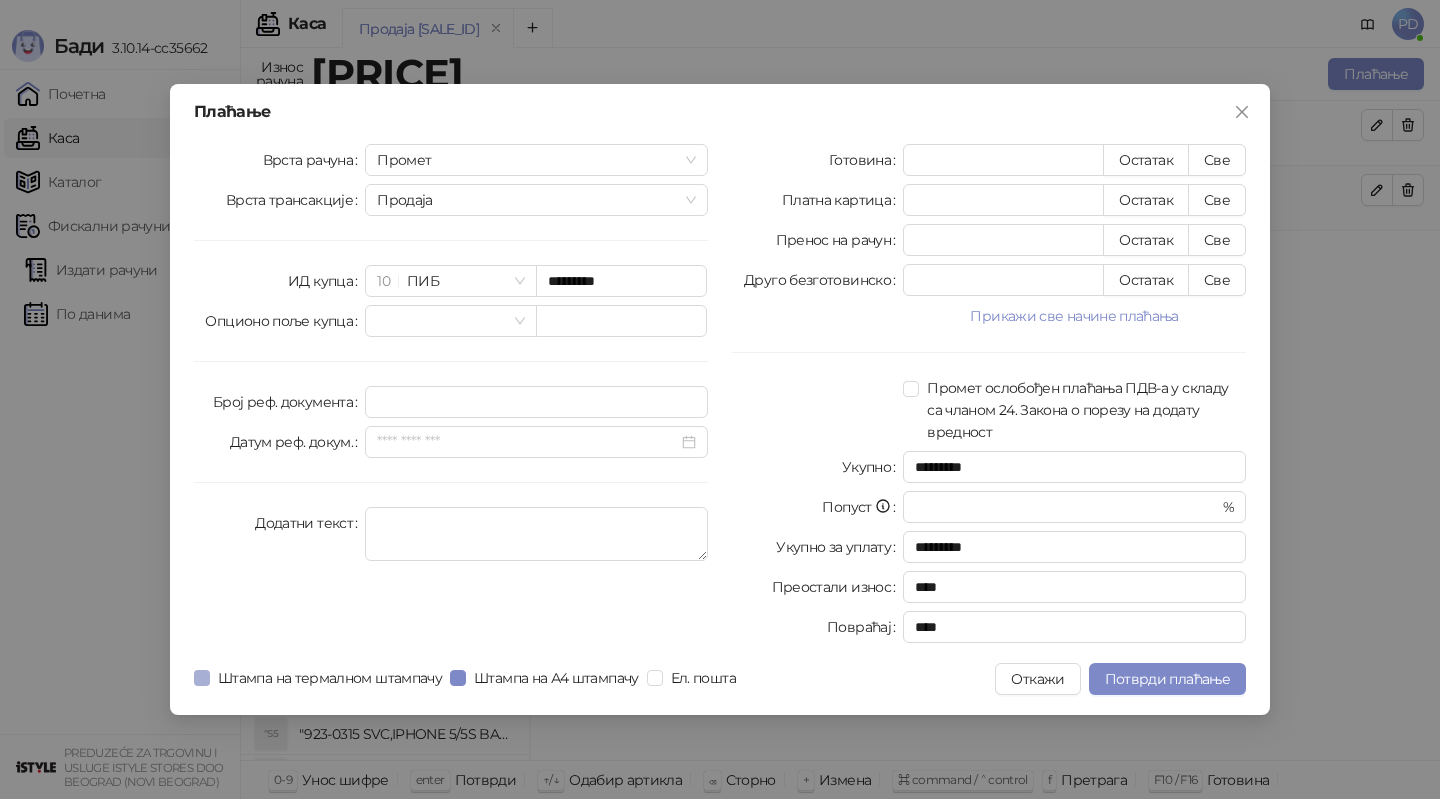 click on "Штампа на термалном штампачу" at bounding box center [330, 678] 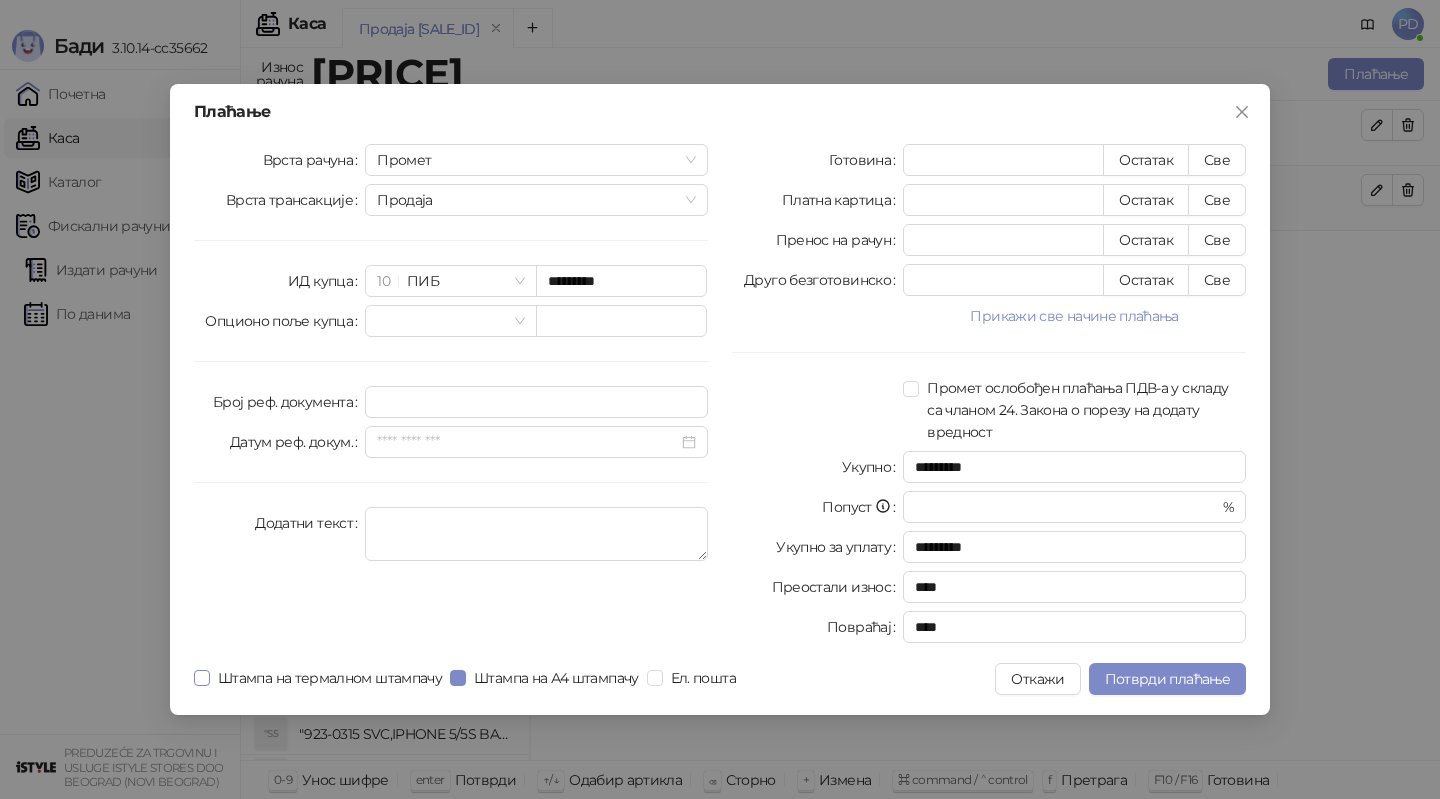 click on "Штампа на термалном штампачу" at bounding box center [330, 678] 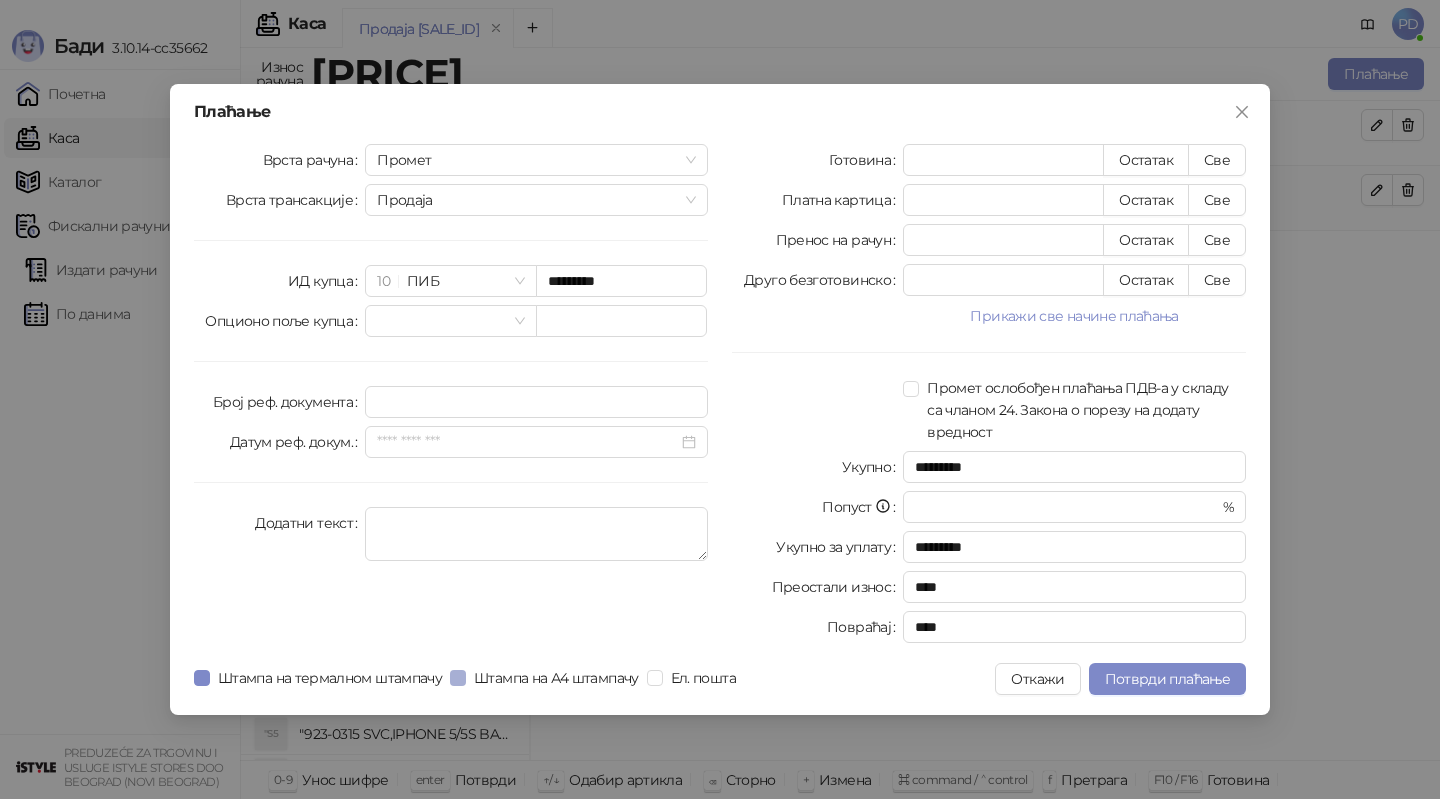 click on "Штампа на А4 штампачу" at bounding box center (556, 678) 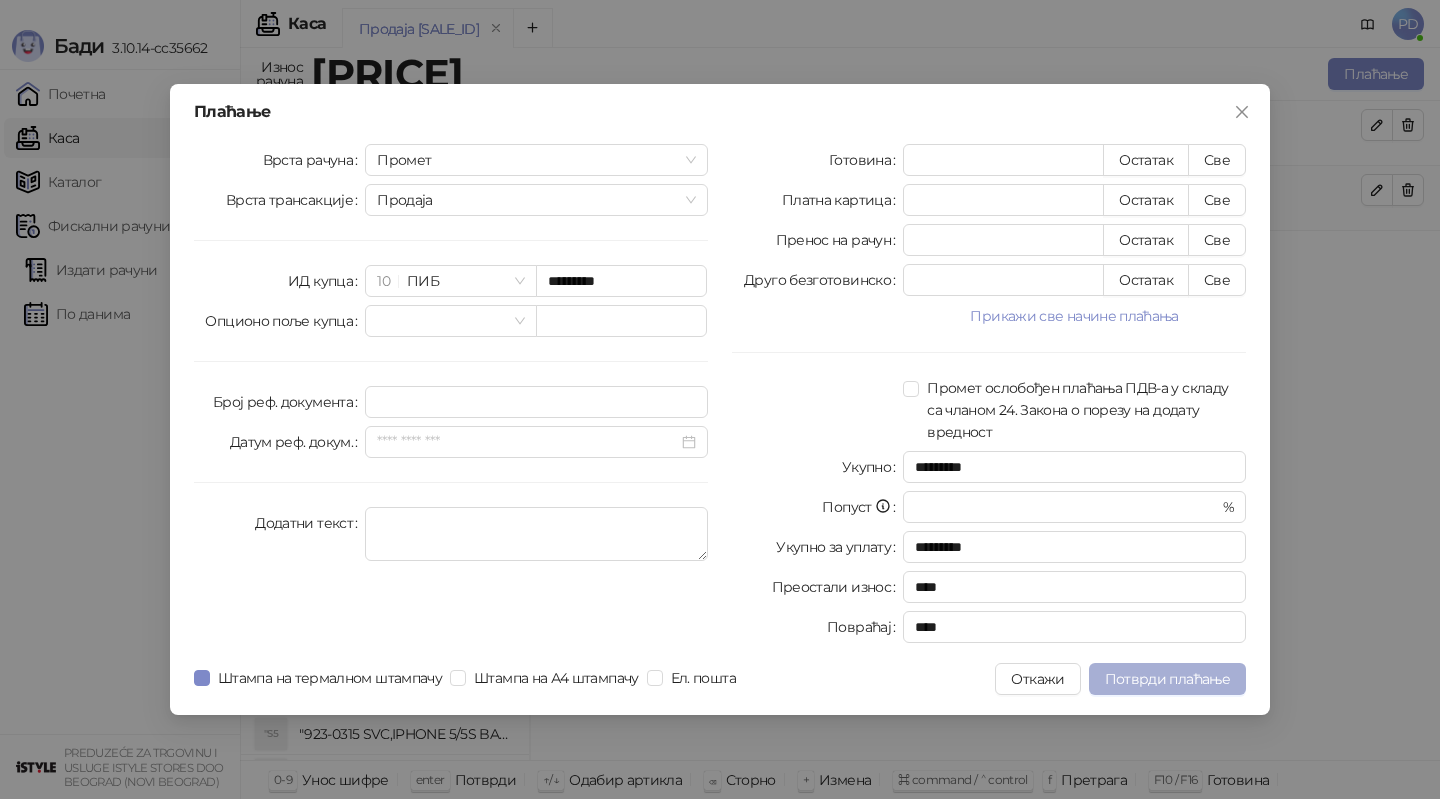 click on "Потврди плаћање" at bounding box center [1167, 679] 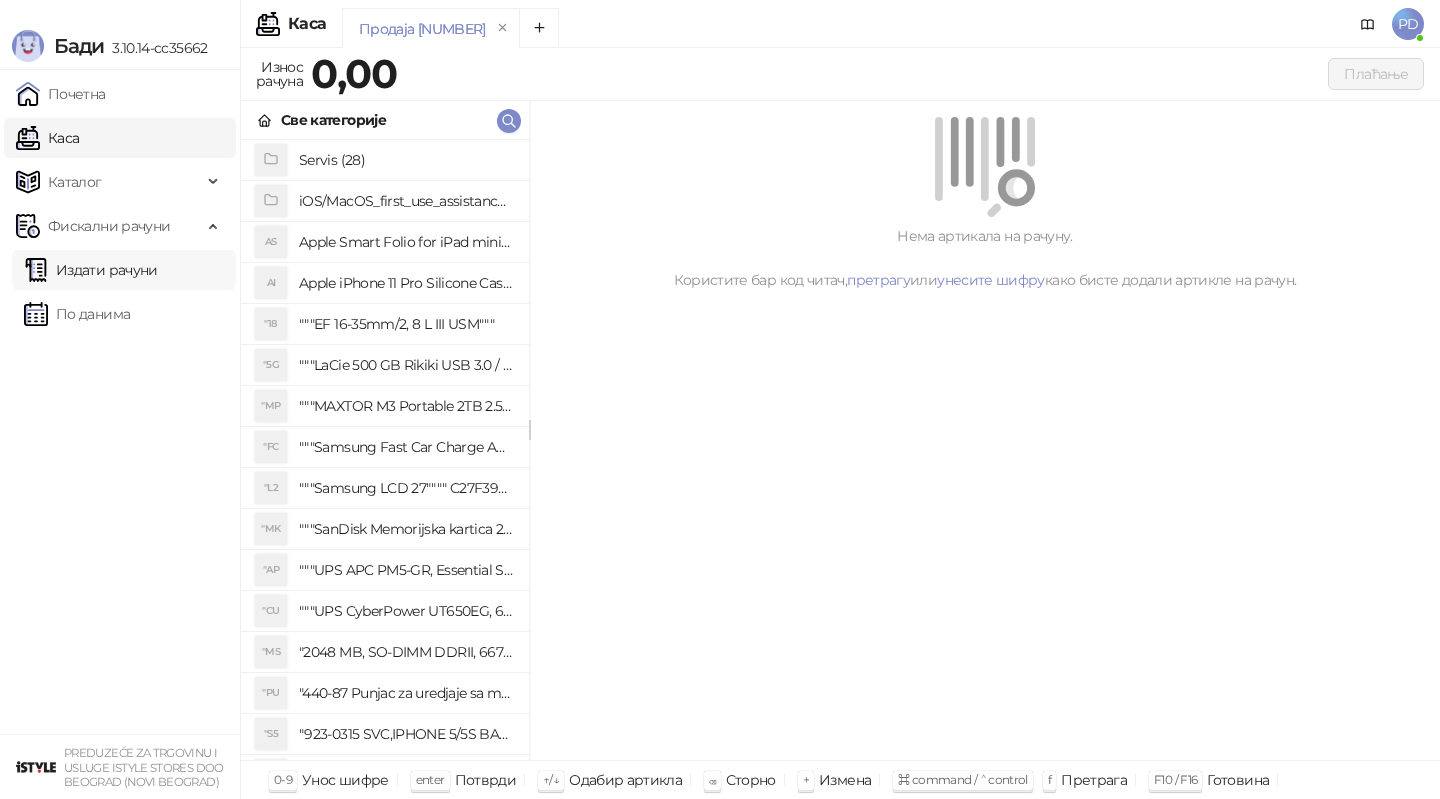 click on "Издати рачуни" at bounding box center (91, 270) 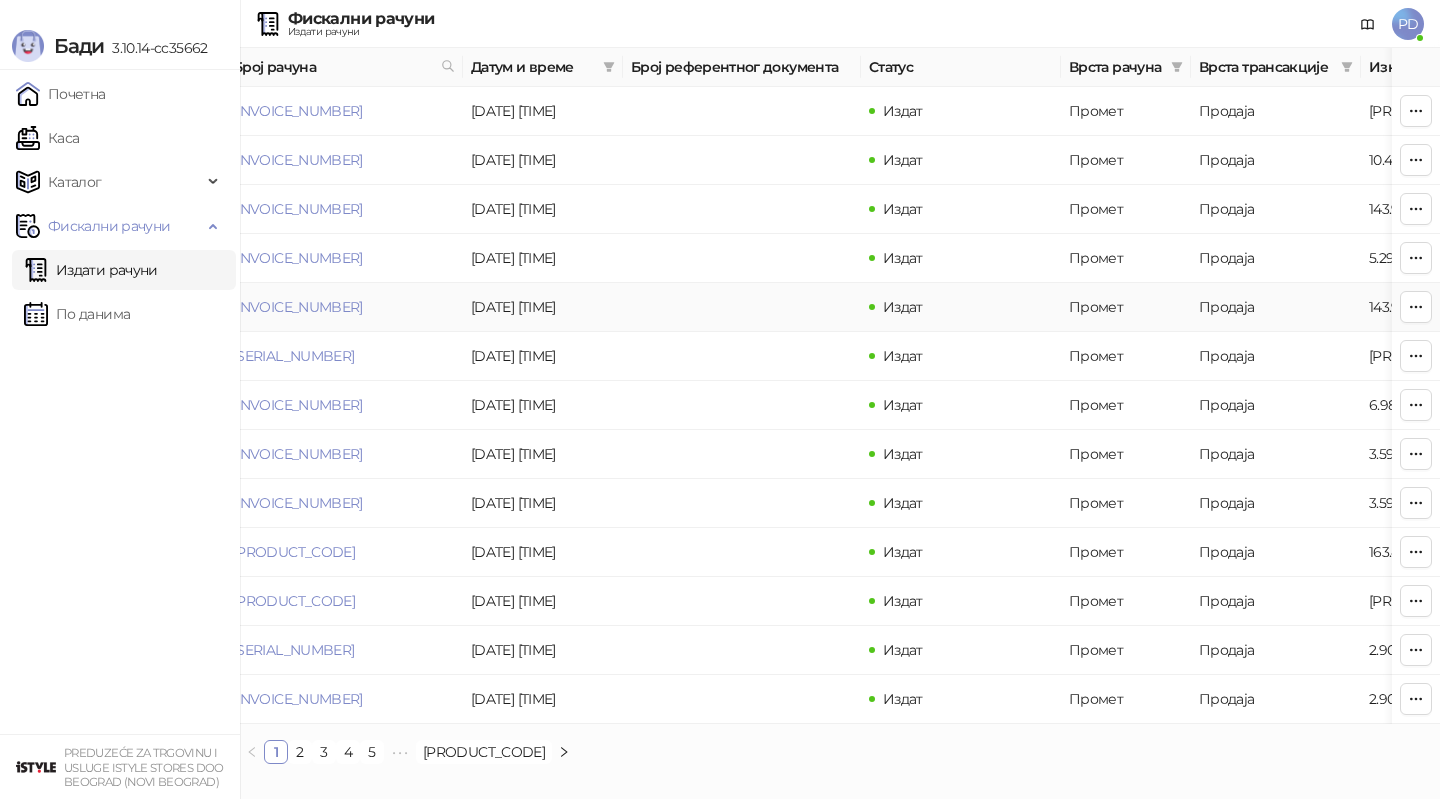 scroll, scrollTop: 0, scrollLeft: 0, axis: both 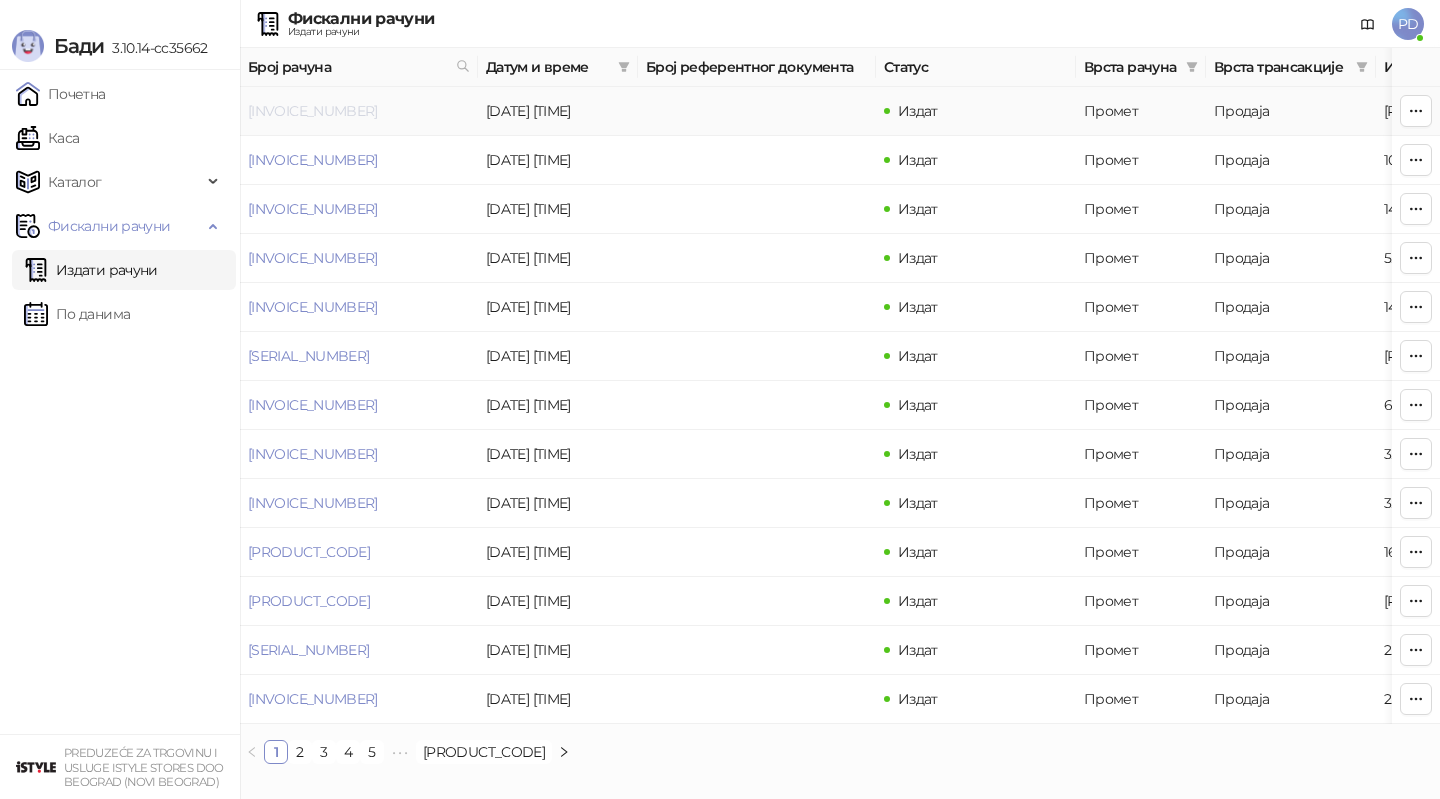 click on "[INVOICE_NUMBER]" at bounding box center (313, 111) 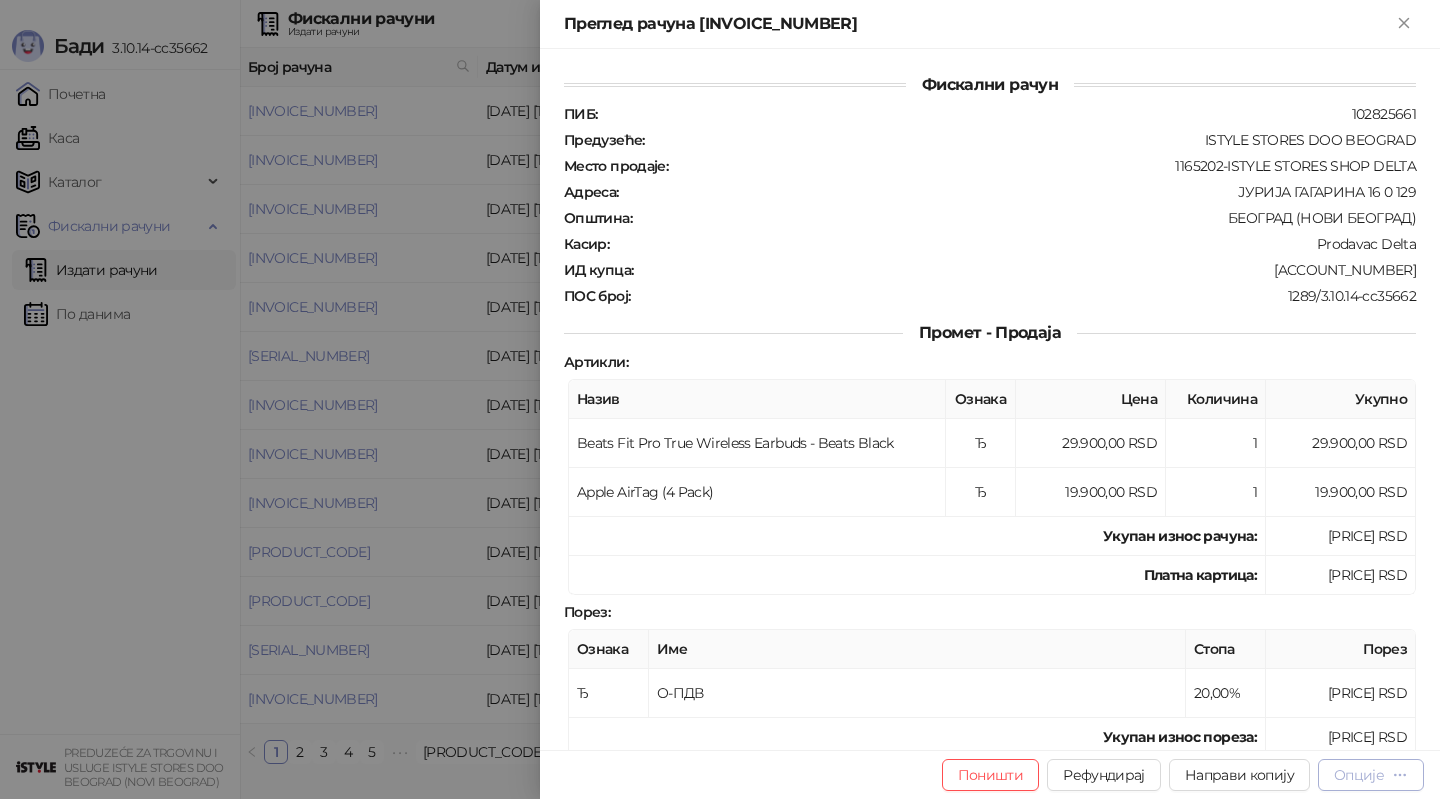 click on "Опције" at bounding box center [1359, 775] 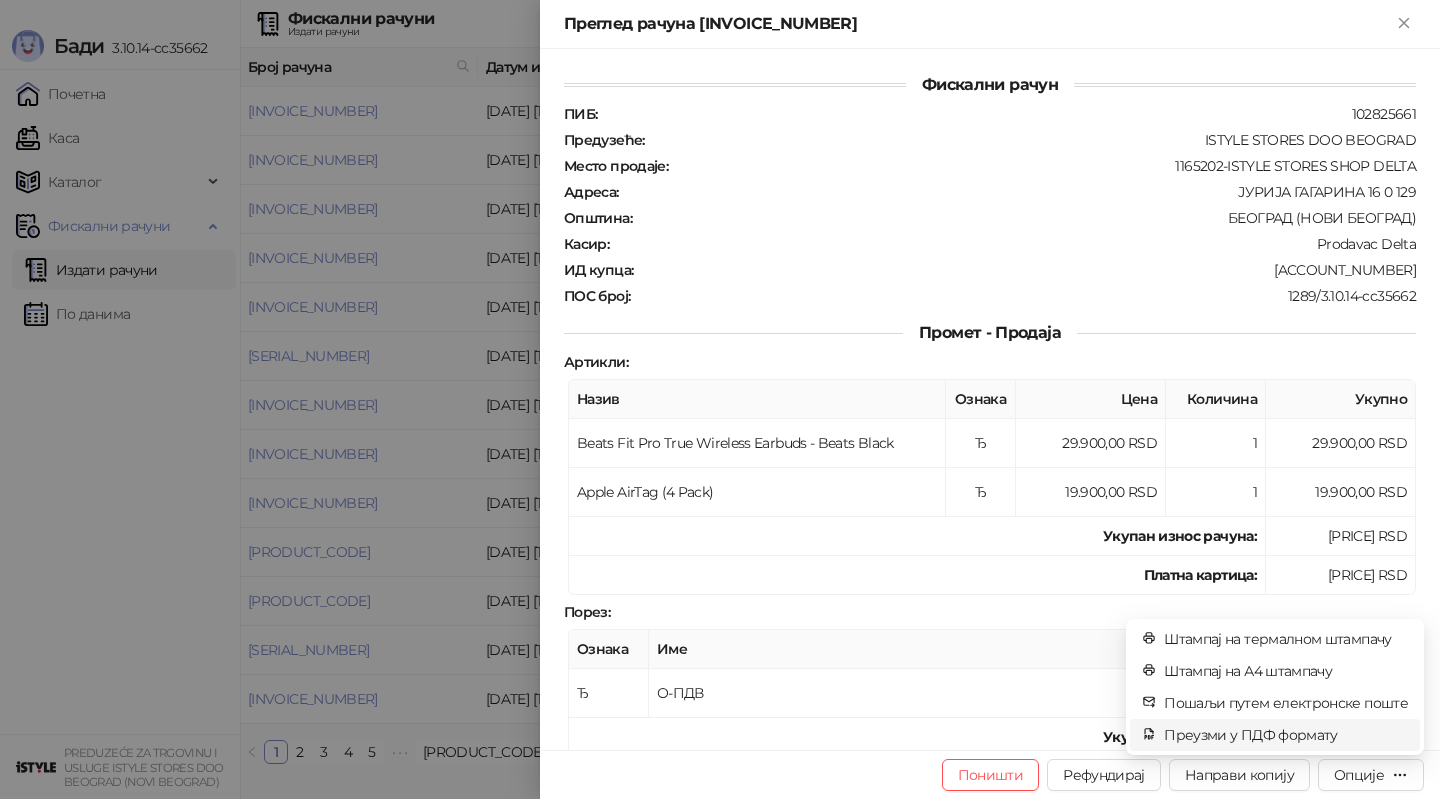 click on "Преузми у ПДФ формату" at bounding box center (1286, 735) 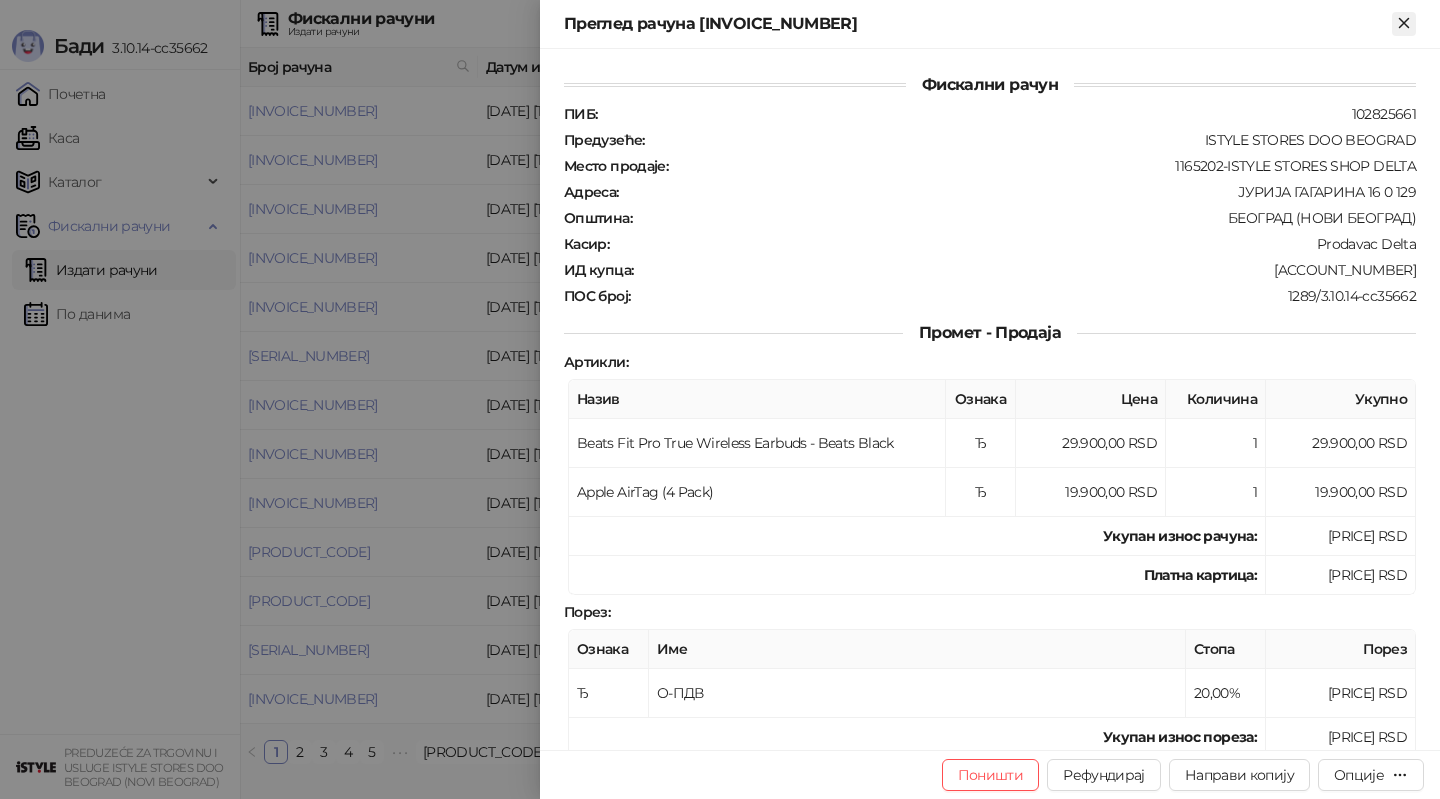 click 